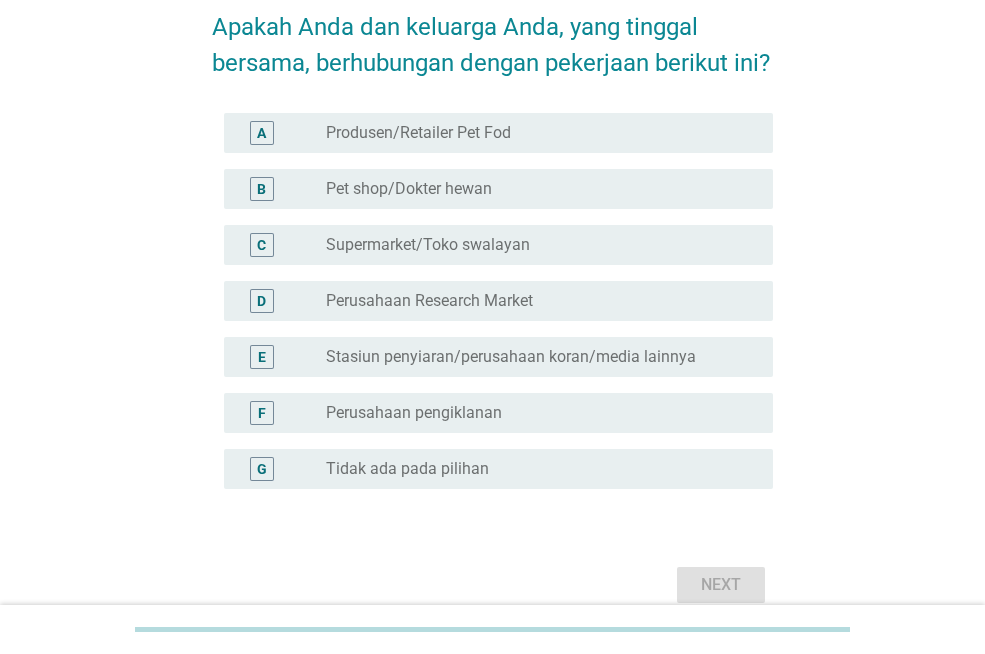 scroll, scrollTop: 200, scrollLeft: 0, axis: vertical 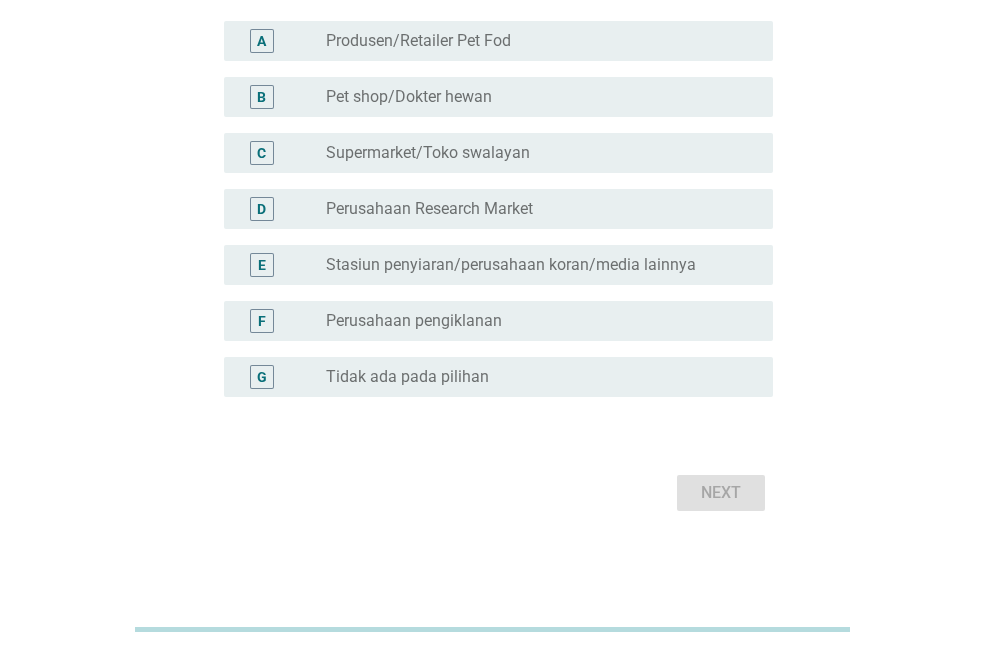 click on "G     radio_button_unchecked Tidak ada pada pilihan" at bounding box center [498, 377] 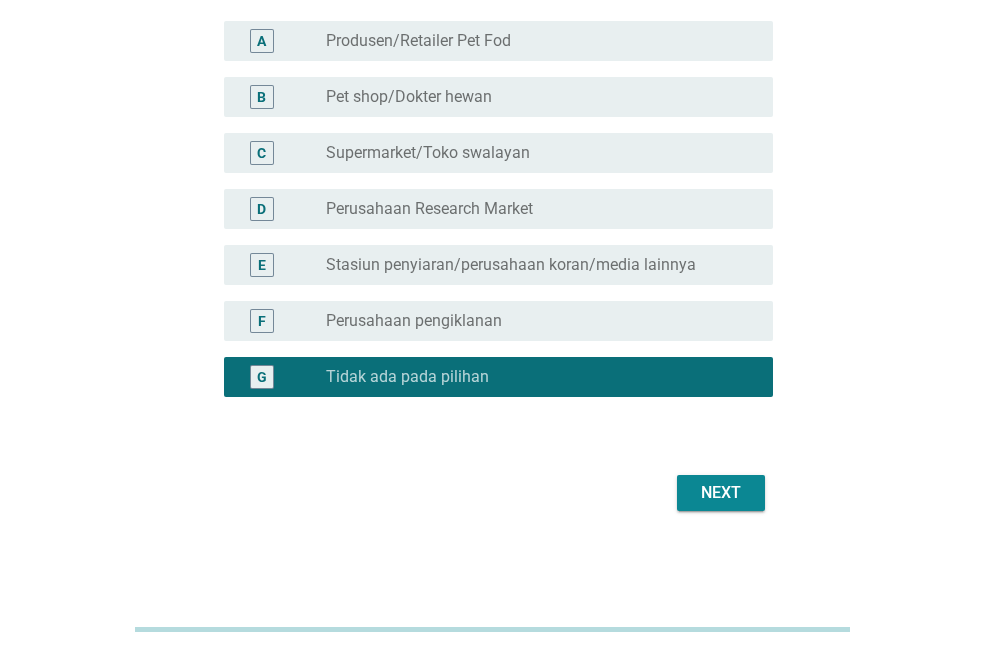 click on "Next" at bounding box center (721, 493) 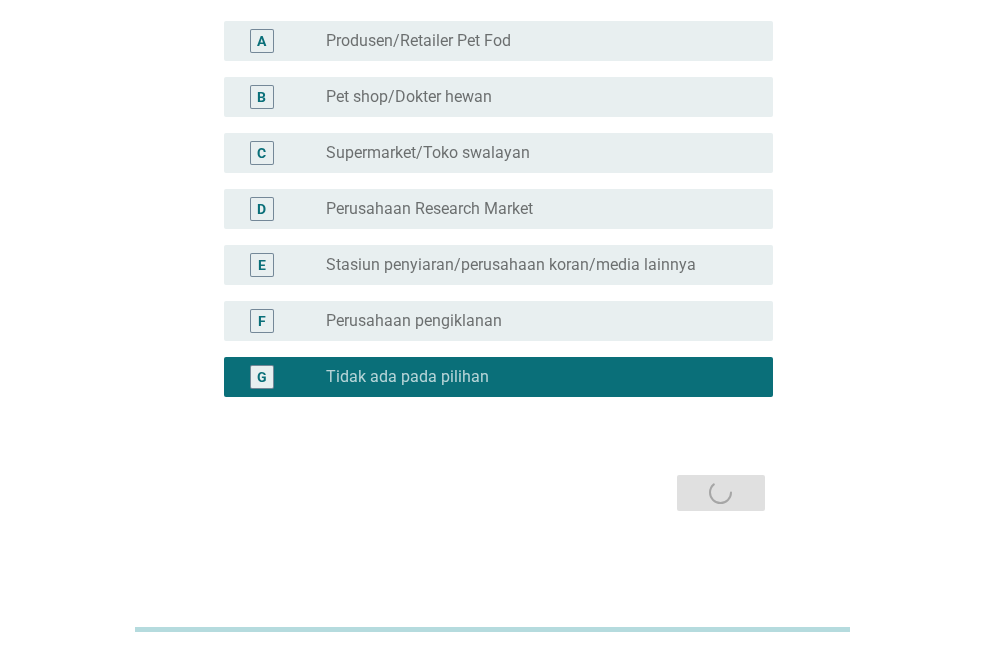 scroll, scrollTop: 0, scrollLeft: 0, axis: both 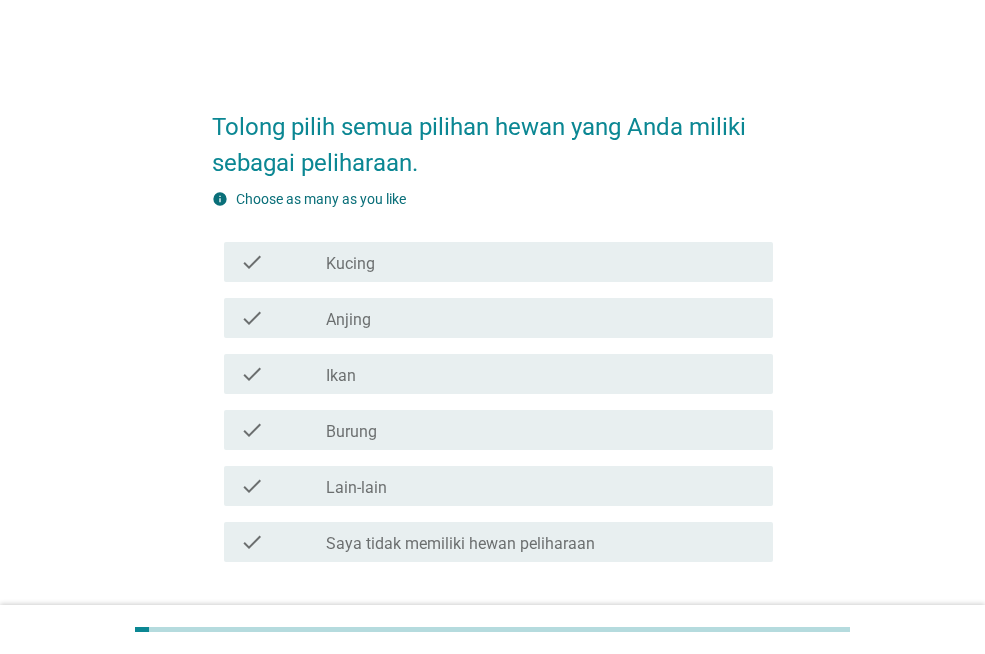 click on "check_box_outline_blank Kucing" at bounding box center [541, 262] 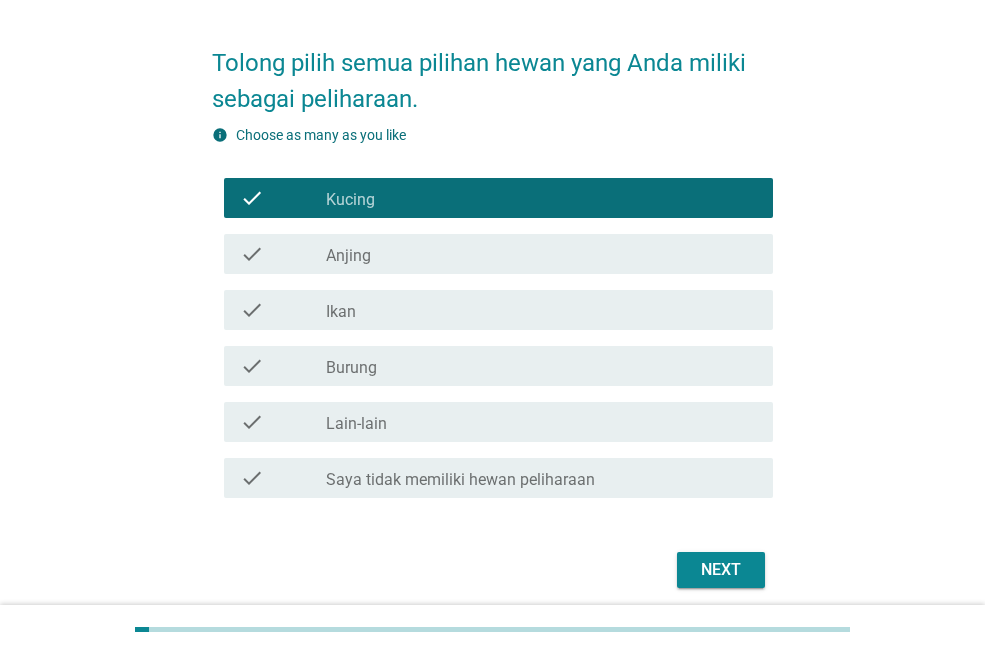 scroll, scrollTop: 141, scrollLeft: 0, axis: vertical 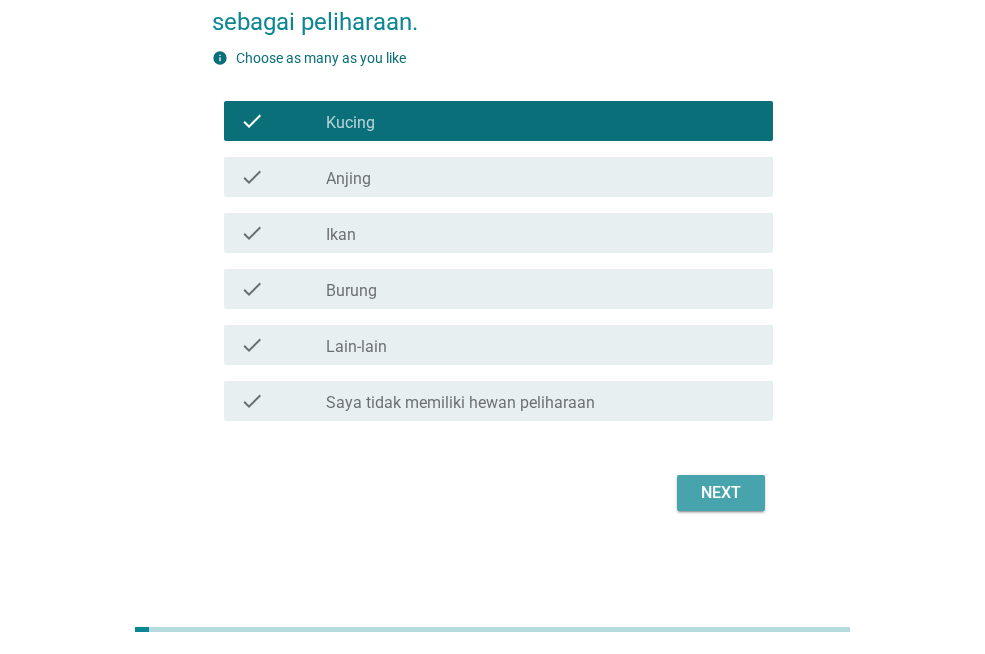 click on "Next" at bounding box center [721, 493] 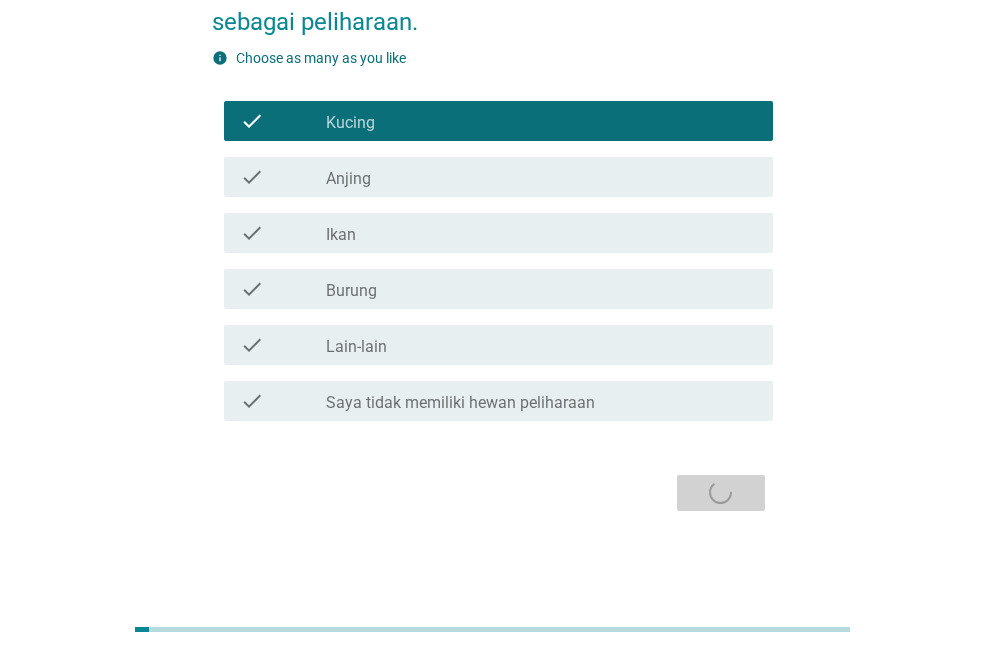 scroll, scrollTop: 0, scrollLeft: 0, axis: both 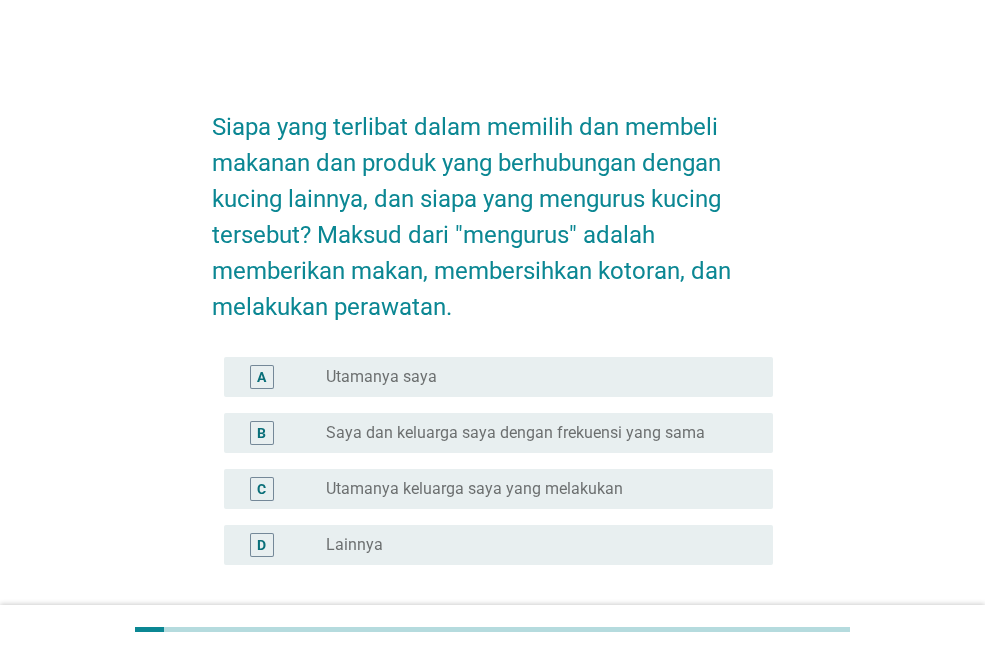 click on "radio_button_unchecked Utamanya saya" at bounding box center [533, 377] 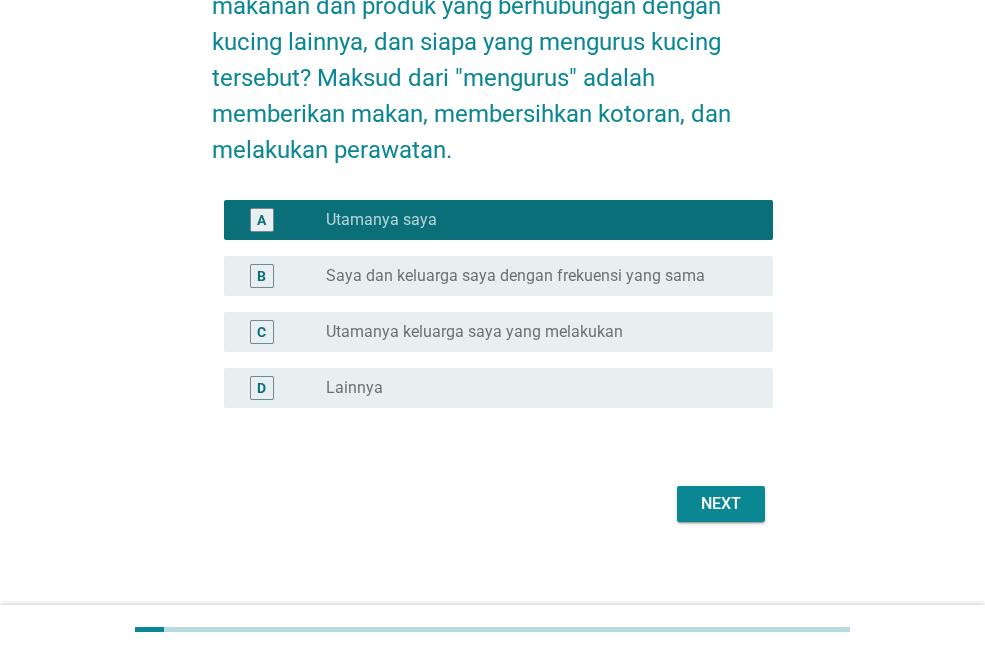scroll, scrollTop: 168, scrollLeft: 0, axis: vertical 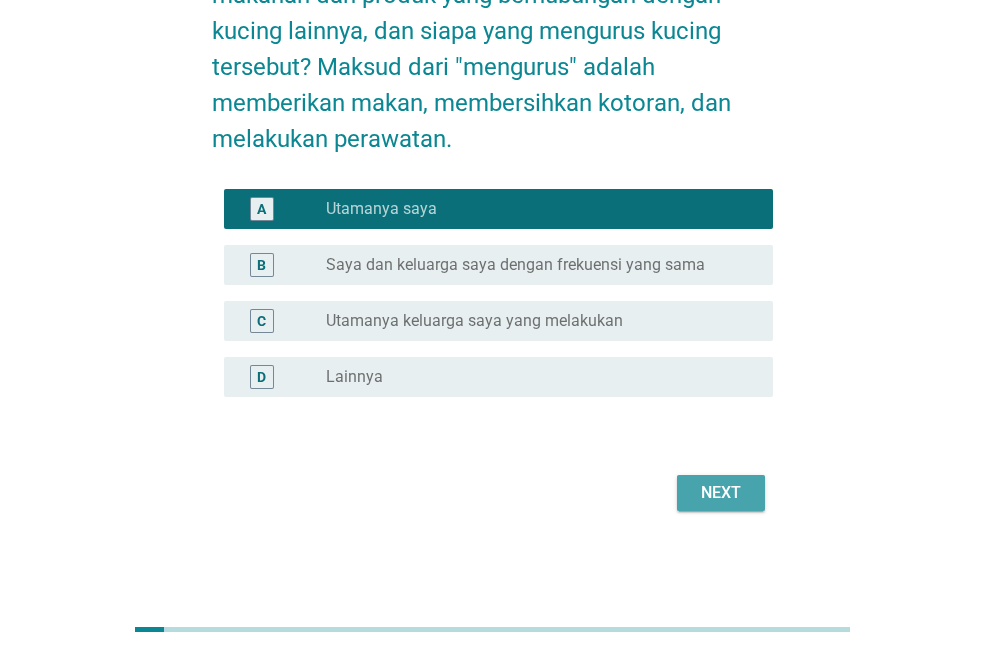 click on "Next" at bounding box center [721, 493] 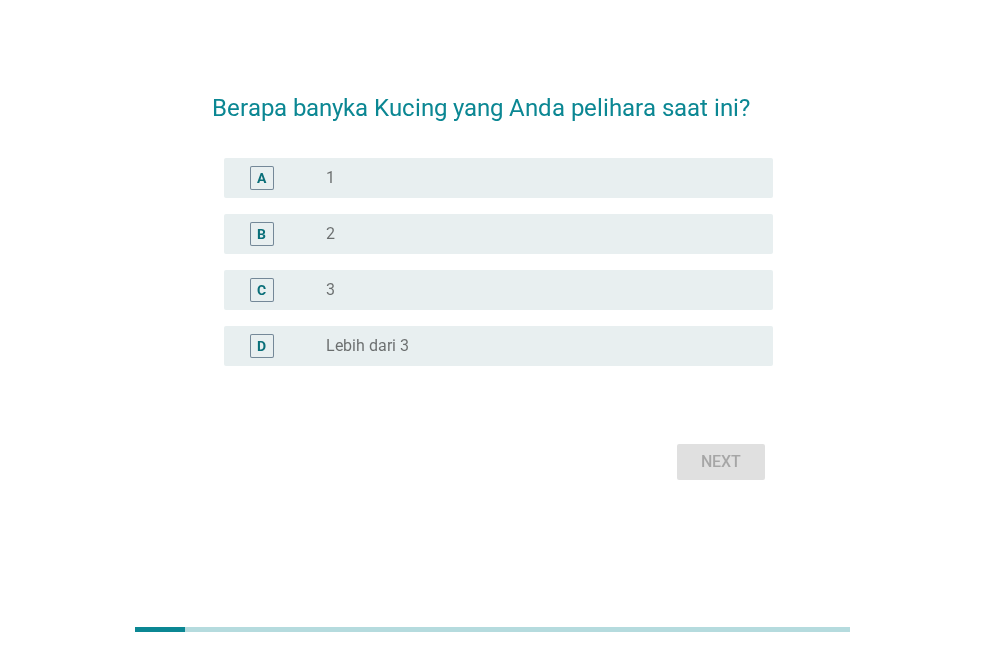 scroll, scrollTop: 0, scrollLeft: 0, axis: both 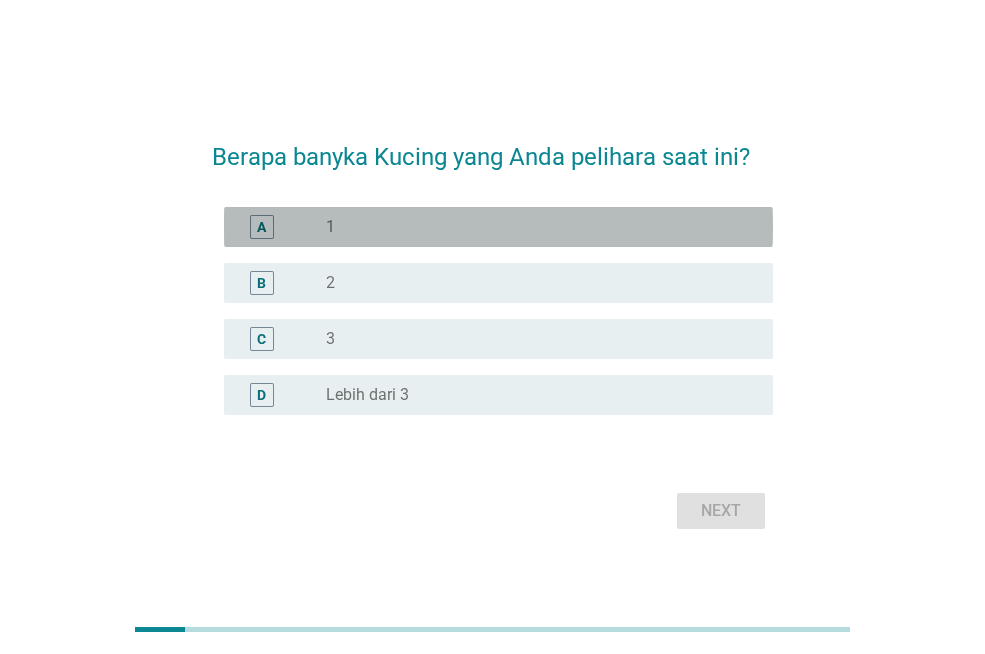 click on "radio_button_unchecked 1" at bounding box center (533, 227) 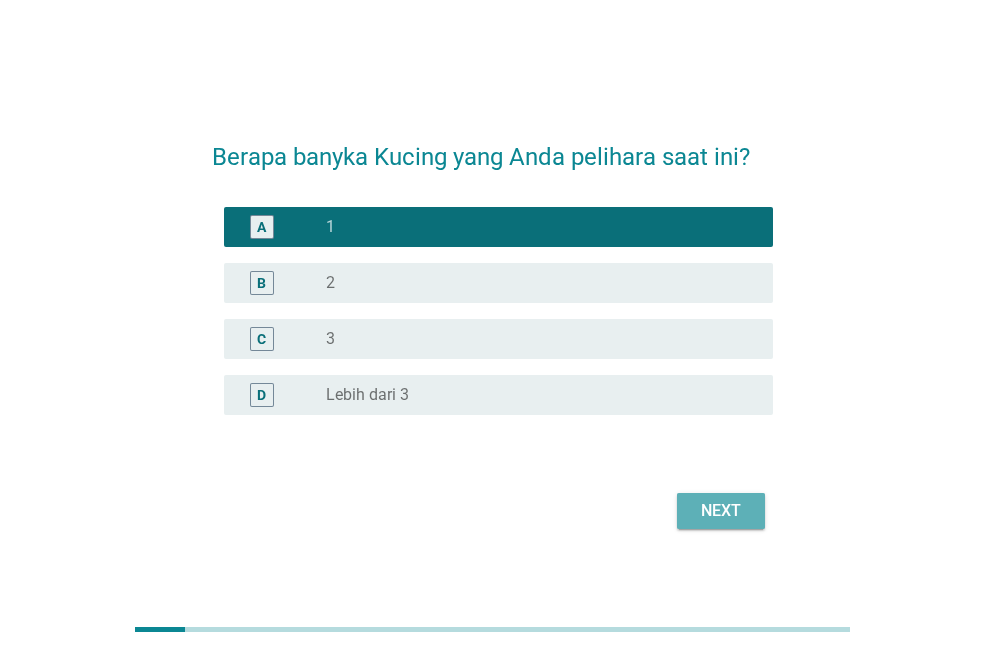 click on "Next" at bounding box center [721, 511] 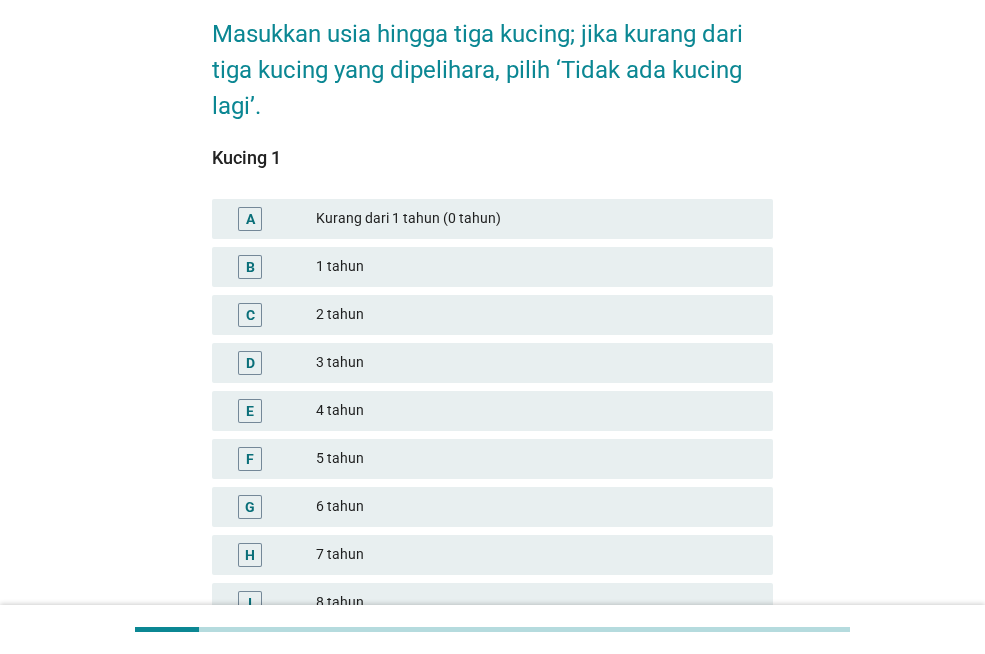 scroll, scrollTop: 300, scrollLeft: 0, axis: vertical 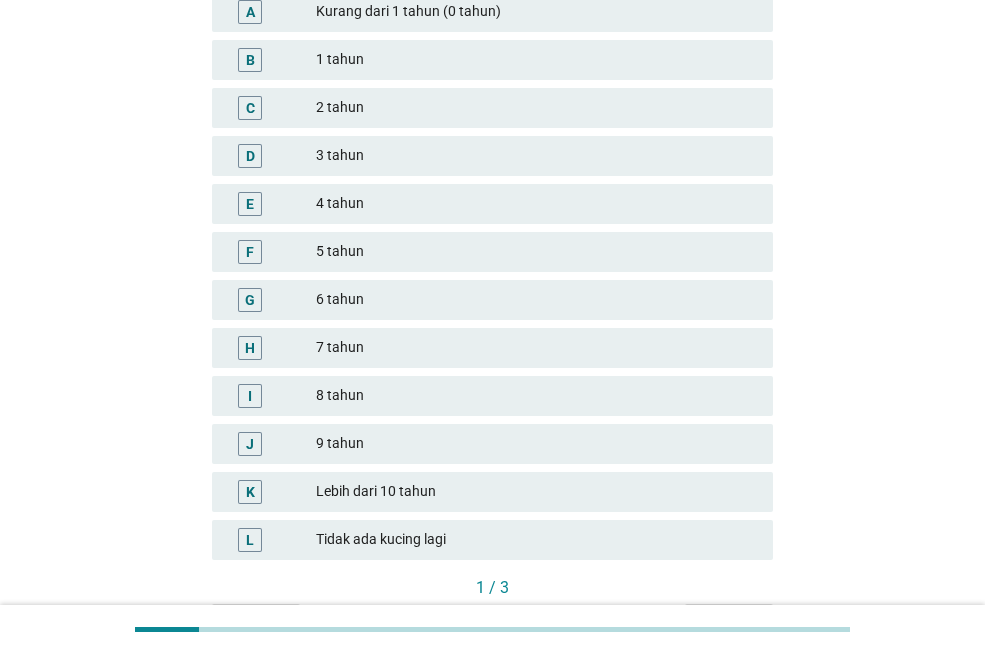 click on "Tidak ada kucing lagi" at bounding box center (536, 540) 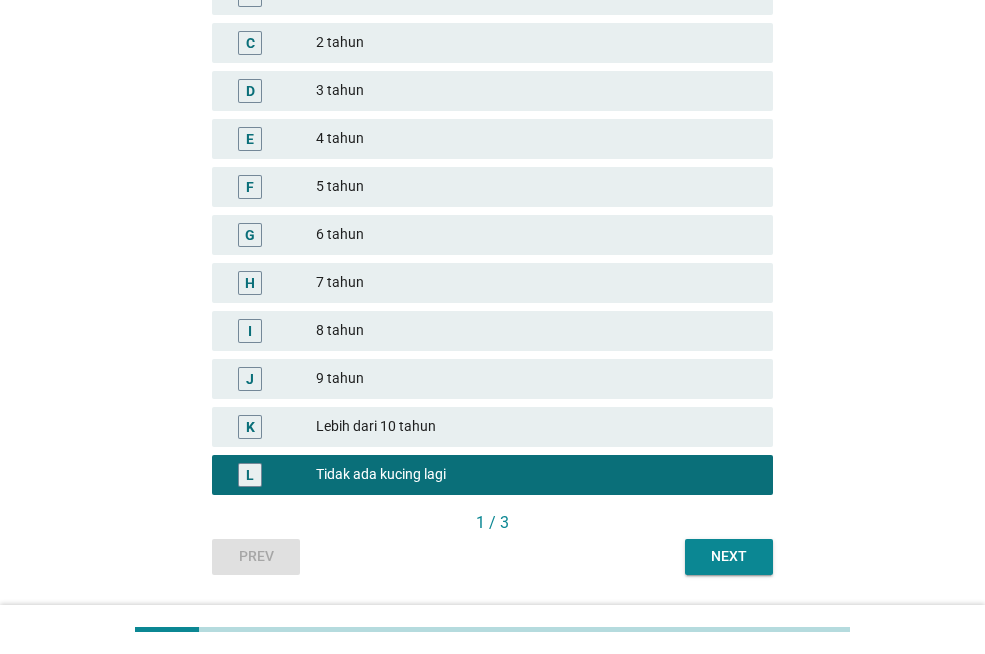 scroll, scrollTop: 400, scrollLeft: 0, axis: vertical 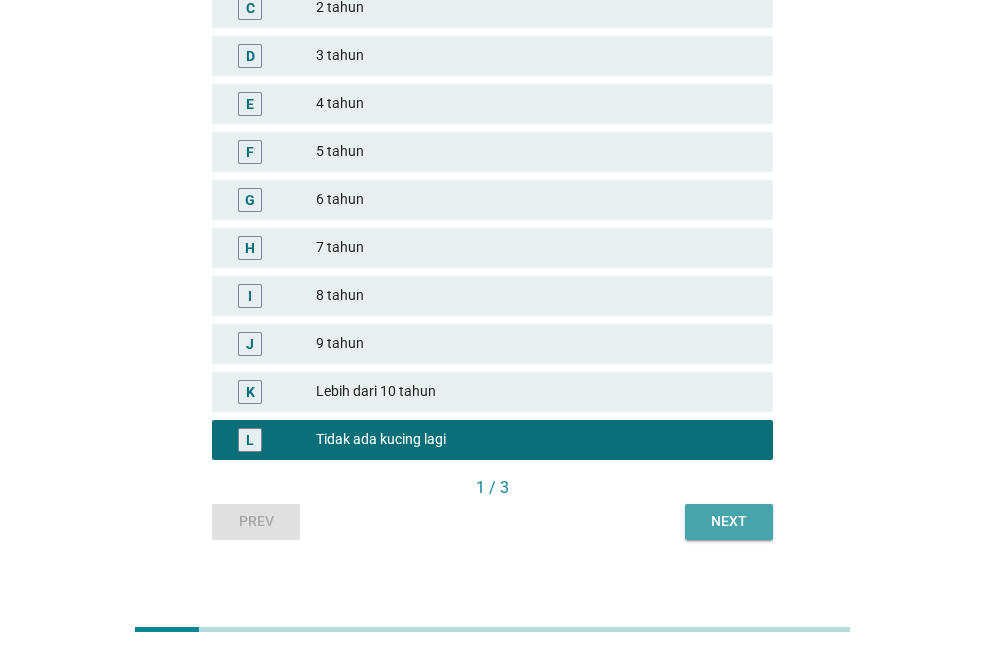 click on "Next" at bounding box center (729, 521) 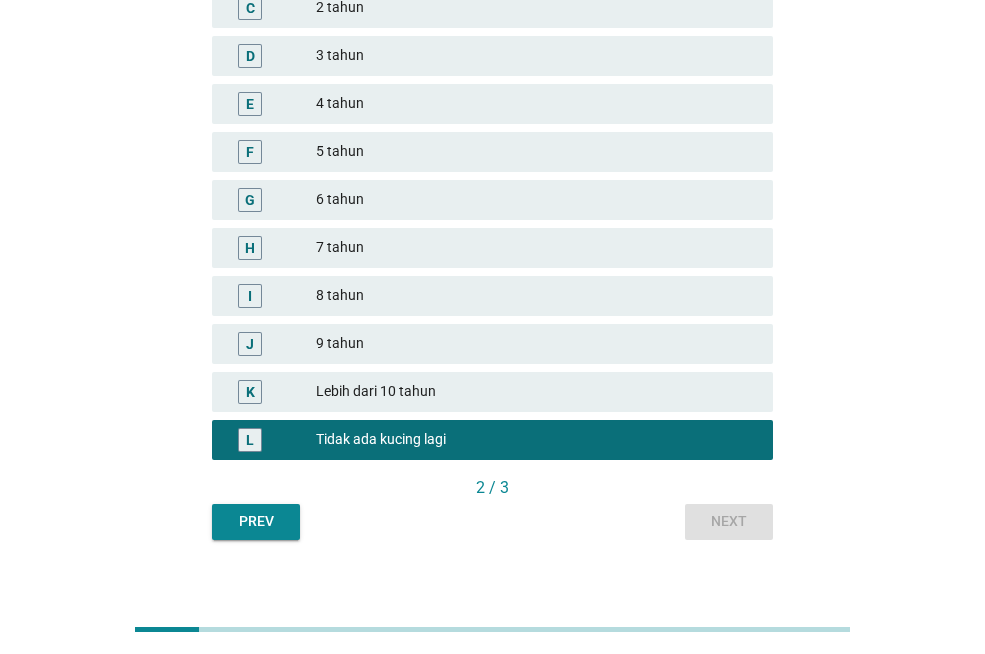 scroll, scrollTop: 0, scrollLeft: 0, axis: both 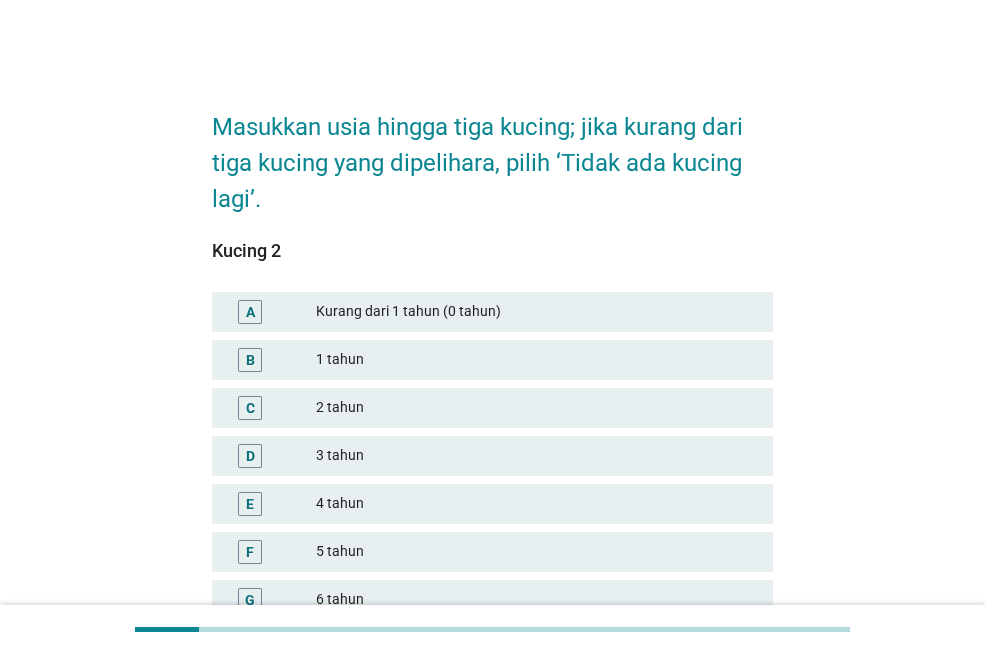 click on "1 tahun" at bounding box center (536, 360) 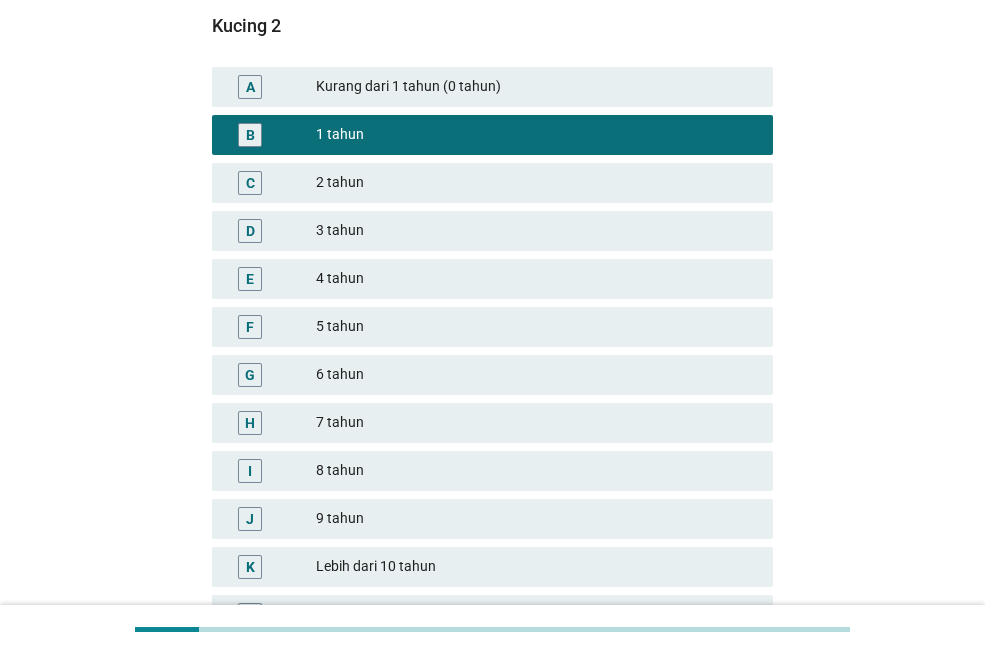 scroll, scrollTop: 423, scrollLeft: 0, axis: vertical 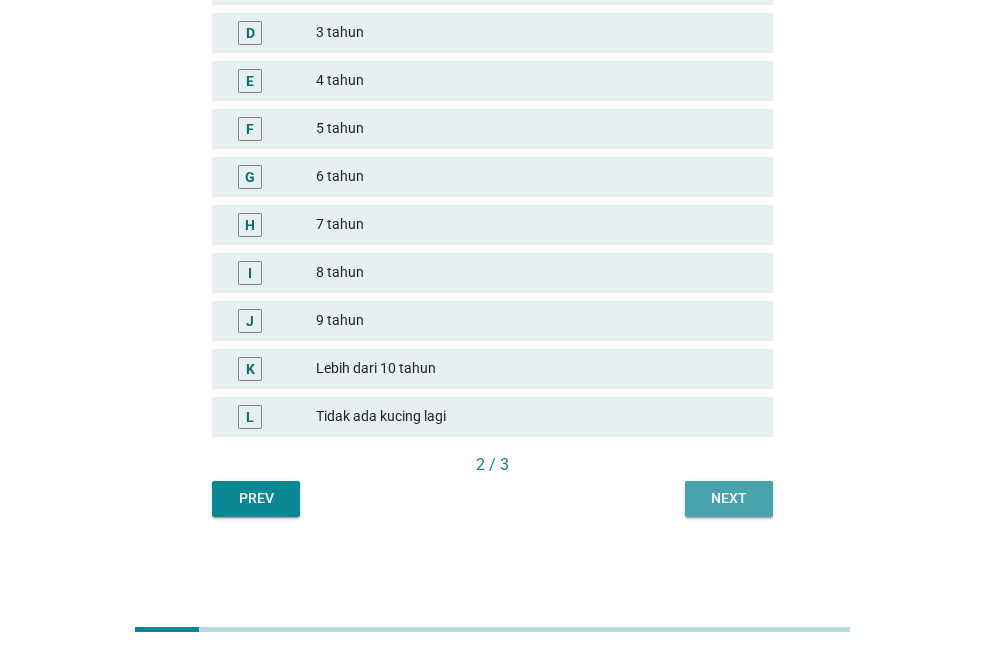 click on "Next" at bounding box center [729, 498] 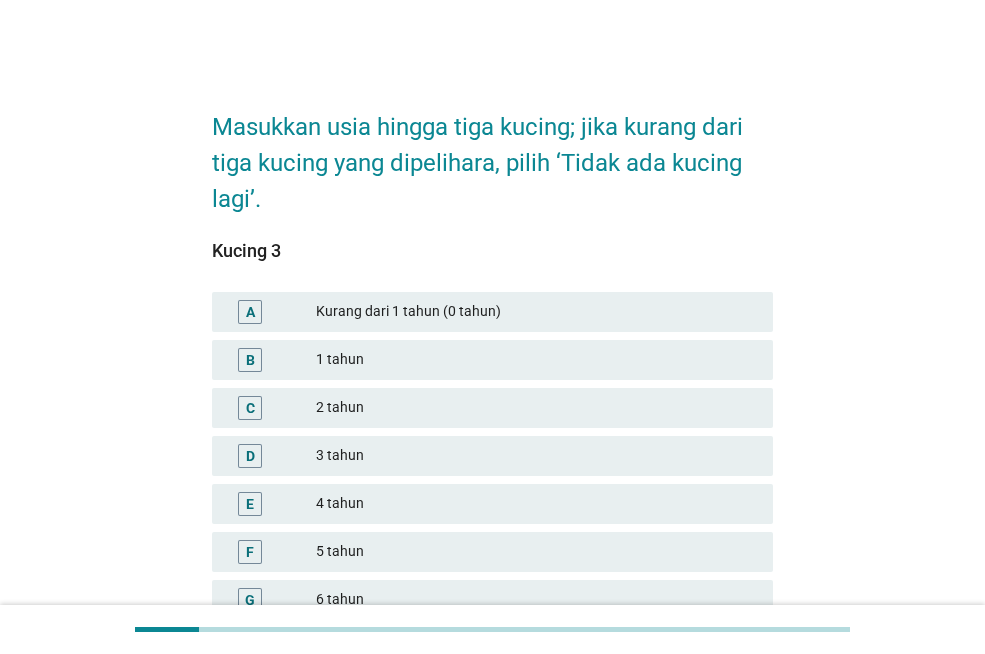 click on "1 tahun" at bounding box center [536, 360] 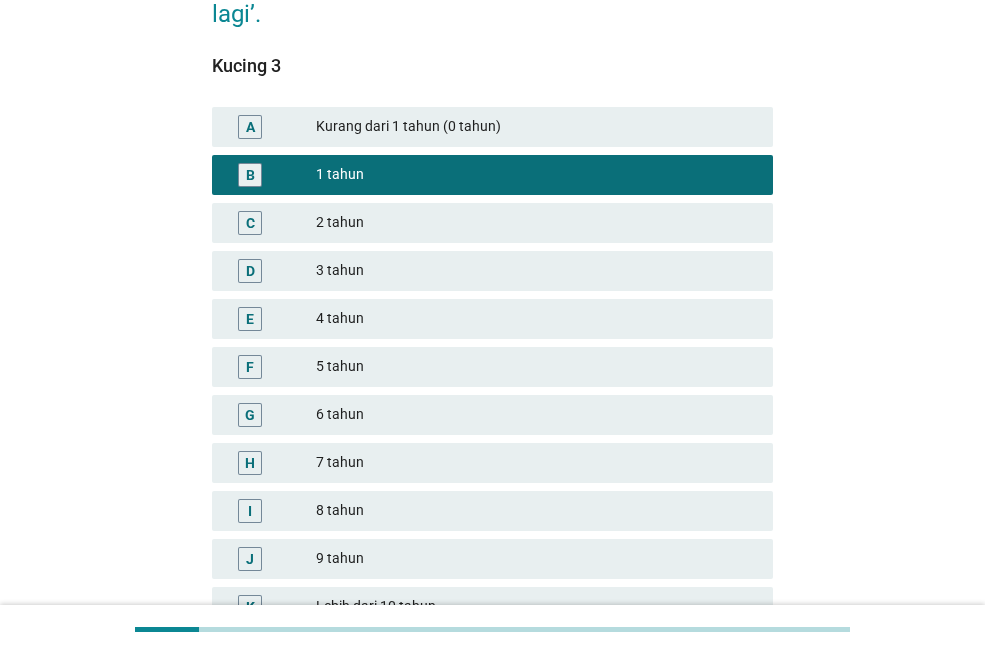 scroll, scrollTop: 423, scrollLeft: 0, axis: vertical 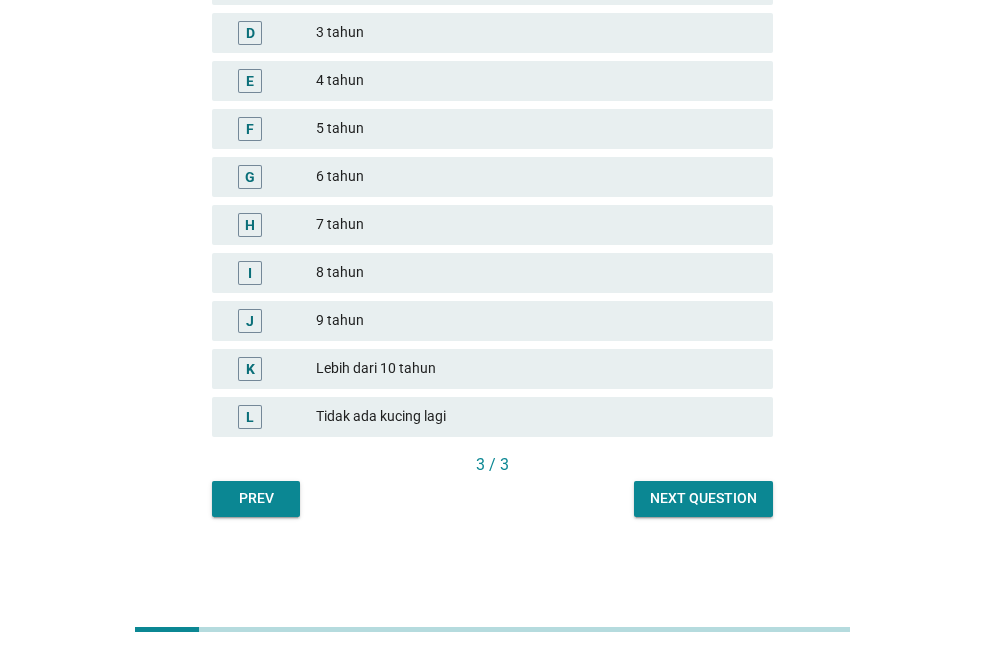 click on "Tidak ada kucing lagi" at bounding box center (536, 417) 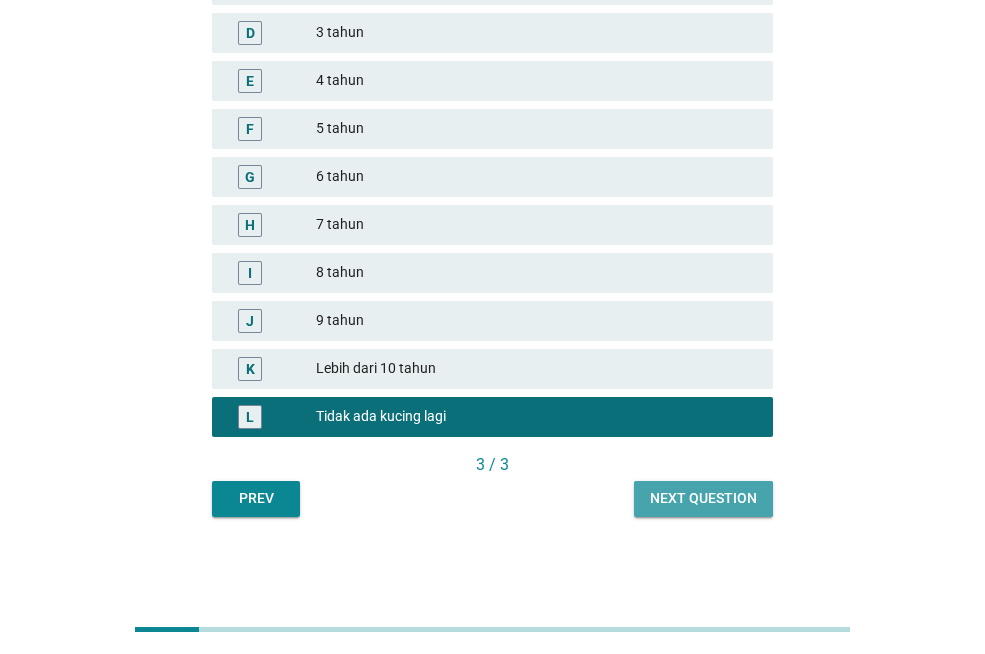 click on "Next question" at bounding box center [703, 498] 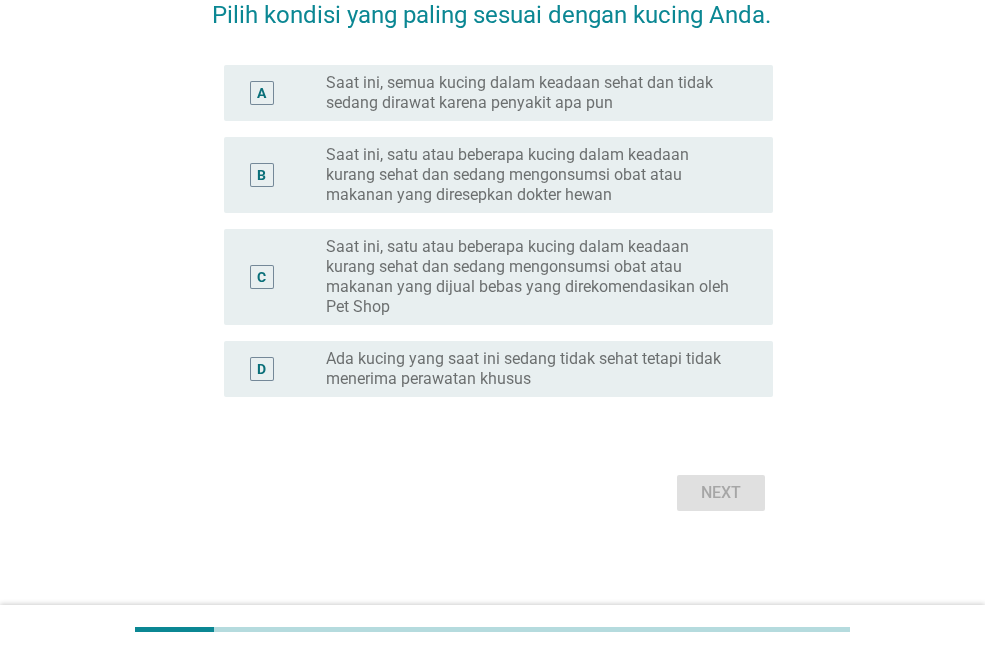 scroll, scrollTop: 0, scrollLeft: 0, axis: both 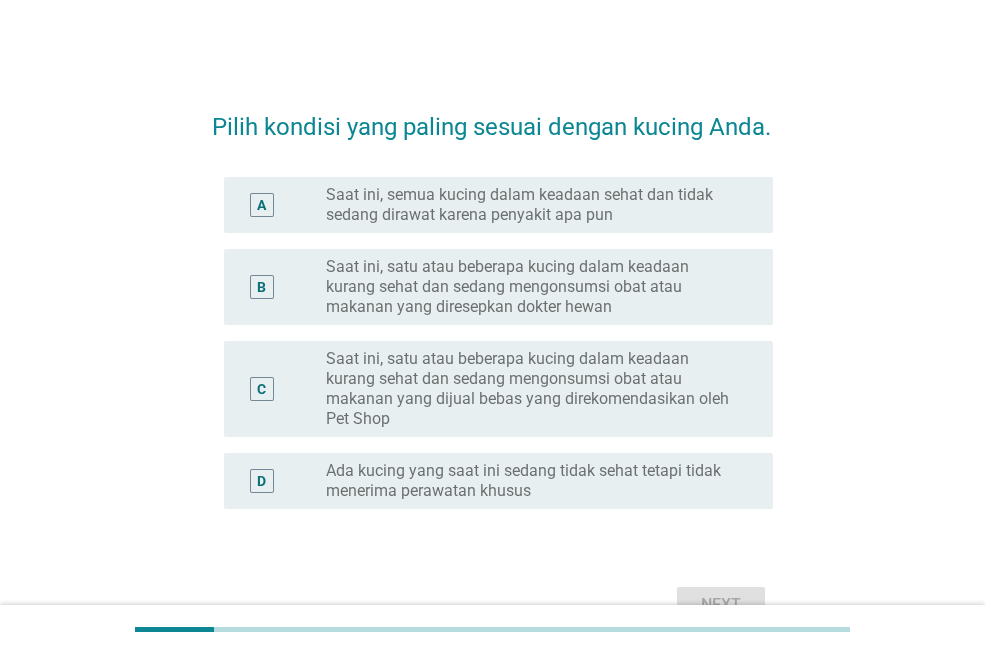 click on "Saat ini, semua kucing dalam keadaan sehat dan tidak sedang dirawat karena penyakit apa pun" at bounding box center [533, 205] 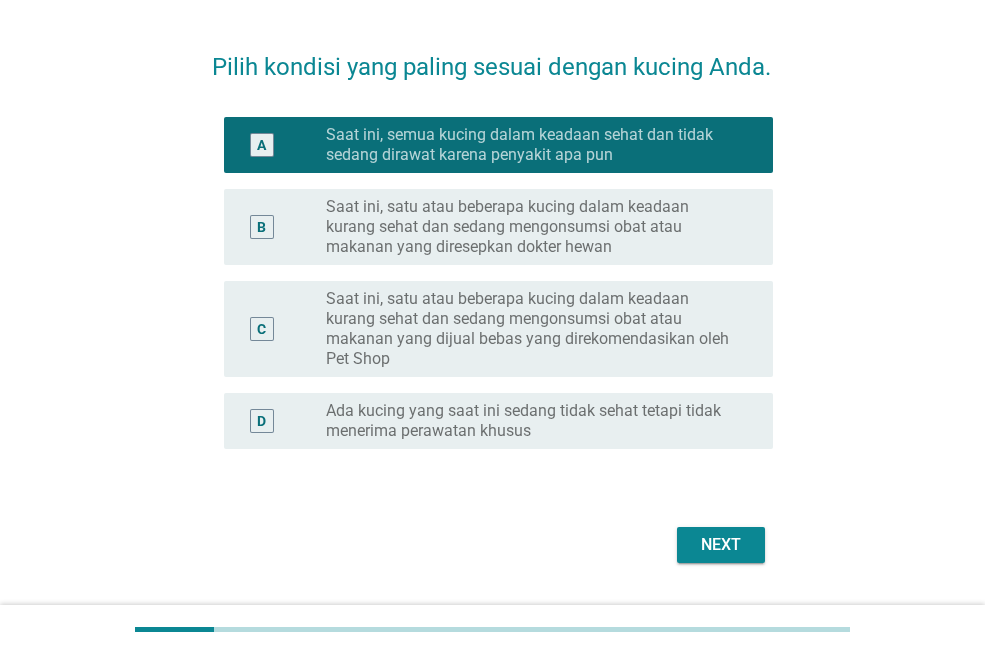scroll, scrollTop: 128, scrollLeft: 0, axis: vertical 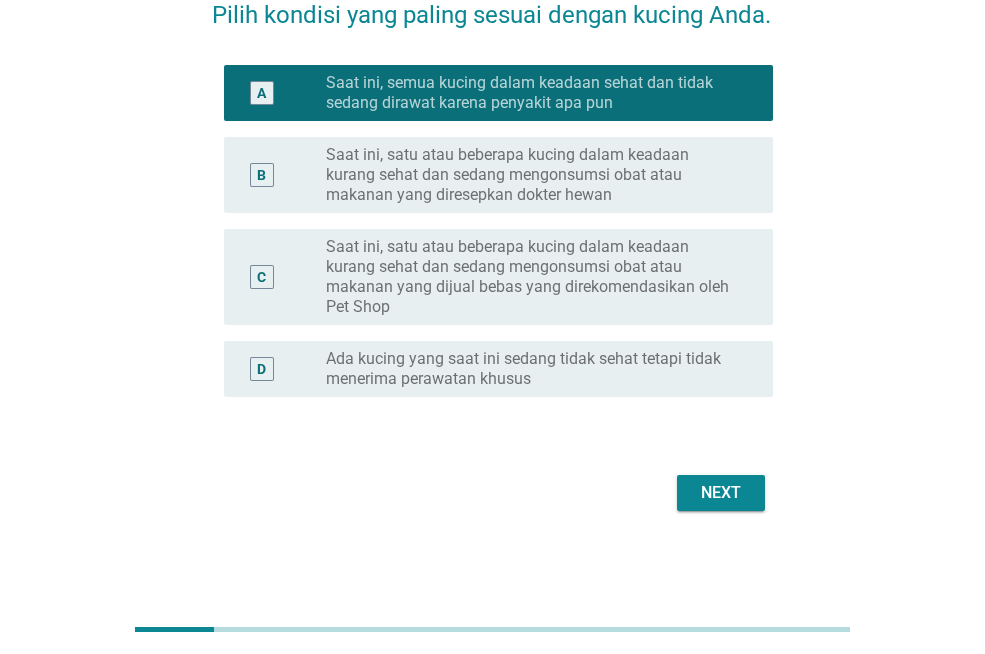 click on "Next" at bounding box center [721, 493] 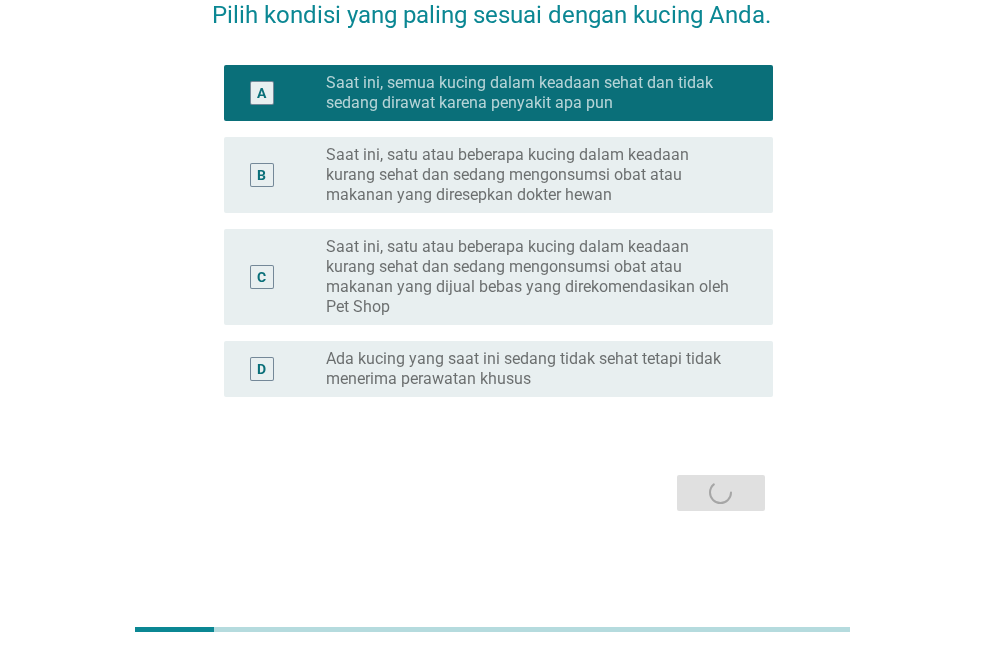 scroll, scrollTop: 0, scrollLeft: 0, axis: both 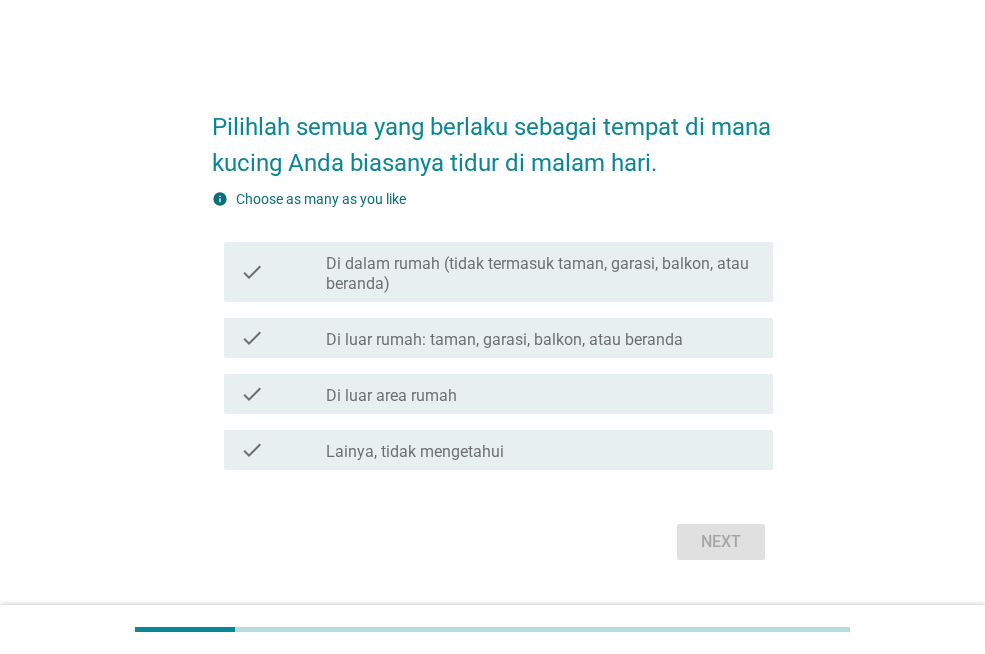click on "Di dalam rumah (tidak termasuk taman, garasi, balkon, atau beranda)" at bounding box center (541, 274) 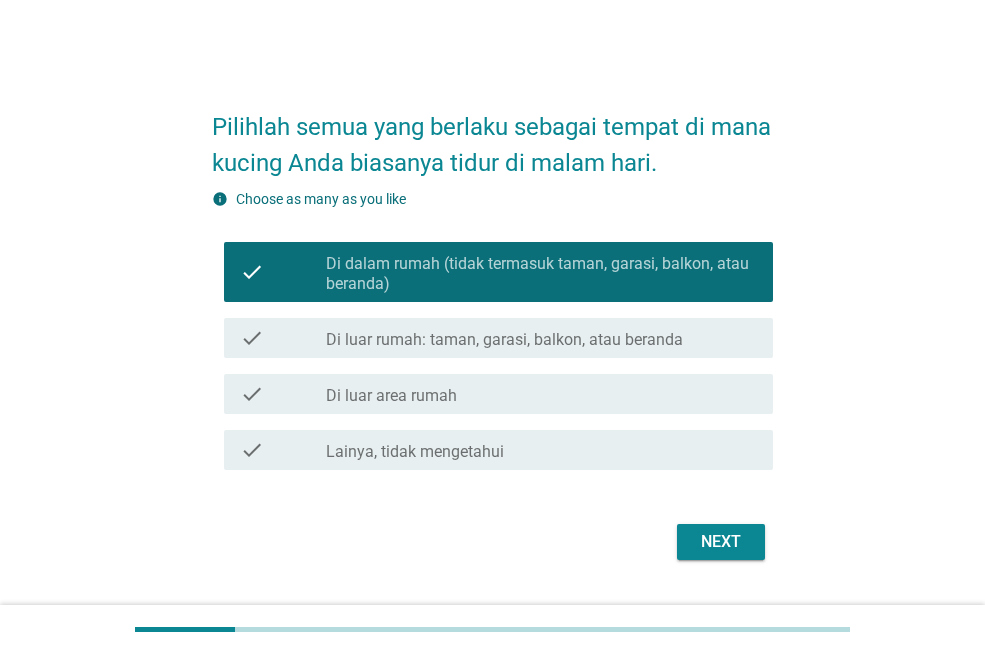 click on "Next" at bounding box center [721, 542] 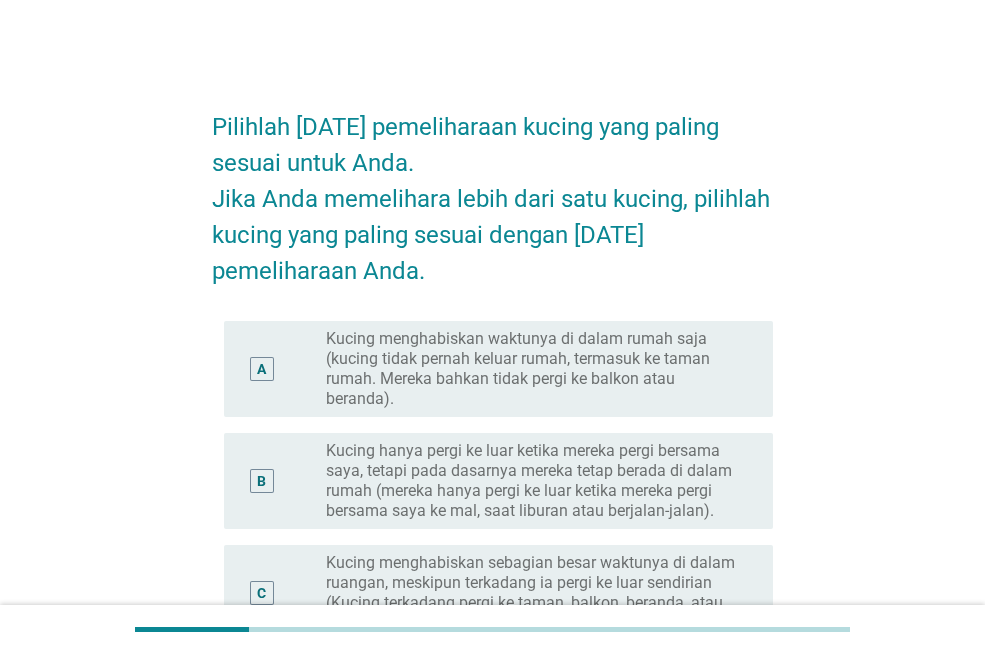 click on "Kucing menghabiskan waktunya di dalam rumah saja (kucing tidak pernah keluar rumah, termasuk ke taman rumah. Mereka bahkan tidak pergi ke balkon atau beranda)." at bounding box center [533, 369] 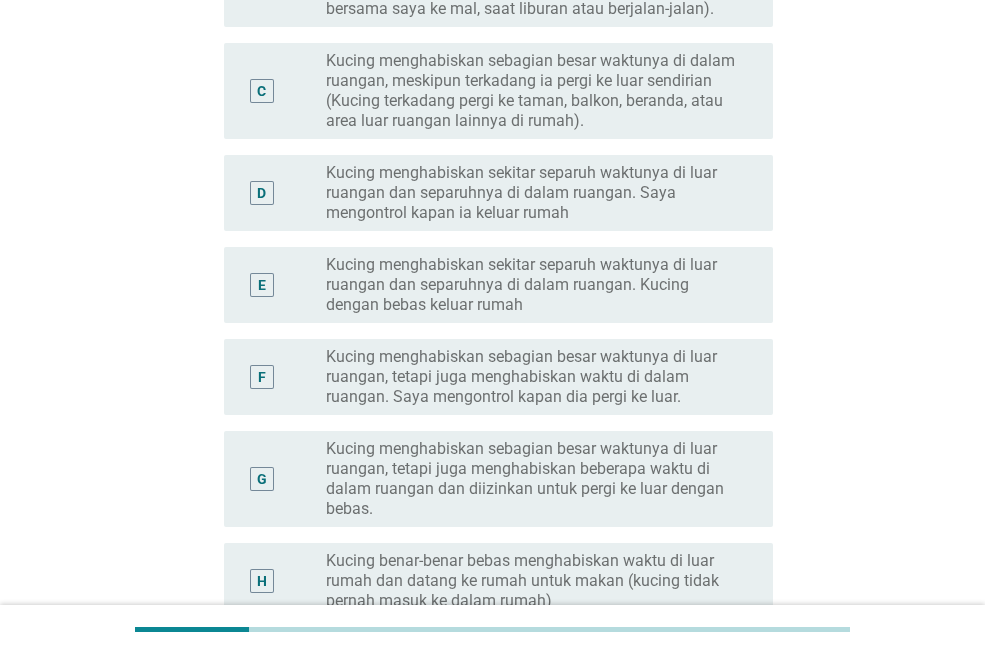 scroll, scrollTop: 724, scrollLeft: 0, axis: vertical 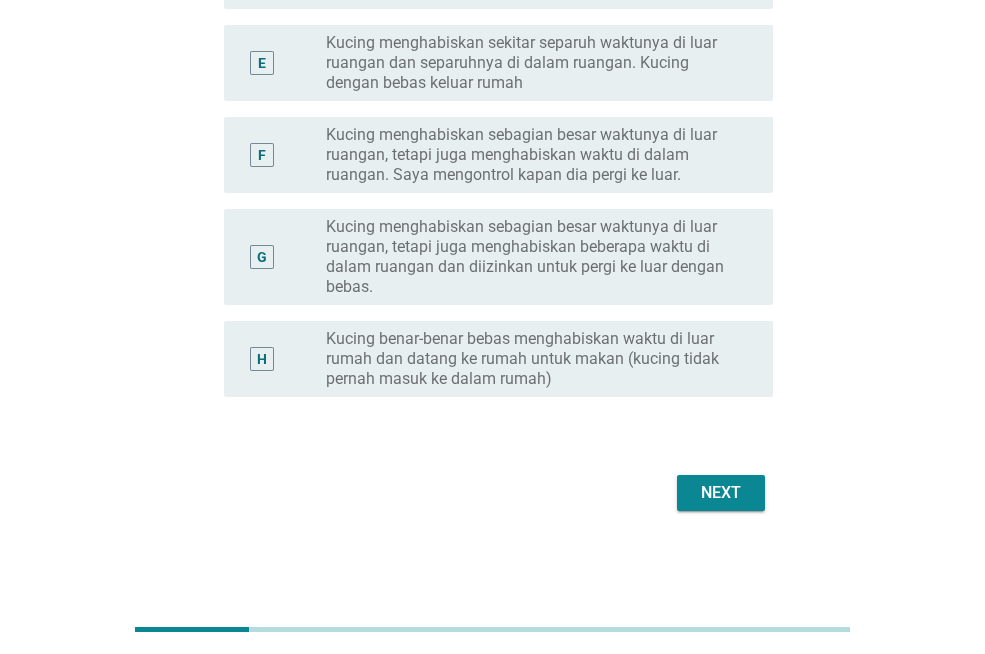 click on "Next" at bounding box center [721, 493] 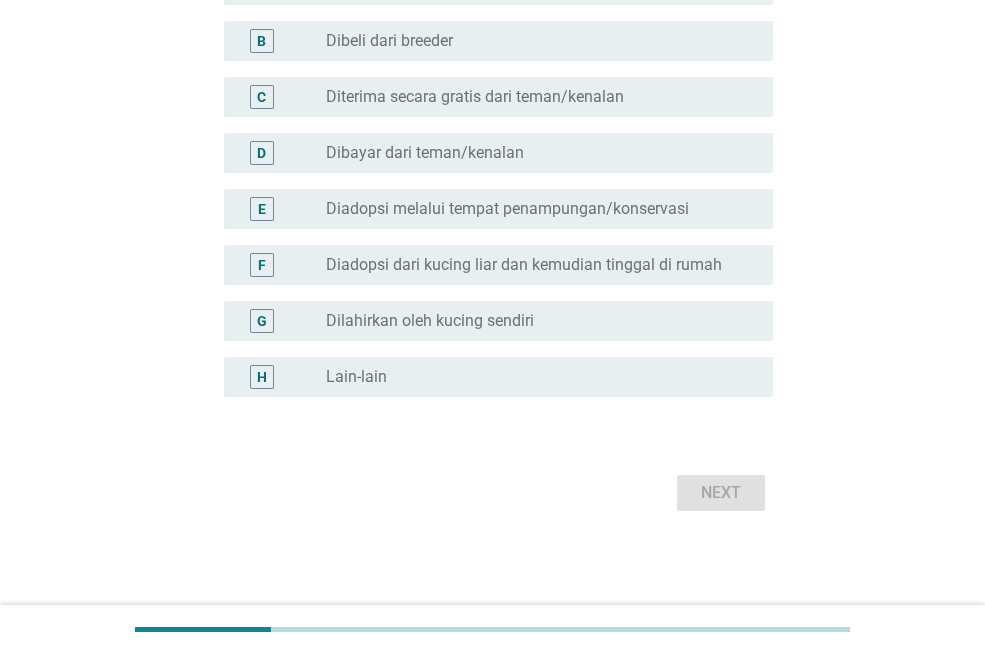 scroll, scrollTop: 0, scrollLeft: 0, axis: both 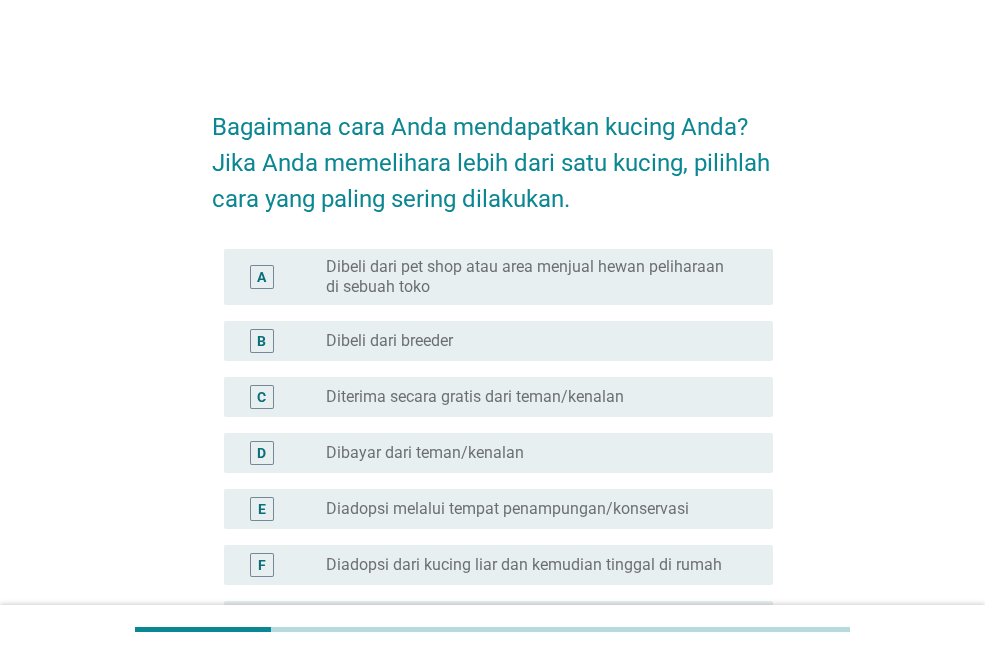 click on "Dibeli dari pet shop atau area menjual hewan peliharaan di sebuah toko" at bounding box center [533, 277] 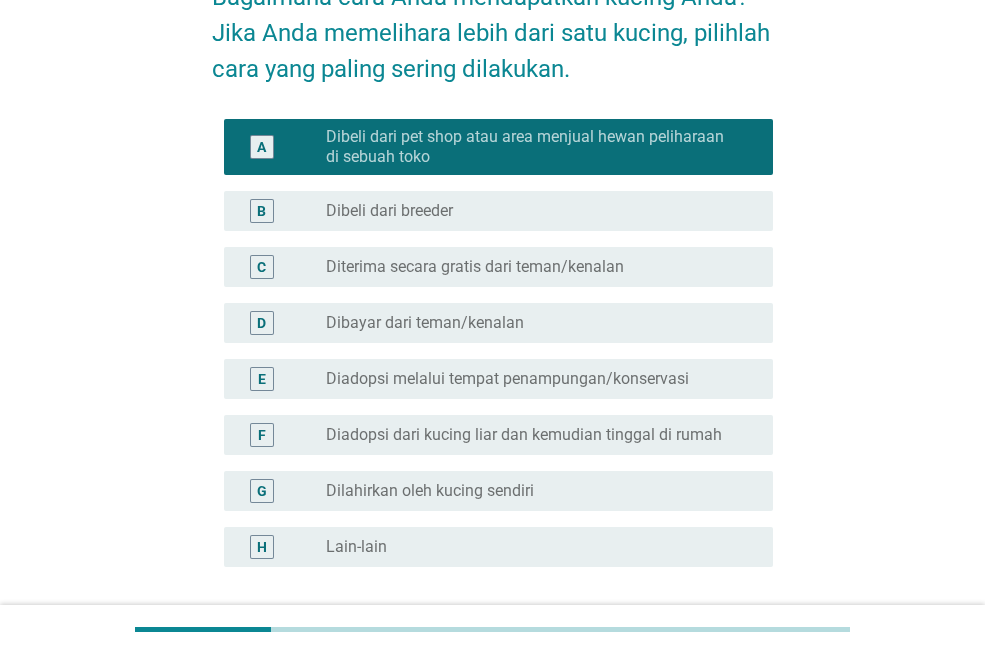 scroll, scrollTop: 300, scrollLeft: 0, axis: vertical 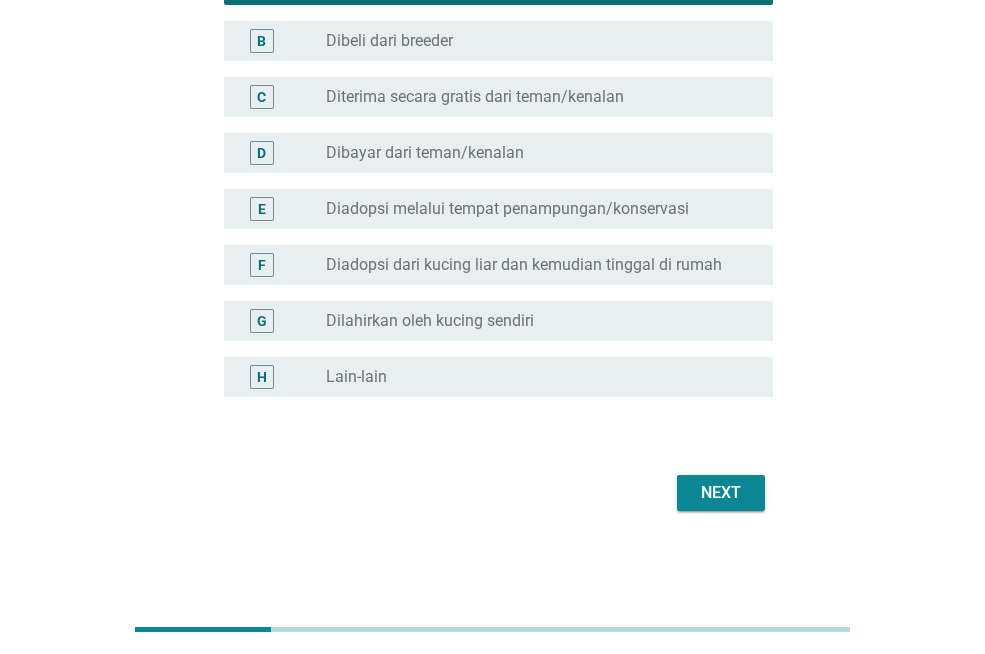 click on "Next" at bounding box center (721, 493) 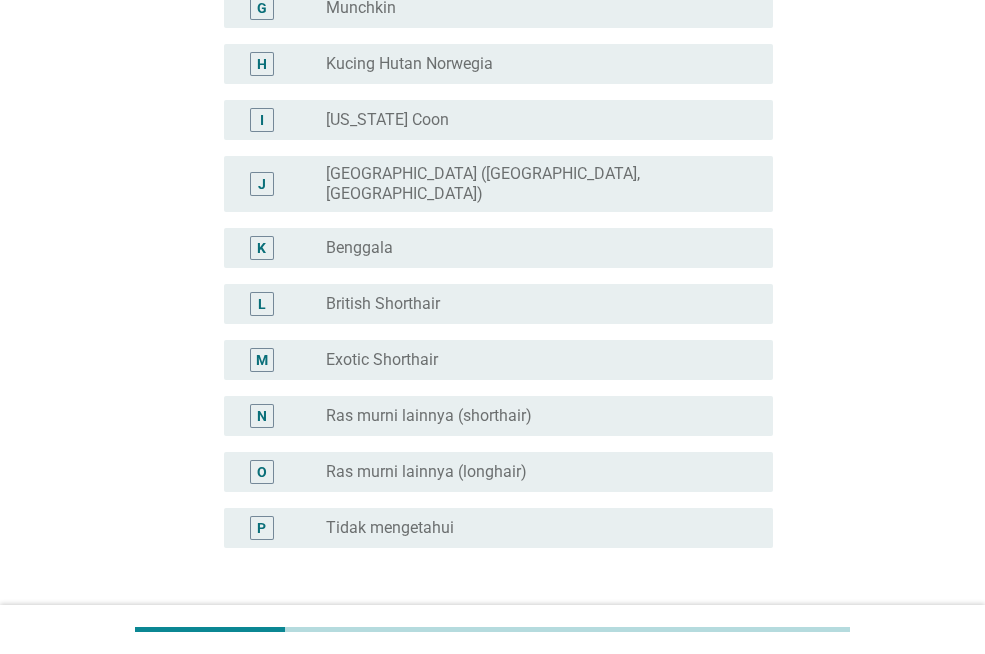 scroll, scrollTop: 600, scrollLeft: 0, axis: vertical 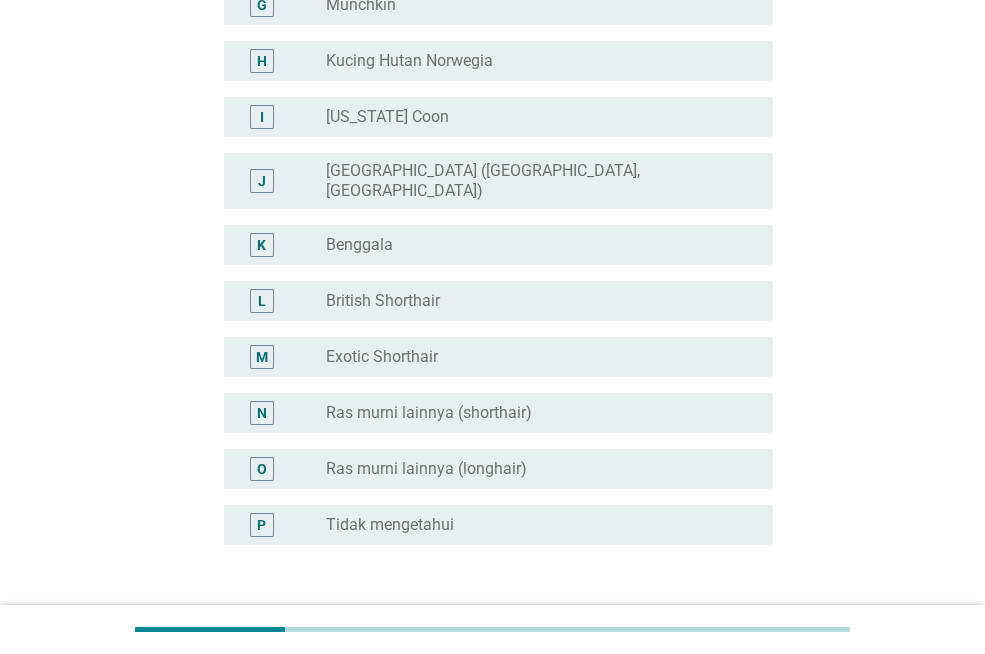 click on "radio_button_unchecked Tidak mengetahui" at bounding box center (533, 525) 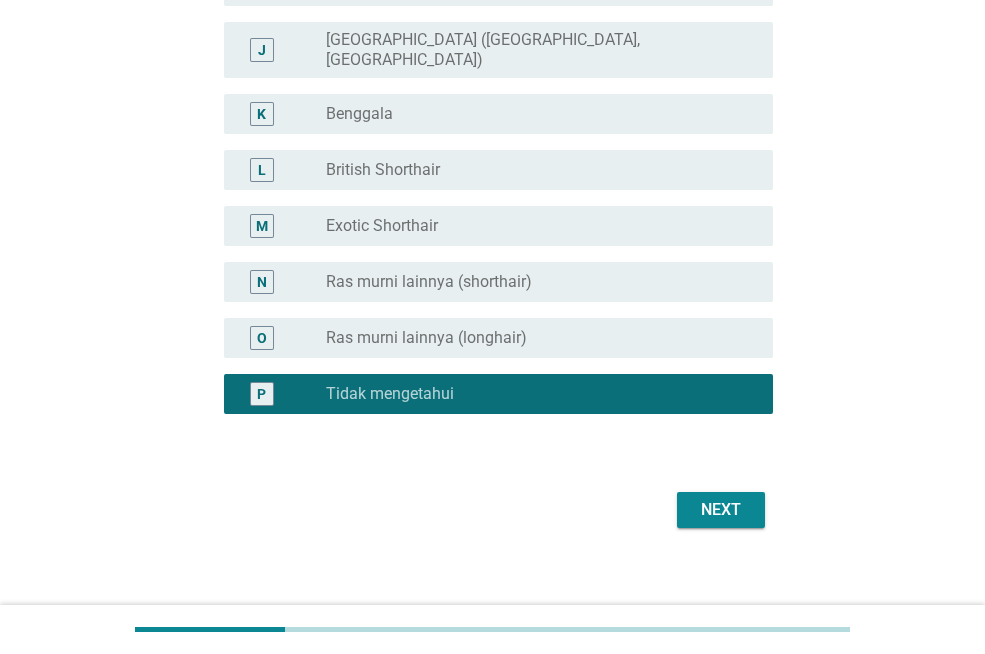 scroll, scrollTop: 732, scrollLeft: 0, axis: vertical 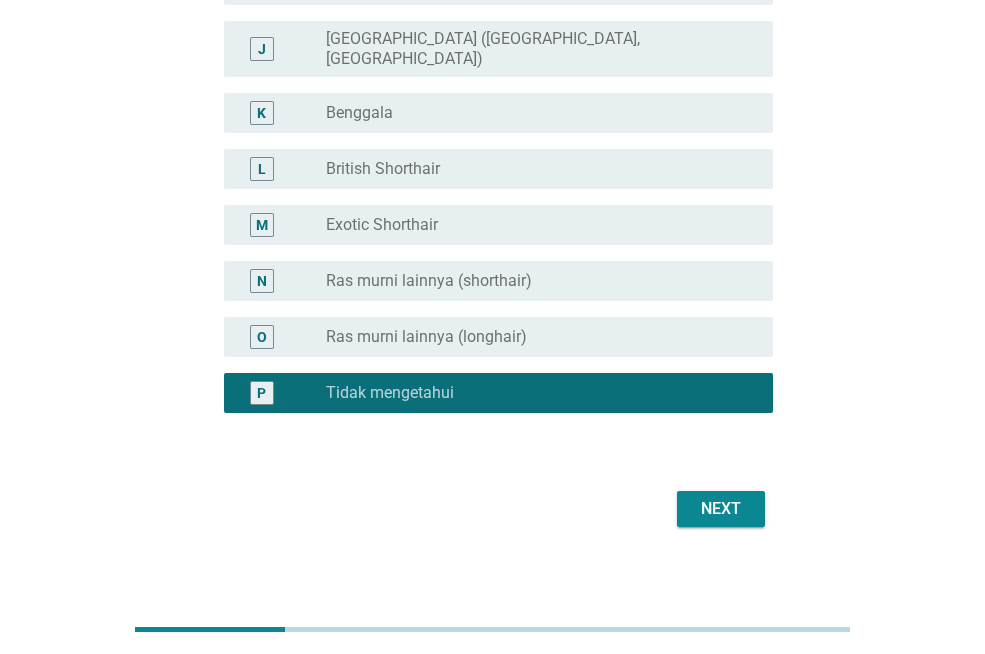 click on "Next" at bounding box center (721, 509) 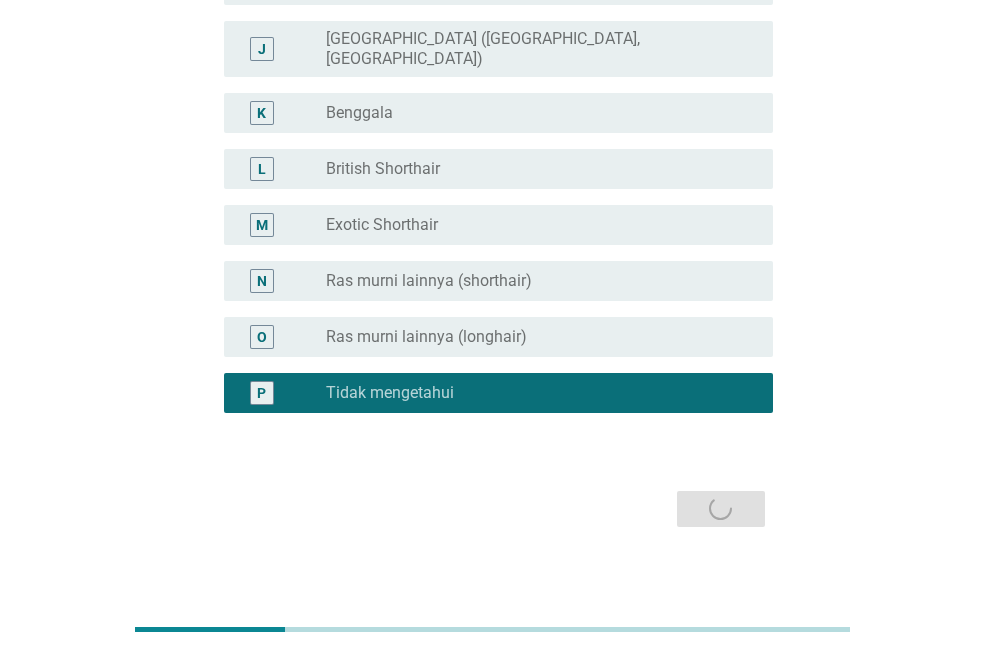 scroll, scrollTop: 0, scrollLeft: 0, axis: both 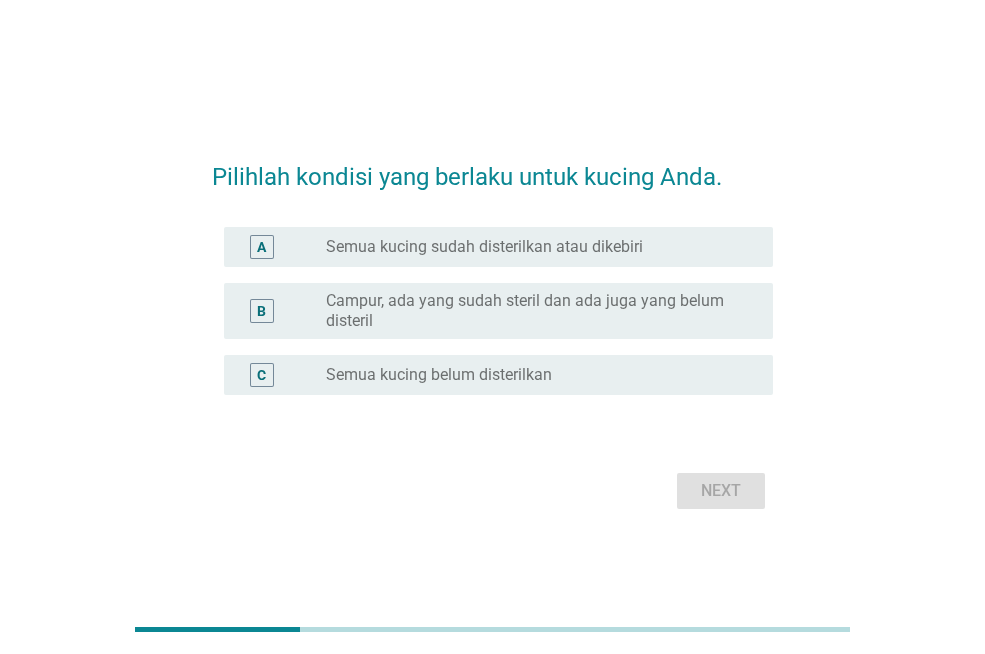 click on "Semua kucing sudah disterilkan atau dikebiri" at bounding box center [484, 247] 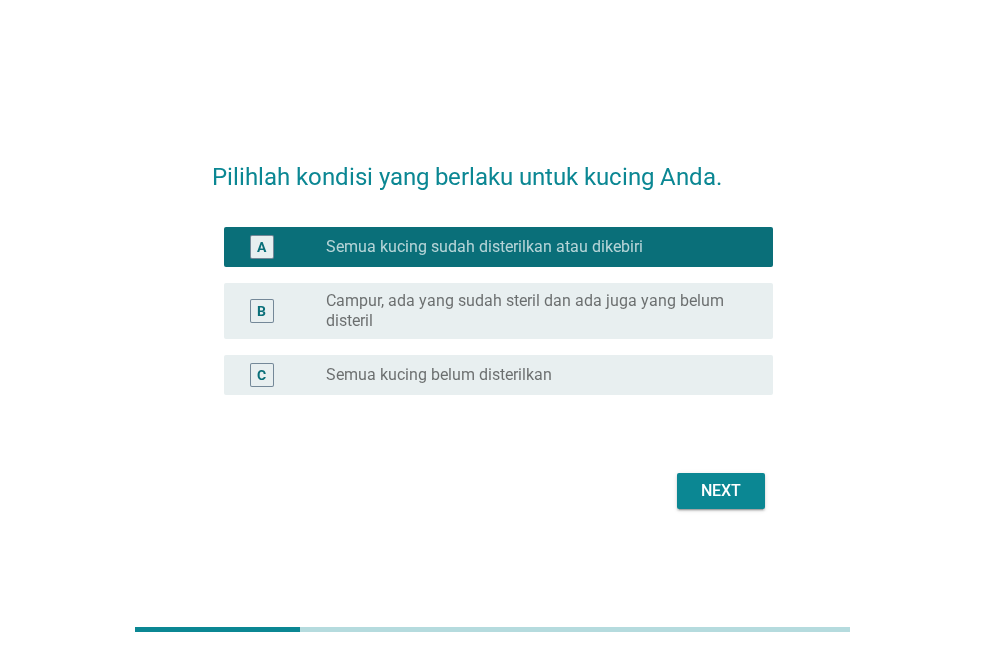 click on "Next" at bounding box center (721, 491) 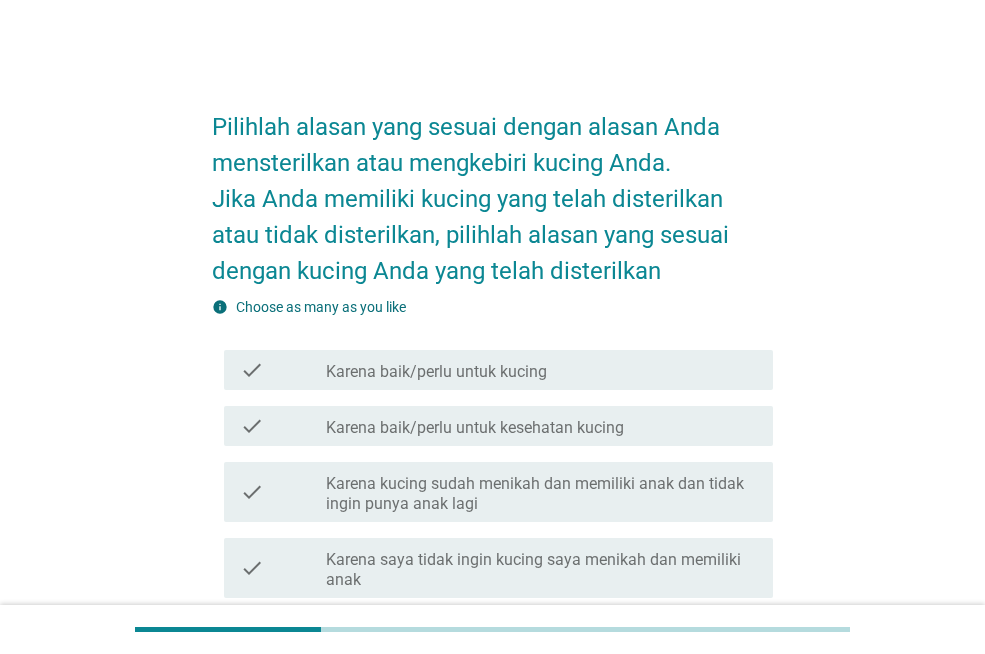 click on "Karena baik/perlu untuk kucing" at bounding box center (436, 372) 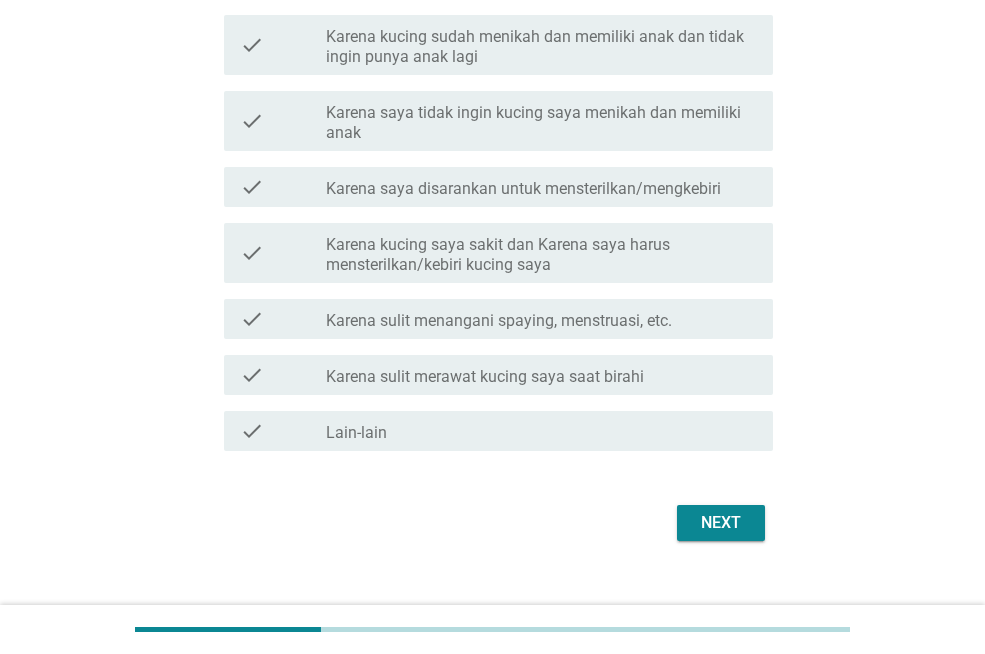 scroll, scrollTop: 477, scrollLeft: 0, axis: vertical 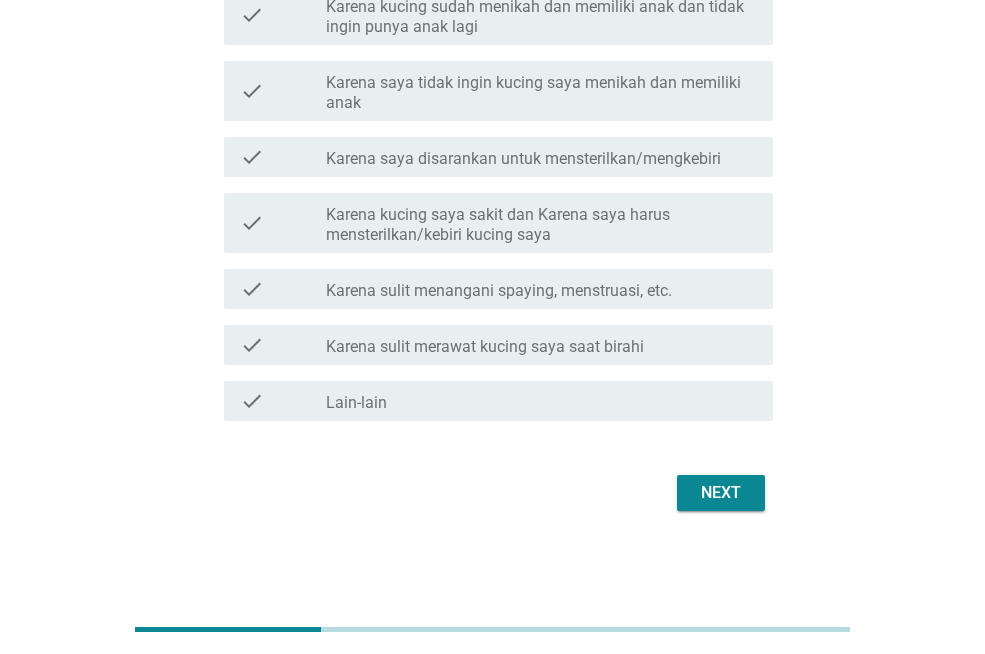 click on "Next" at bounding box center [721, 493] 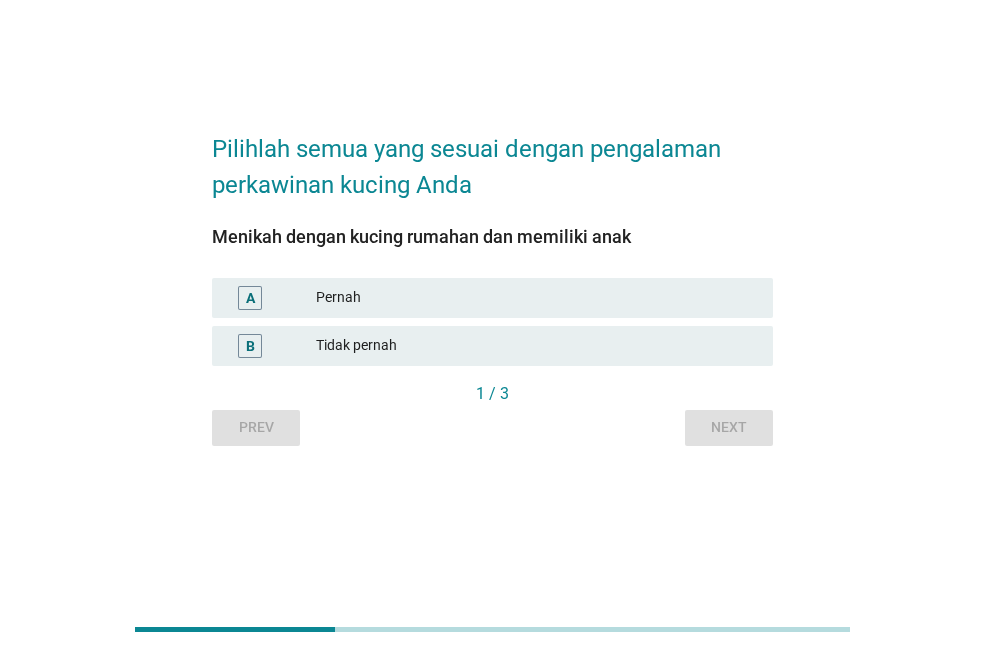 scroll, scrollTop: 0, scrollLeft: 0, axis: both 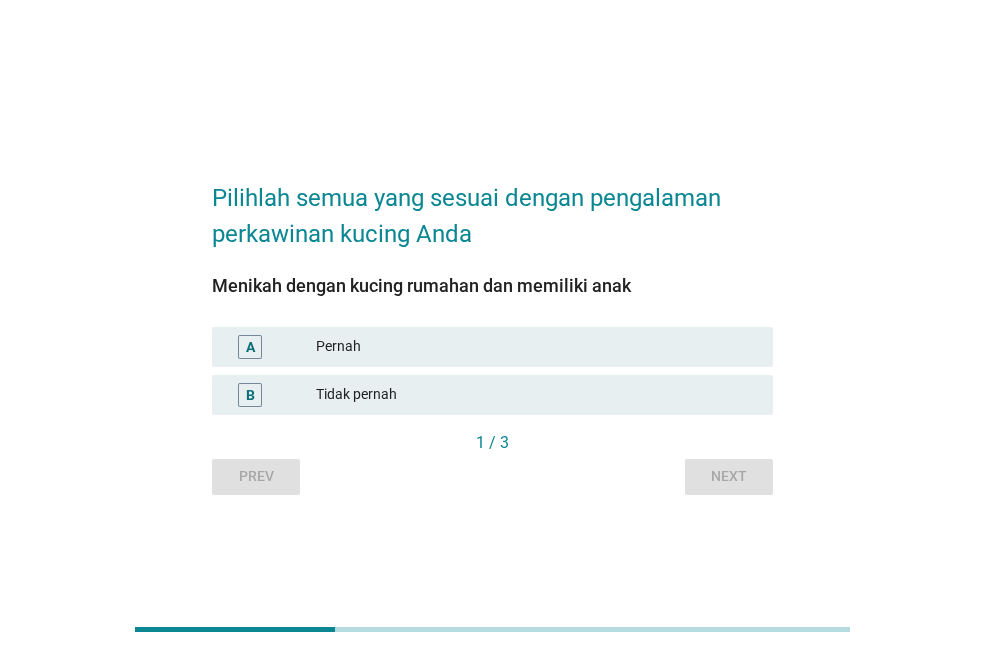 click on "Pernah" at bounding box center (536, 347) 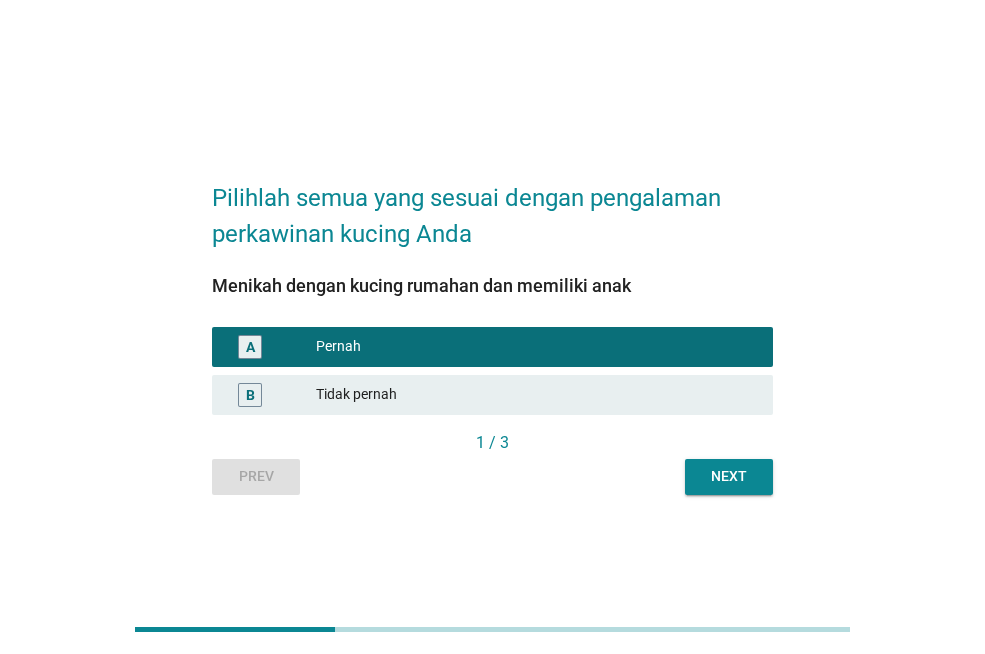 drag, startPoint x: 761, startPoint y: 496, endPoint x: 740, endPoint y: 483, distance: 24.698177 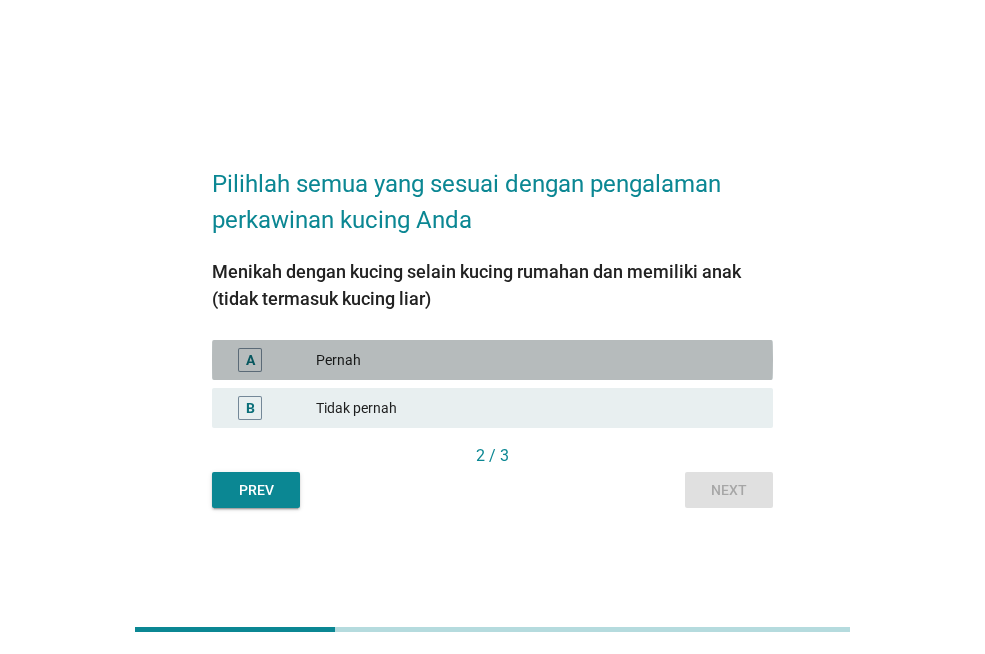 drag, startPoint x: 468, startPoint y: 347, endPoint x: 559, endPoint y: 423, distance: 118.56222 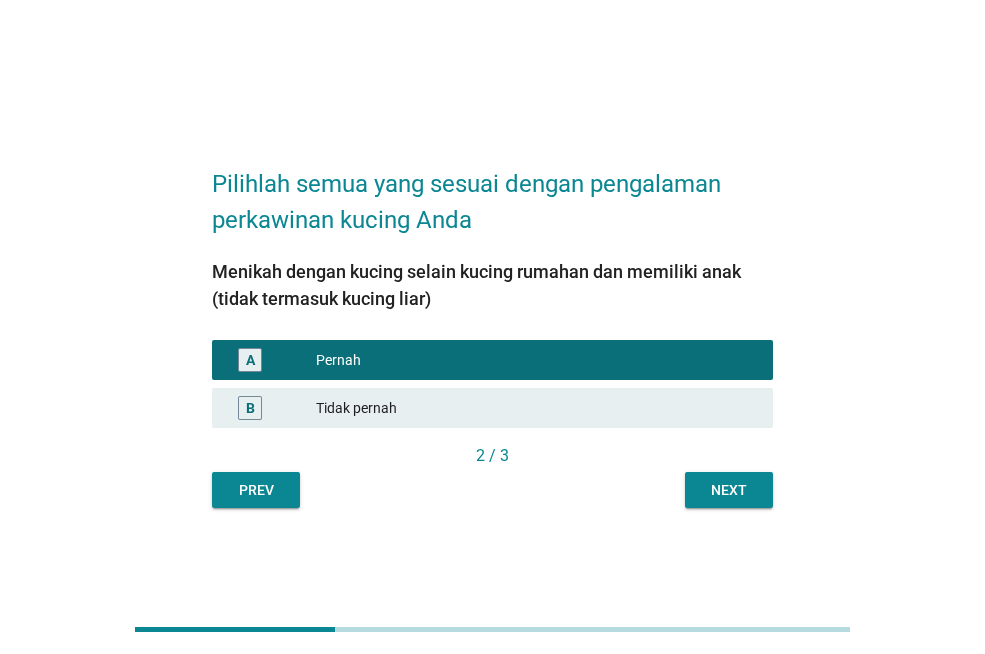 click on "Next" at bounding box center [729, 490] 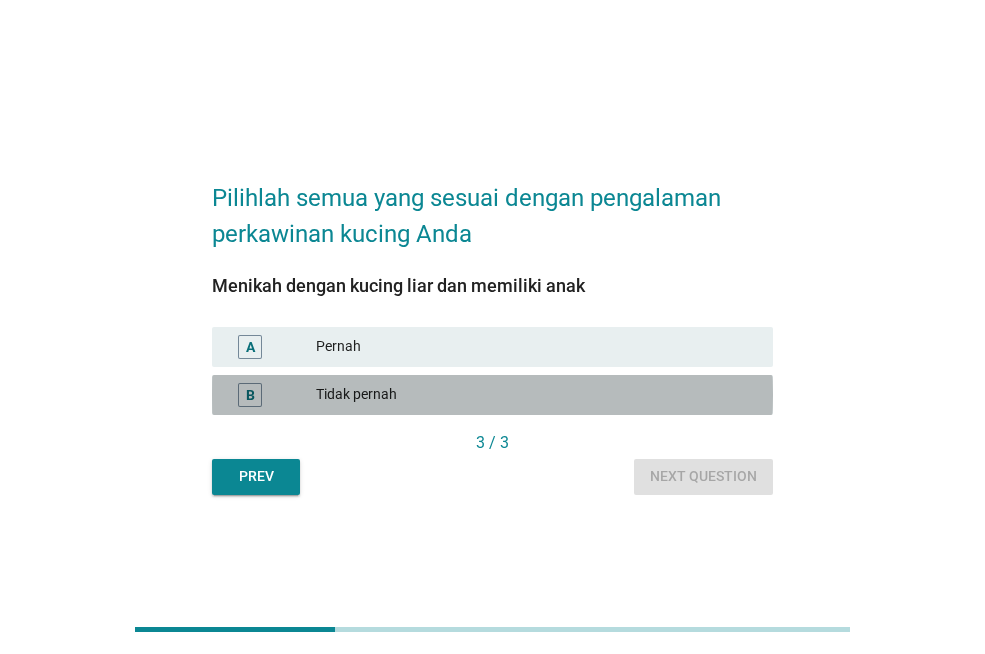 click on "Tidak pernah" at bounding box center [536, 395] 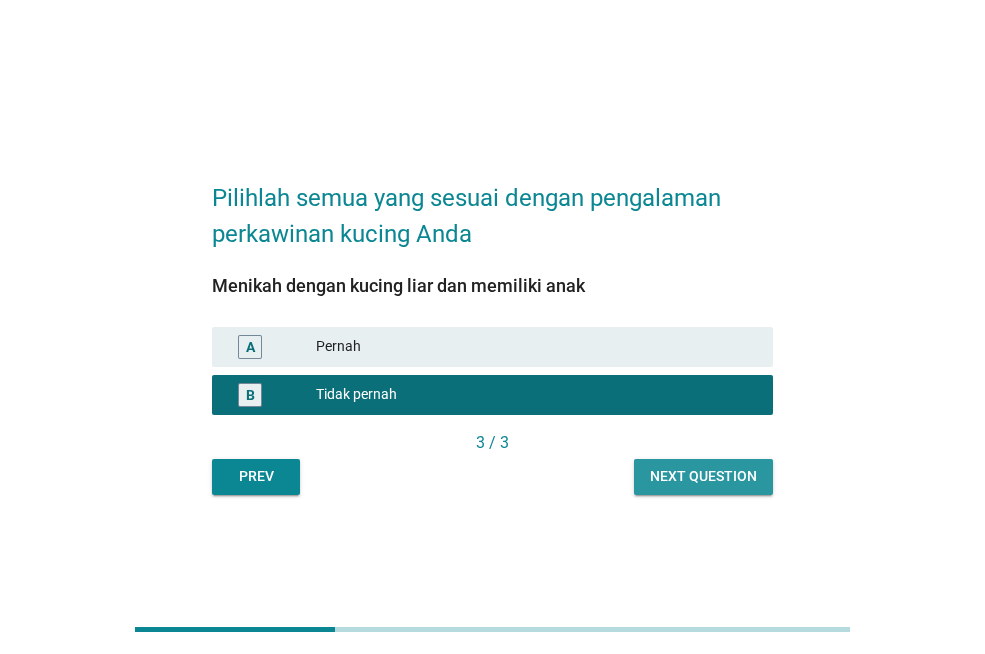 click on "Next question" at bounding box center (703, 476) 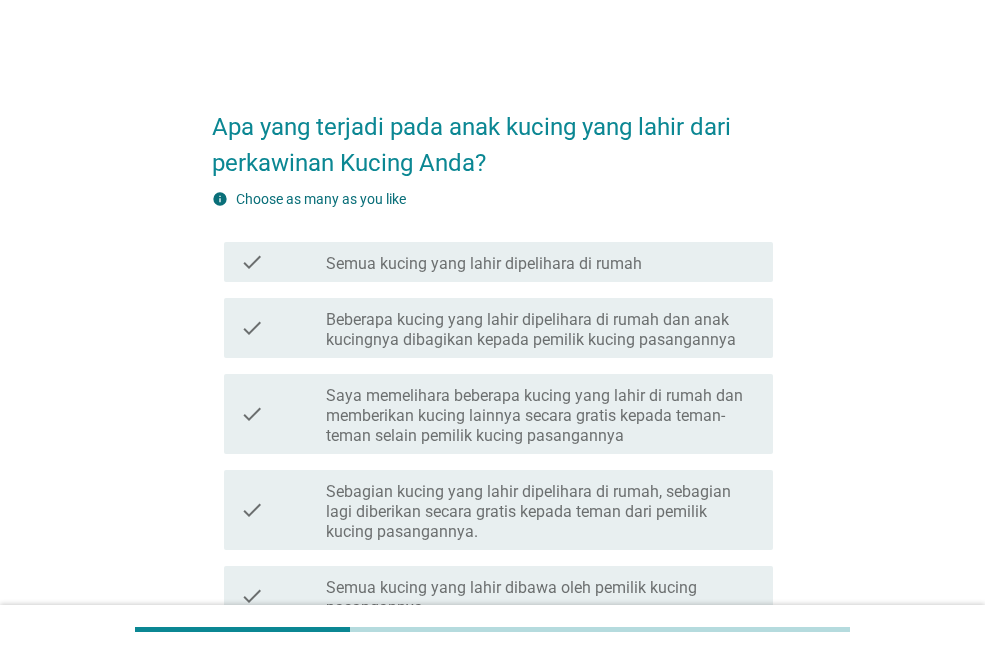 click on "Beberapa kucing yang lahir dipelihara di rumah dan anak kucingnya dibagikan kepada pemilik kucing pasangannya" at bounding box center [541, 330] 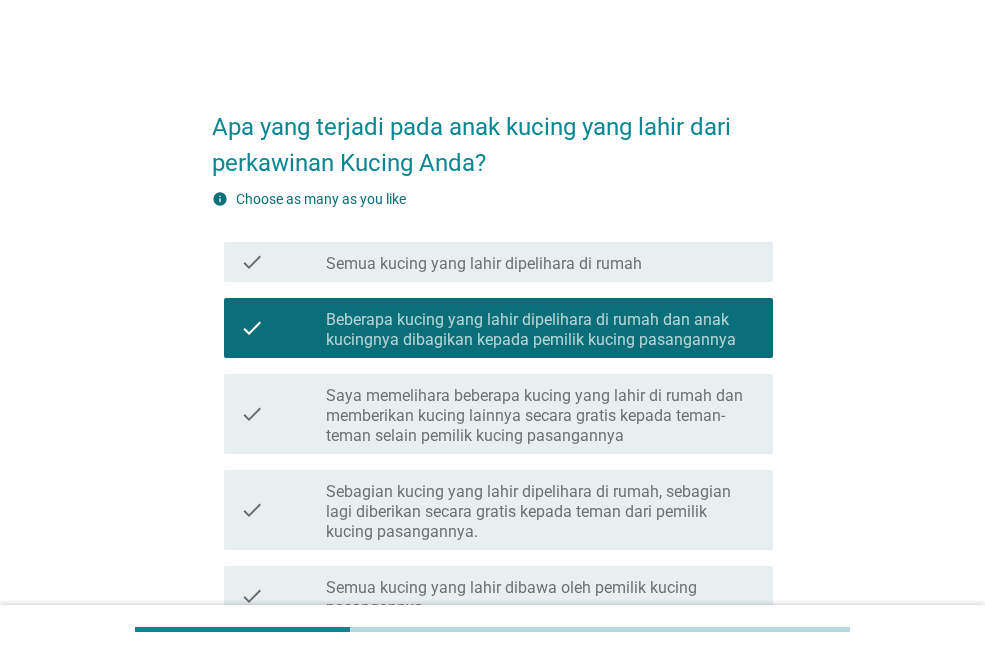 click on "Semua kucing yang lahir dipelihara di rumah" at bounding box center (484, 264) 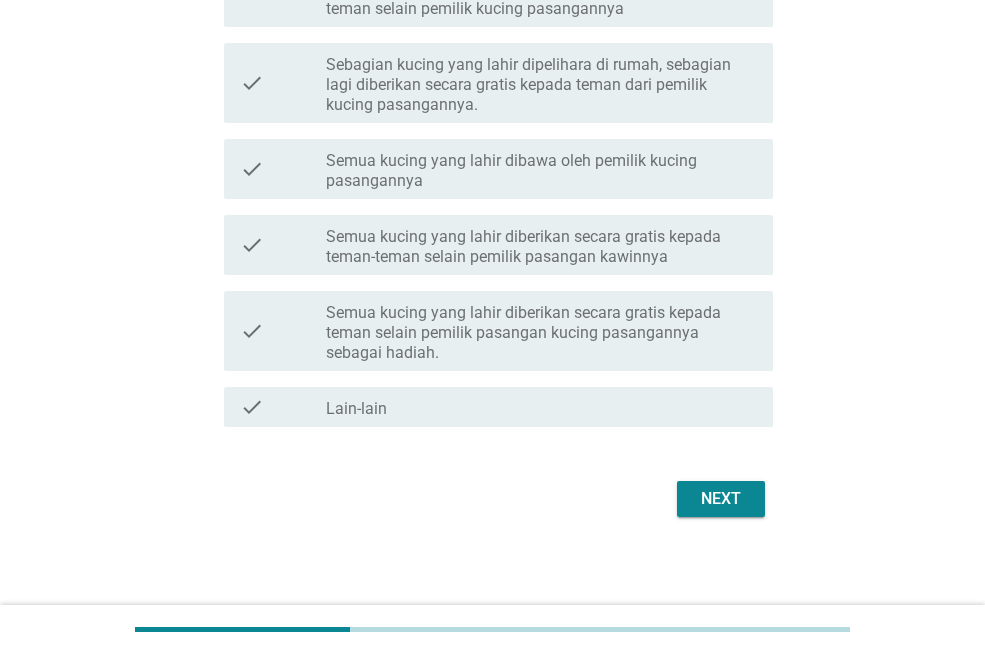scroll, scrollTop: 433, scrollLeft: 0, axis: vertical 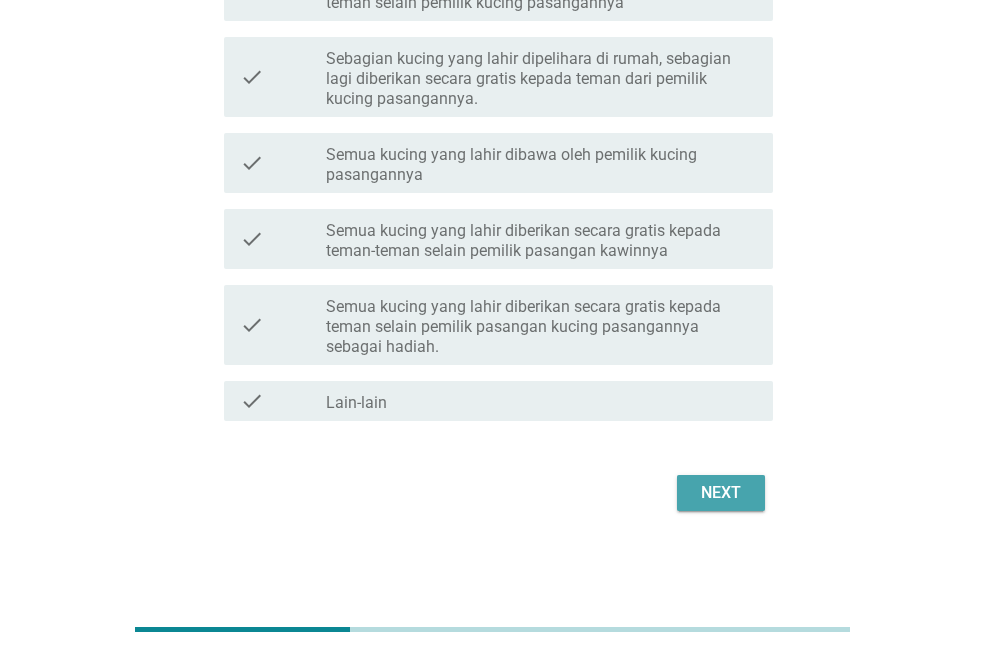 click on "Next" at bounding box center [721, 493] 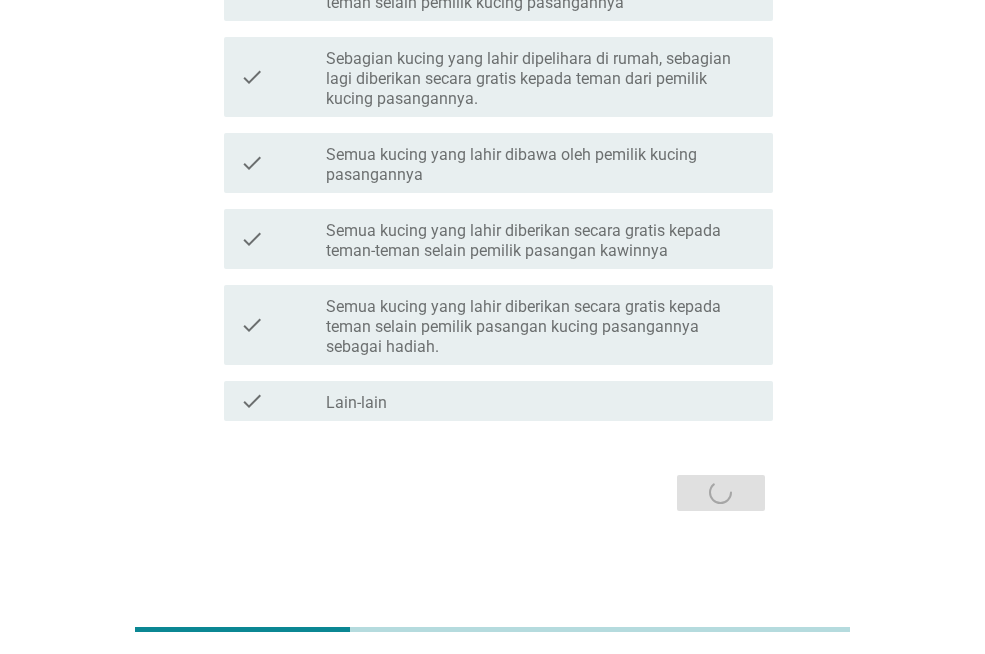 scroll, scrollTop: 0, scrollLeft: 0, axis: both 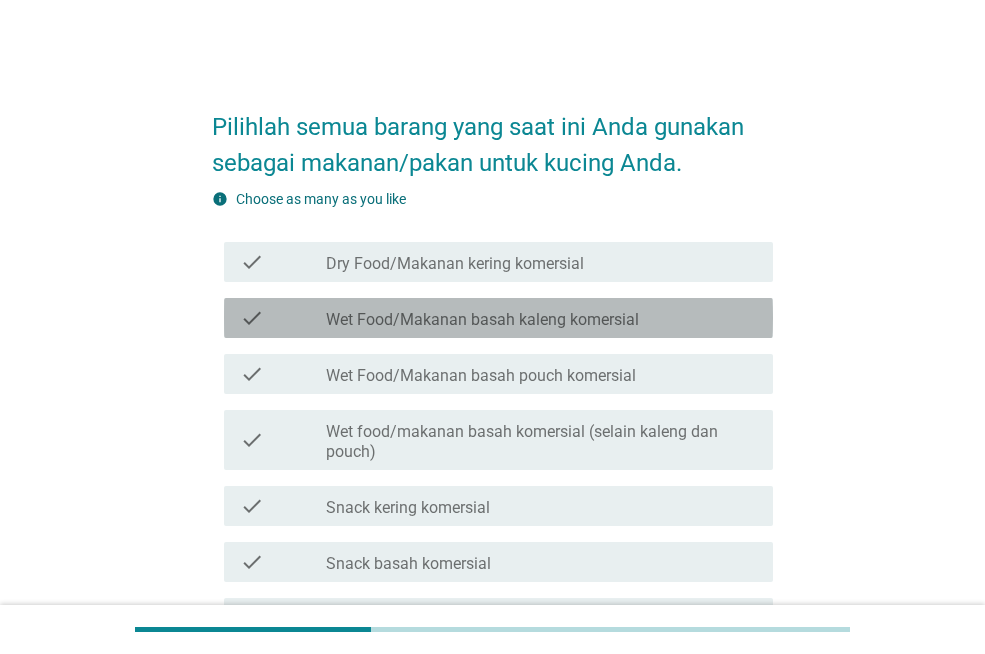 click on "Wet Food/Makanan basah kaleng komersial" at bounding box center [482, 320] 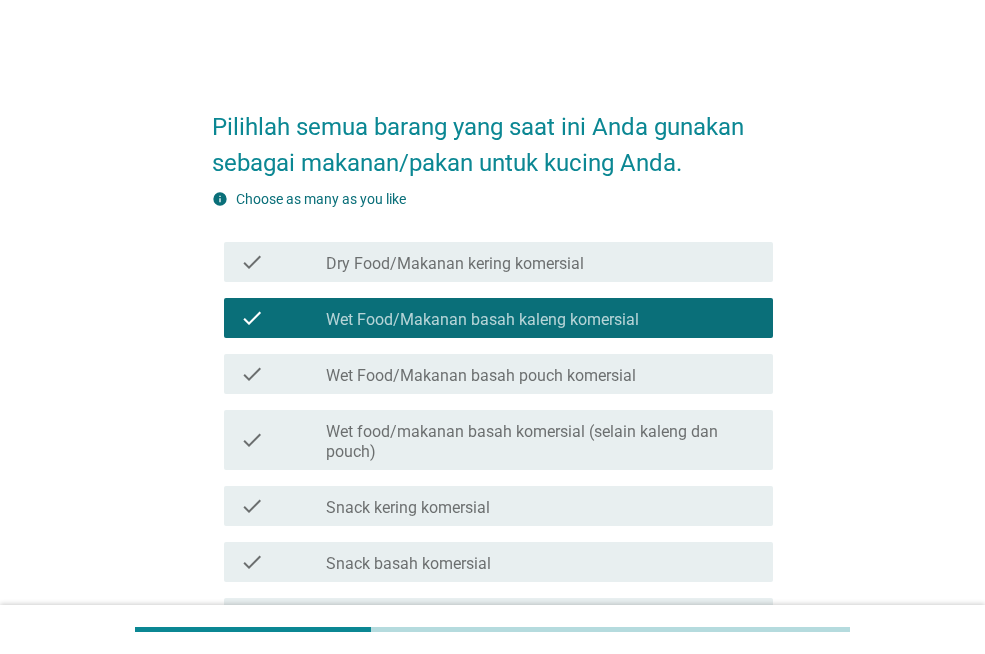 click on "check     check_box_outline_blank Wet Food/Makanan basah pouch komersial" at bounding box center (492, 374) 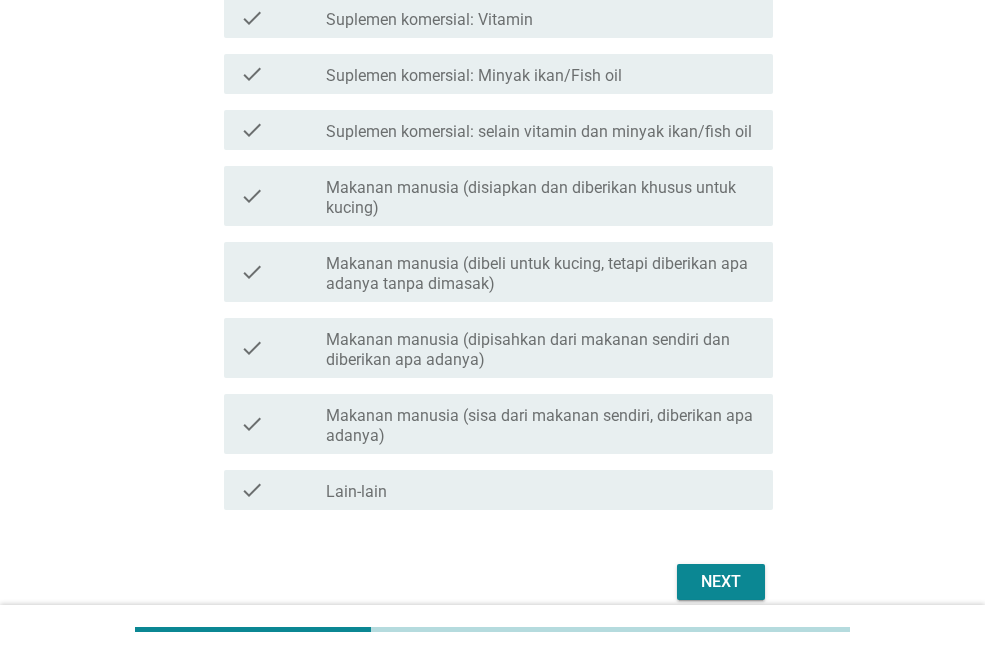 scroll, scrollTop: 765, scrollLeft: 0, axis: vertical 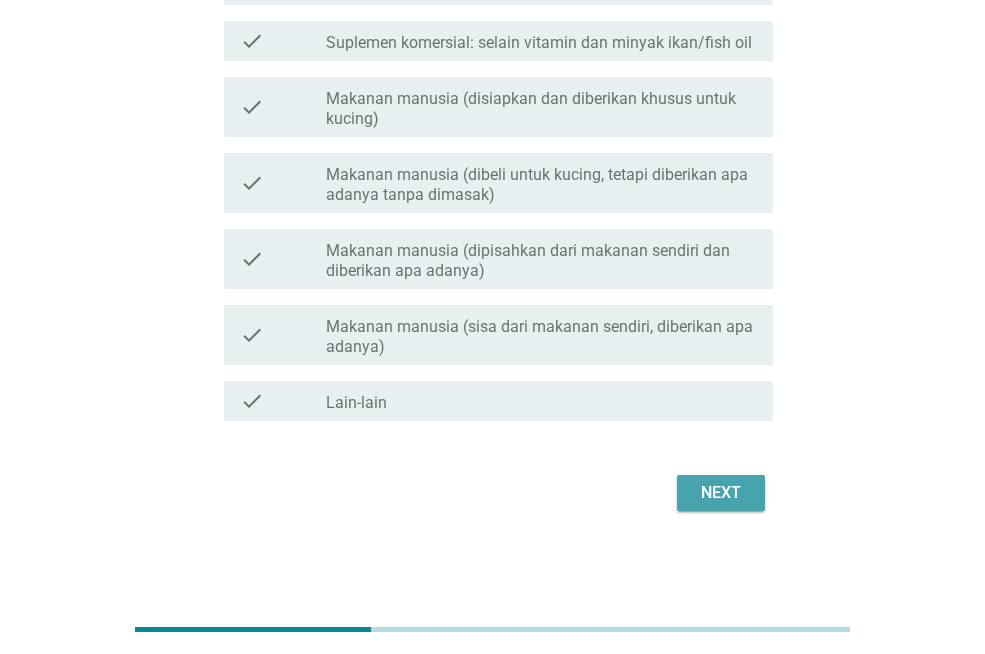 click on "Next" at bounding box center (721, 493) 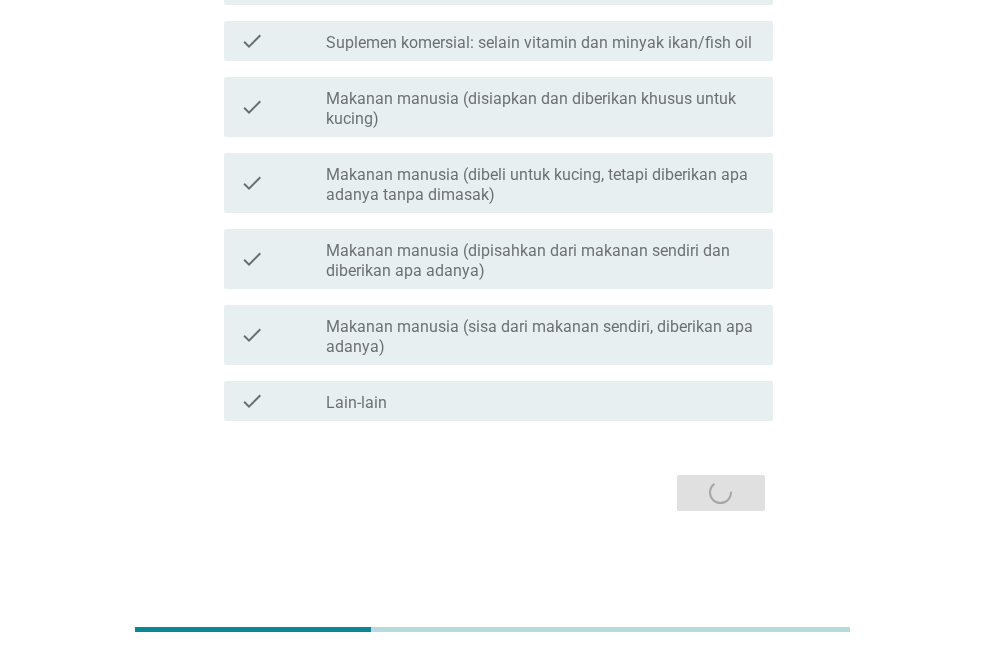 scroll, scrollTop: 0, scrollLeft: 0, axis: both 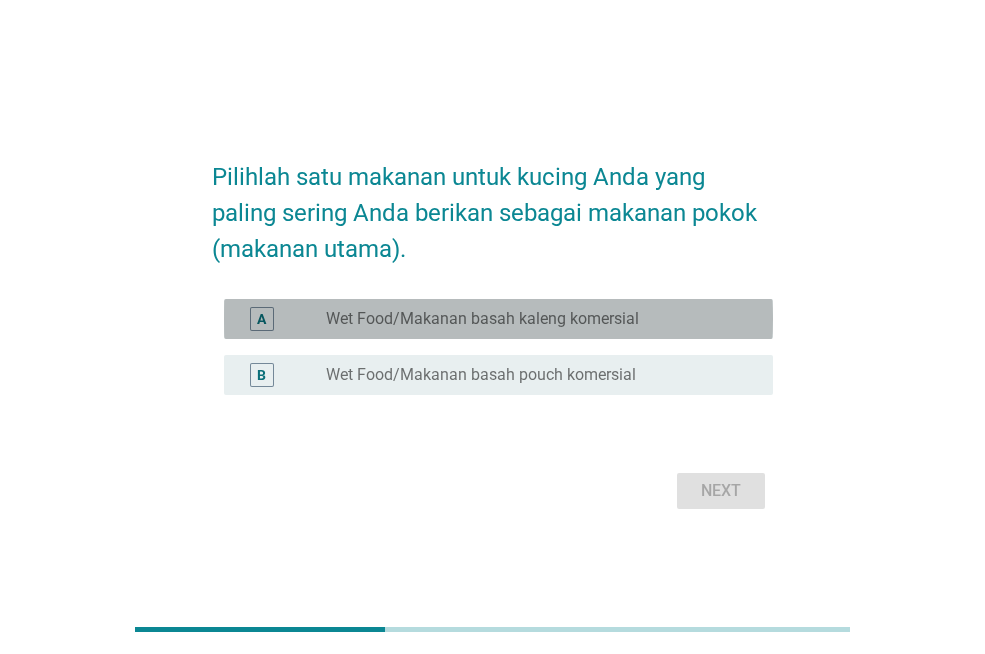 click on "Wet Food/Makanan basah kaleng komersial" at bounding box center (482, 319) 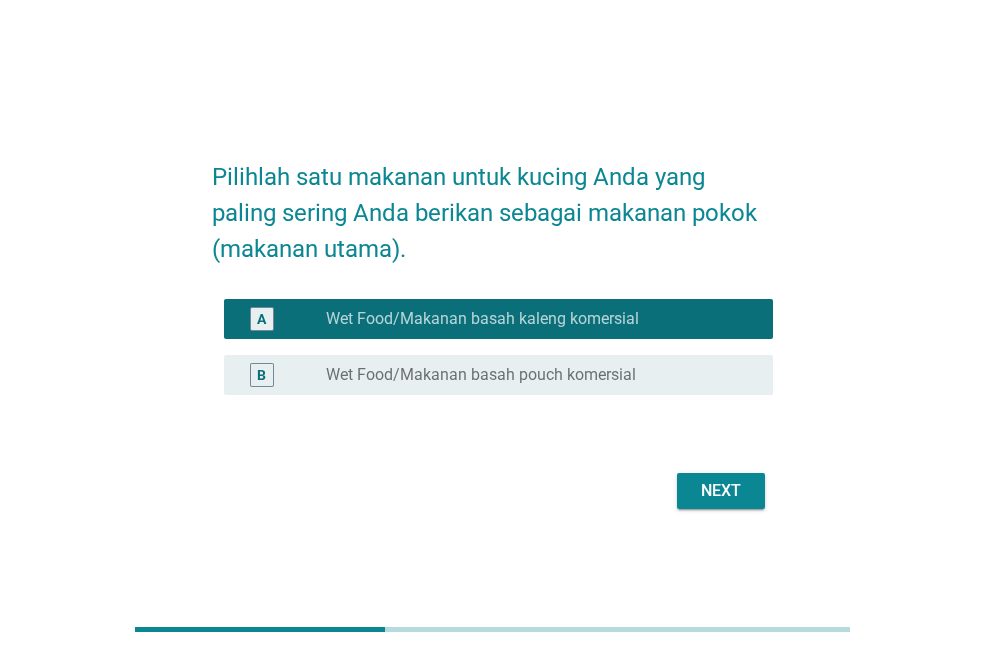 click on "Next" at bounding box center [721, 491] 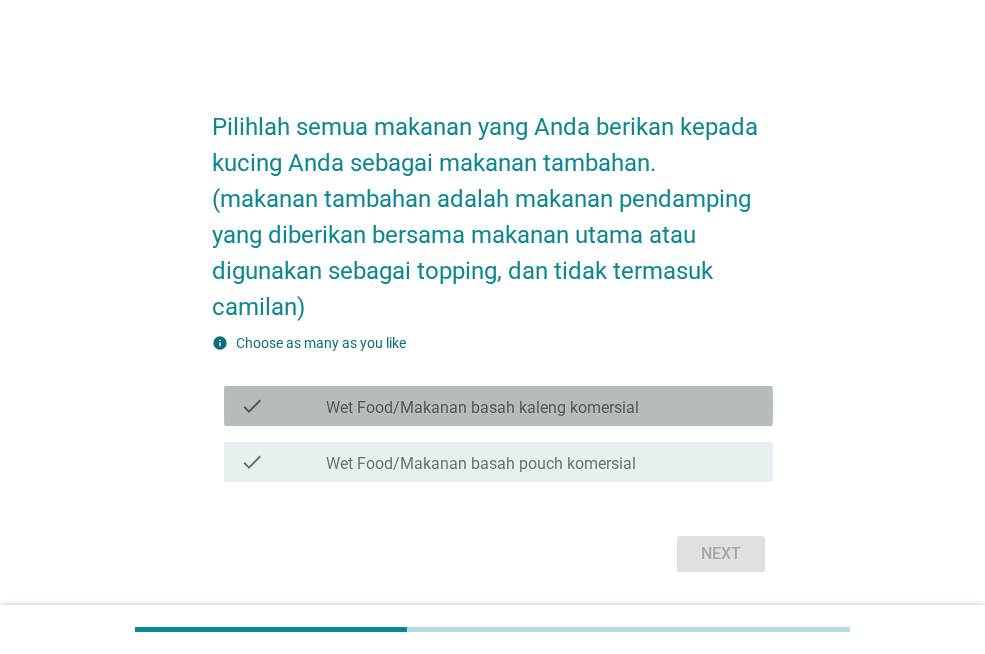 click on "check     check_box_outline_blank Wet Food/Makanan basah kaleng komersial" at bounding box center [498, 406] 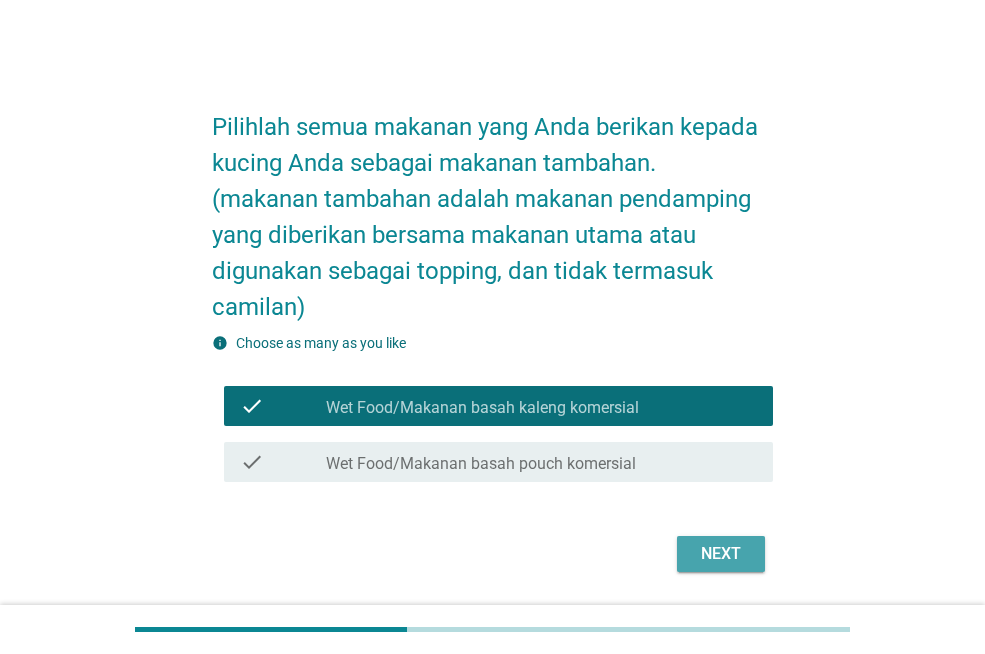 click on "Next" at bounding box center (721, 554) 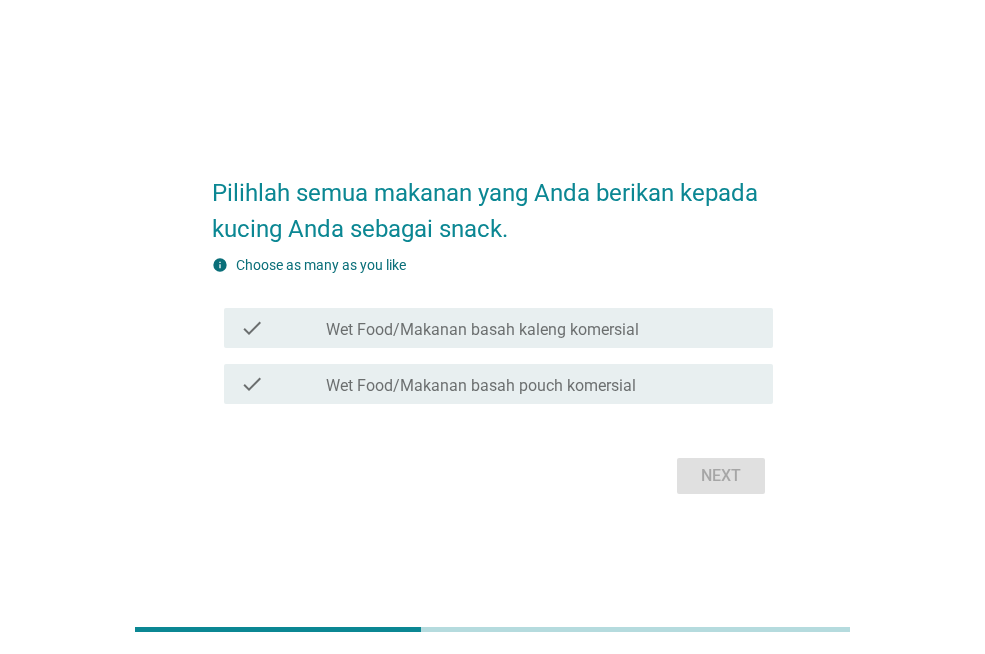 click on "Wet Food/Makanan basah kaleng komersial" at bounding box center [482, 330] 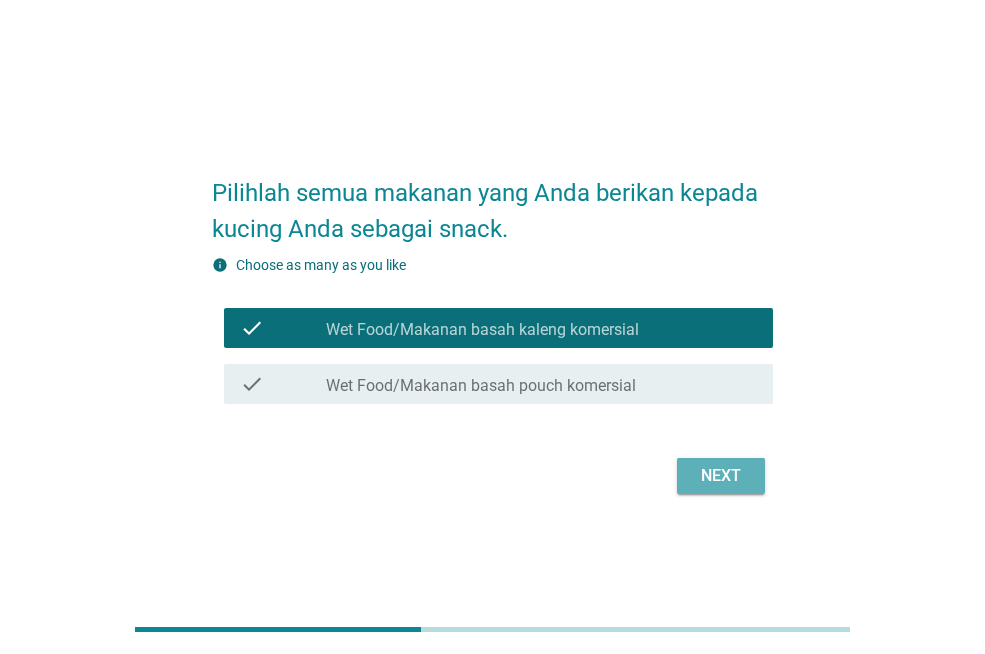 click on "Next" at bounding box center (721, 476) 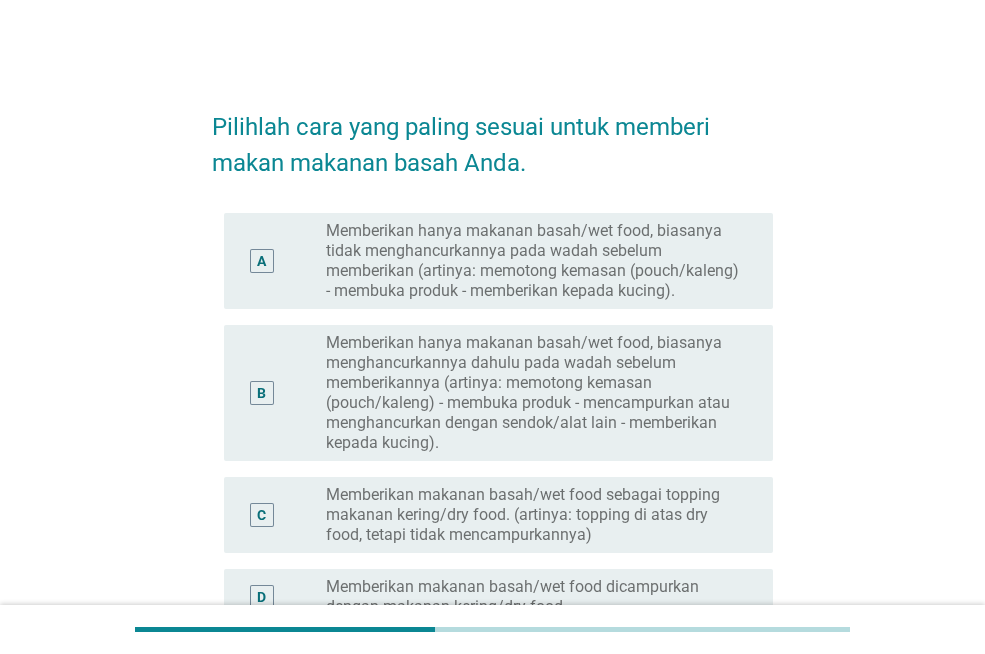 click on "Memberikan hanya makanan basah/wet food, biasanya tidak menghancurkannya pada wadah sebelum memberikan (artinya: memotong kemasan (pouch/kaleng) - membuka produk - memberikan kepada kucing)." at bounding box center (533, 261) 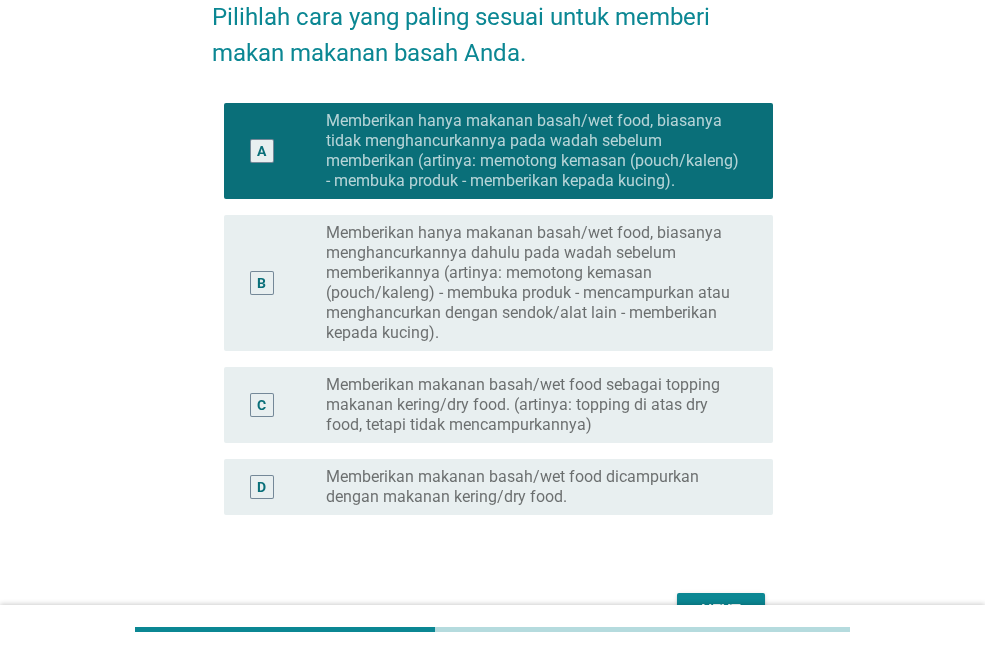 scroll, scrollTop: 228, scrollLeft: 0, axis: vertical 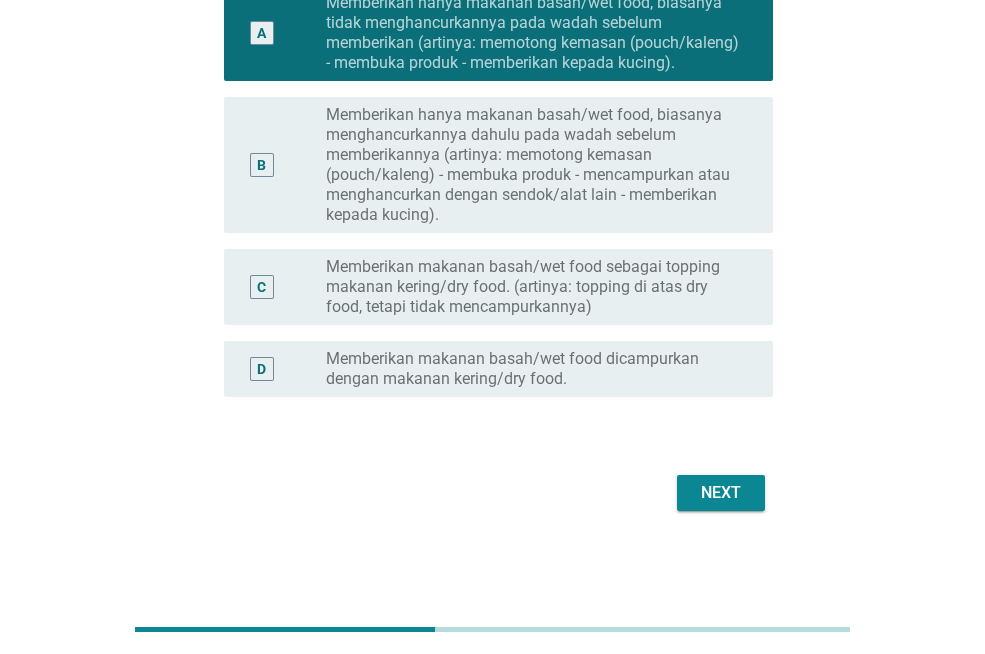 click on "Next" at bounding box center (721, 493) 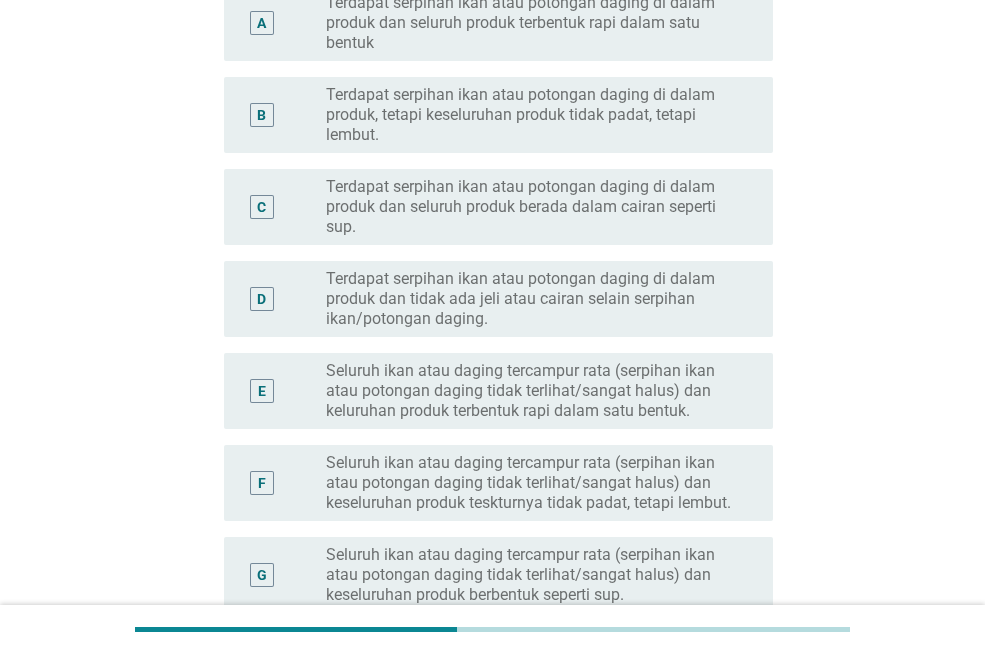 scroll, scrollTop: 0, scrollLeft: 0, axis: both 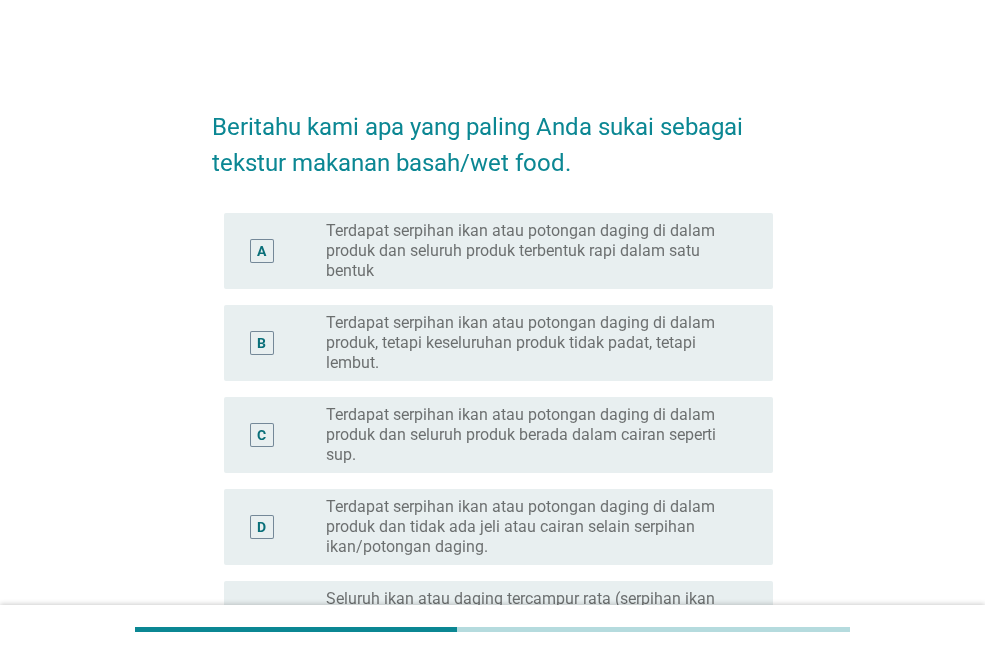 click on "Terdapat serpihan ikan atau potongan daging di dalam produk dan seluruh produk terbentuk rapi dalam satu bentuk" at bounding box center (533, 251) 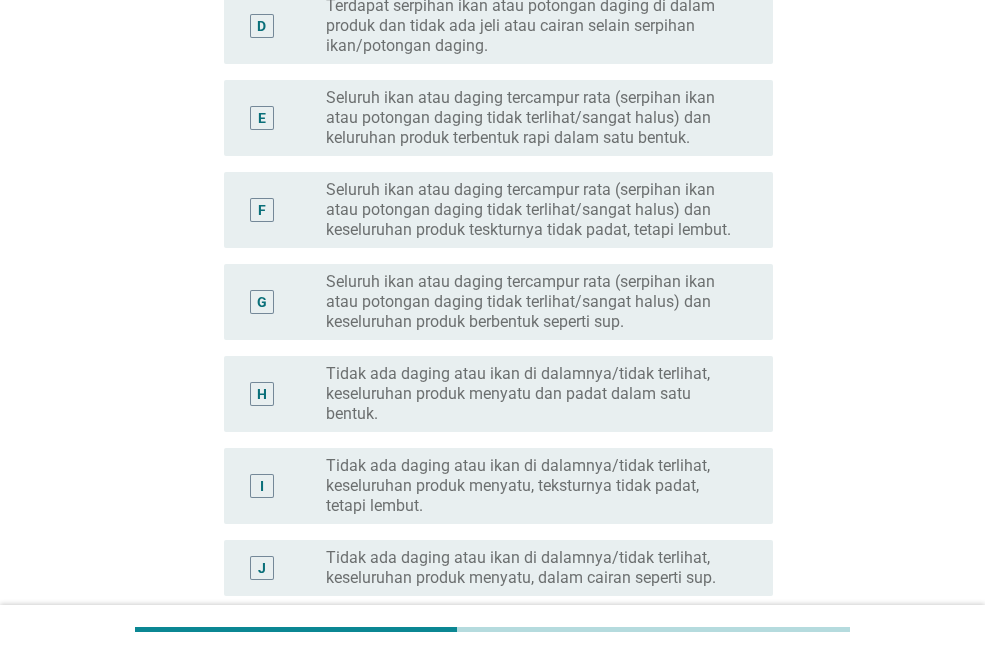 scroll, scrollTop: 700, scrollLeft: 0, axis: vertical 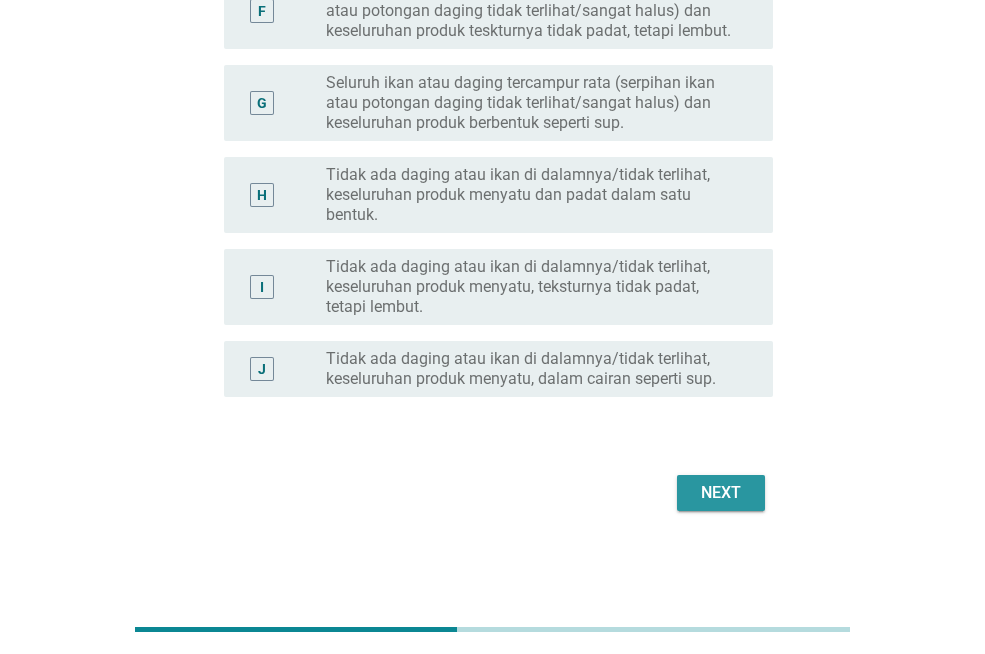 click on "Next" at bounding box center [721, 493] 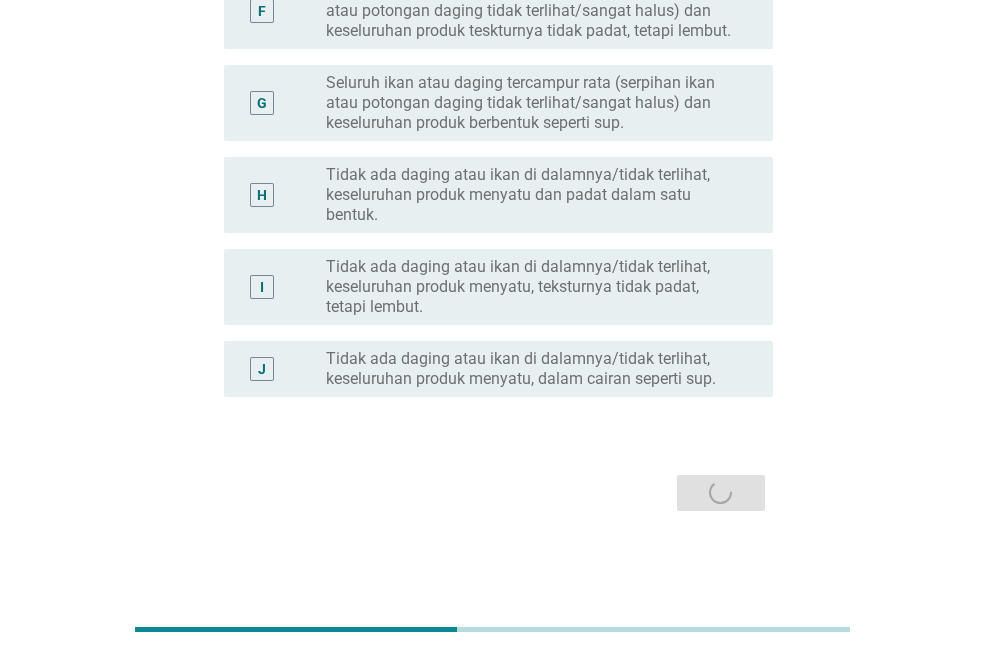 scroll, scrollTop: 0, scrollLeft: 0, axis: both 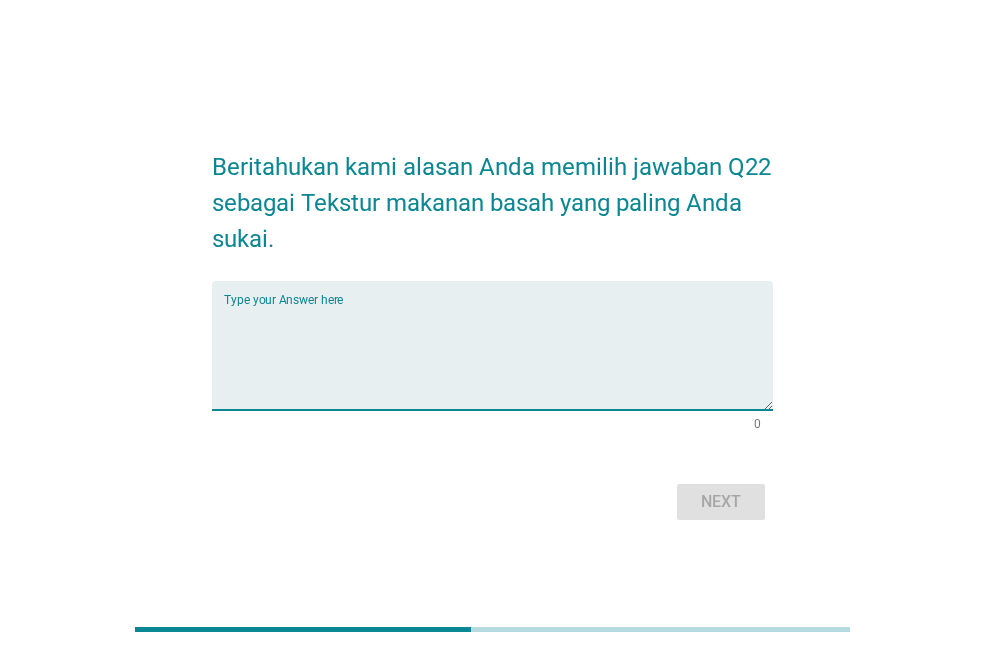 click at bounding box center (498, 357) 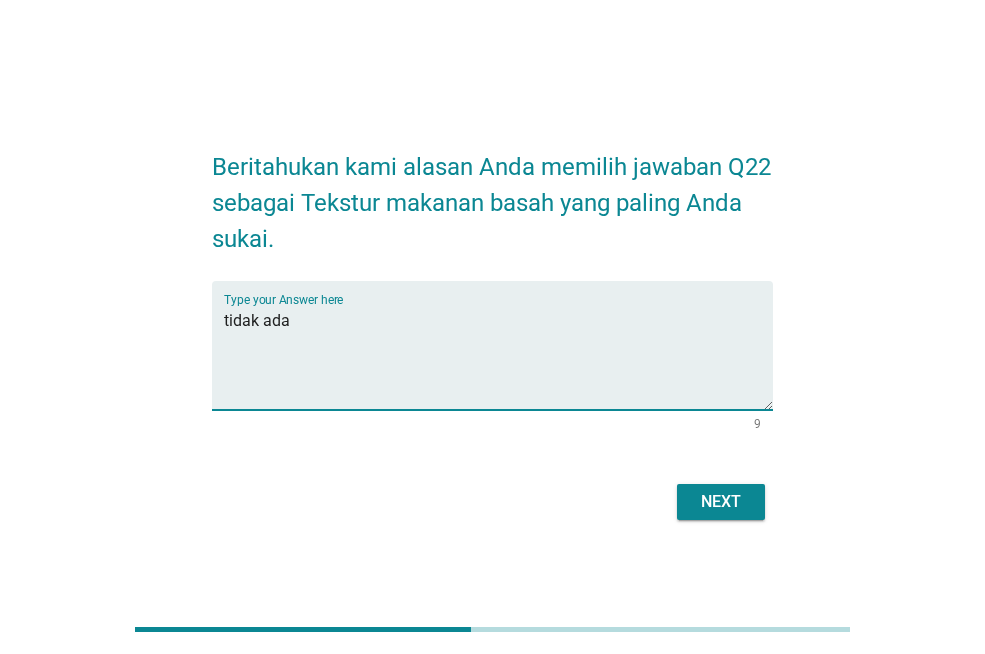 type on "tidak ada" 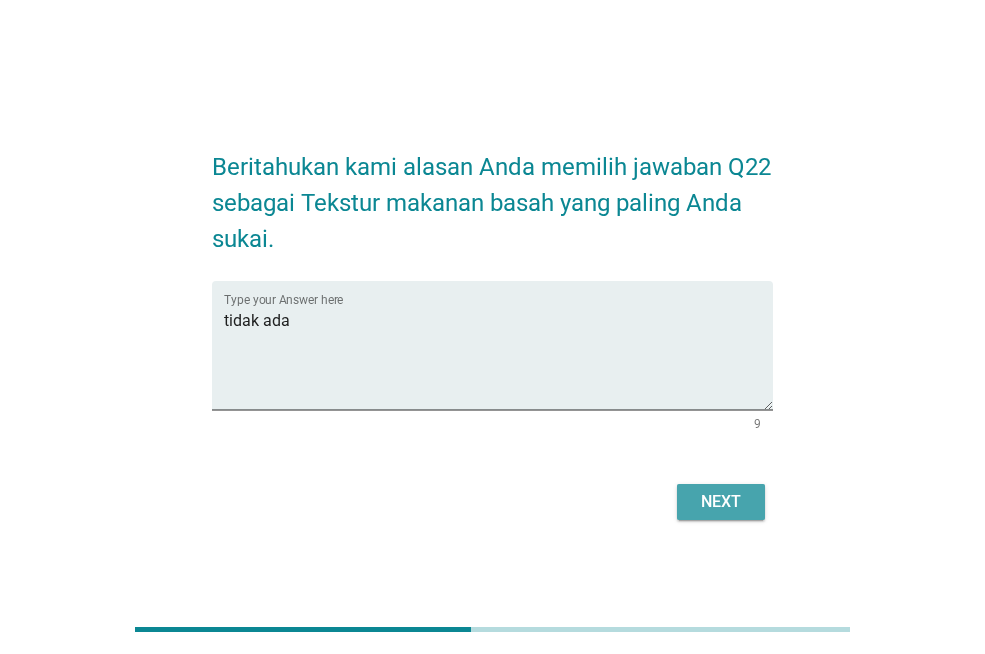 click on "Next" at bounding box center [721, 502] 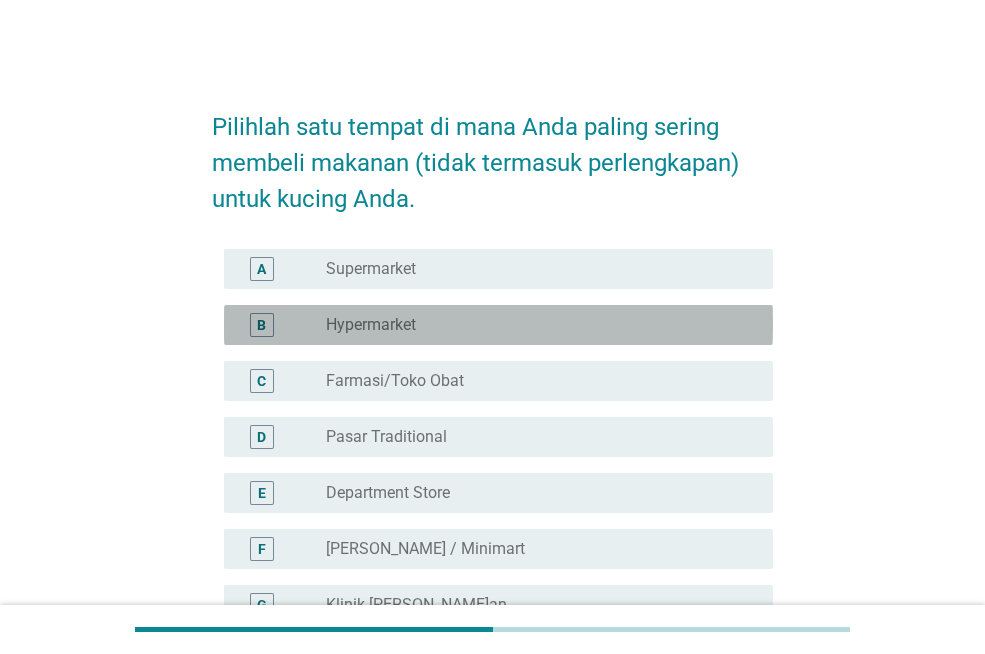 click on "radio_button_unchecked Hypermarket" at bounding box center (533, 325) 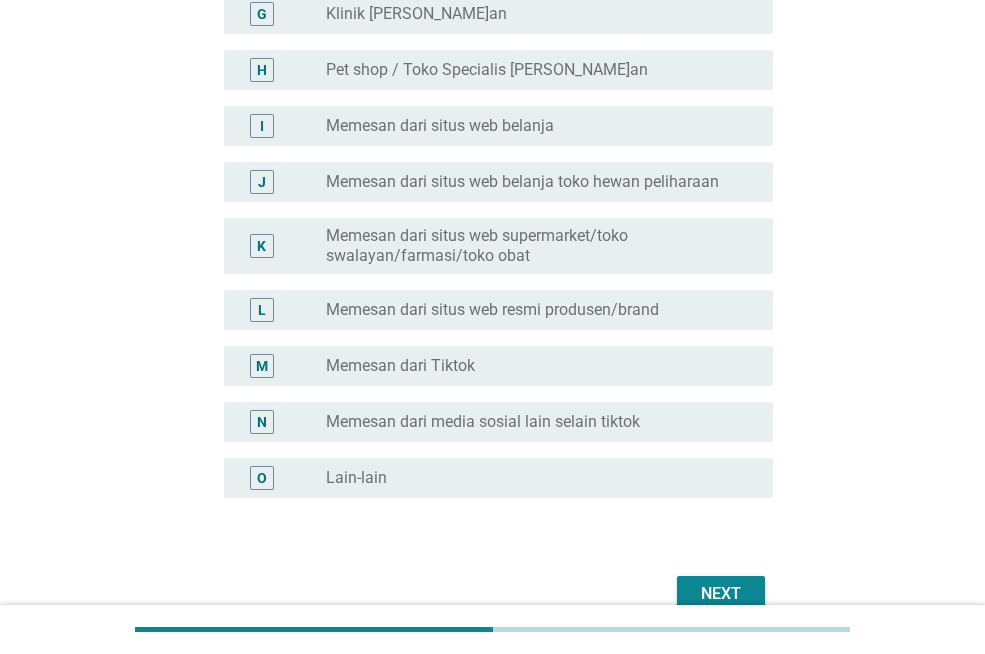 scroll, scrollTop: 692, scrollLeft: 0, axis: vertical 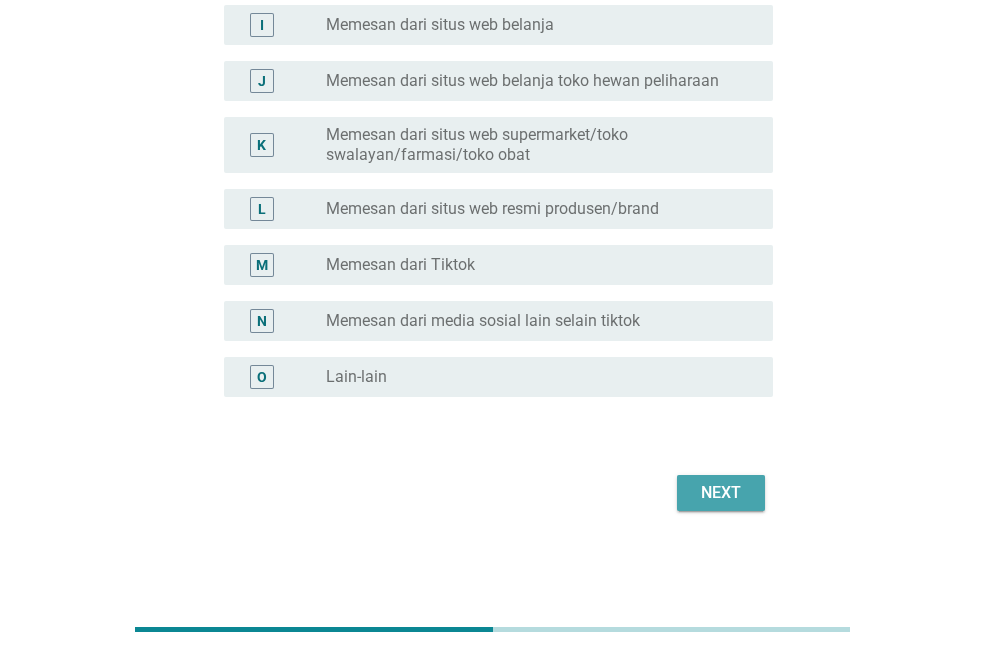click on "Next" at bounding box center [721, 493] 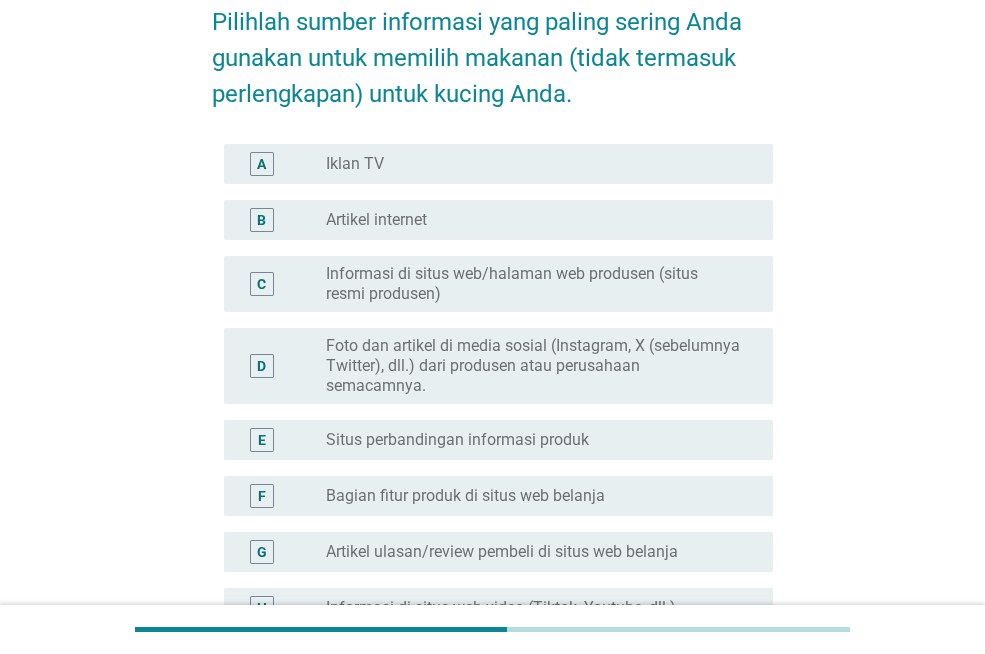scroll, scrollTop: 400, scrollLeft: 0, axis: vertical 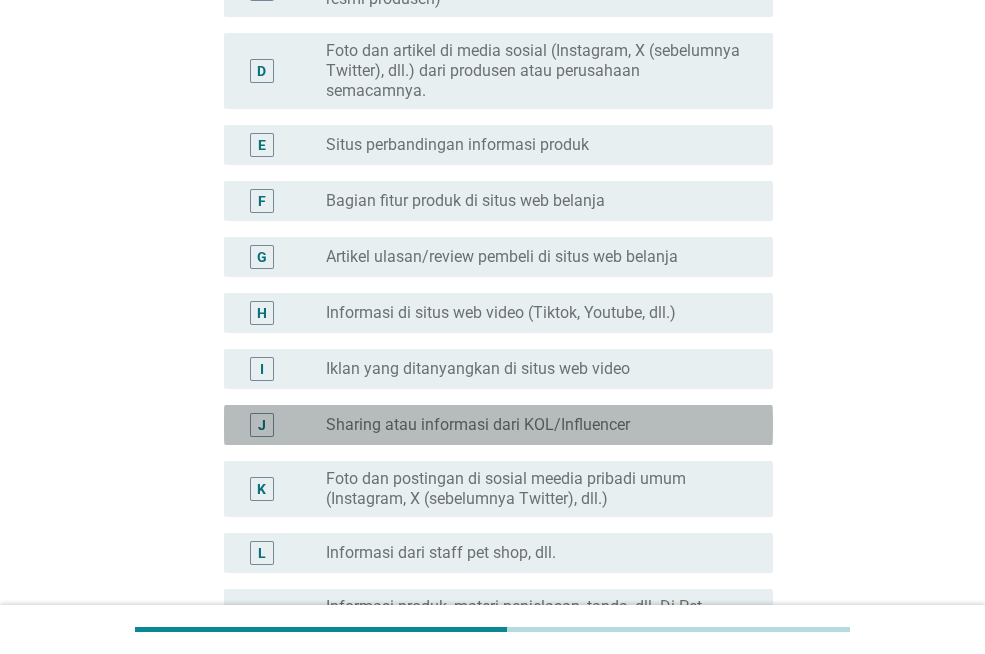 click on "Sharing atau informasi dari KOL/Influencer" at bounding box center [478, 425] 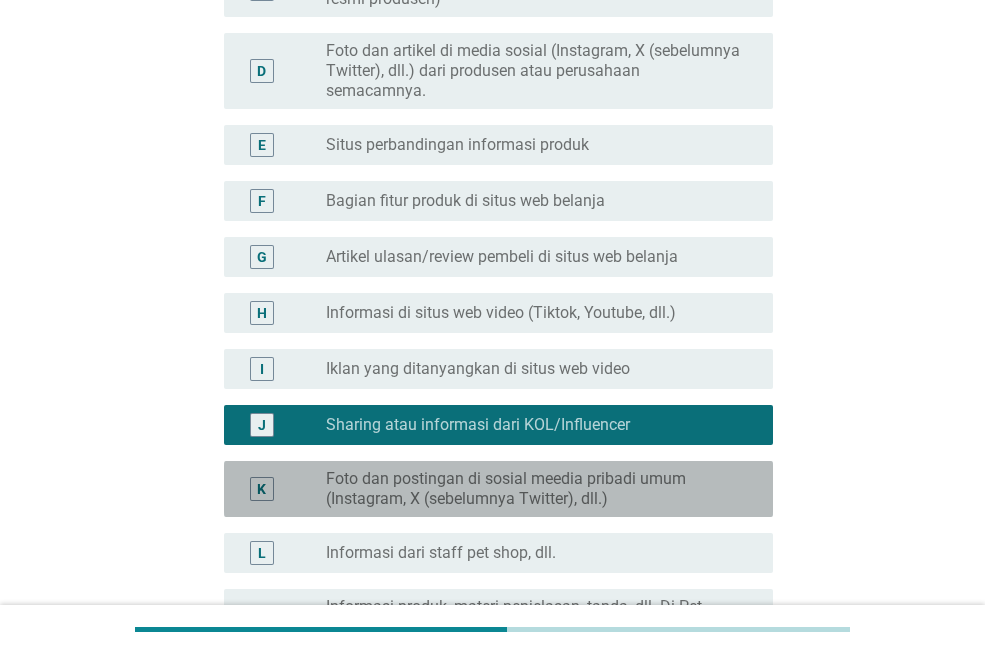 click on "Foto dan postingan di sosial meedia pribadi umum (Instagram, X (sebelumnya Twitter), dll.)" at bounding box center (533, 489) 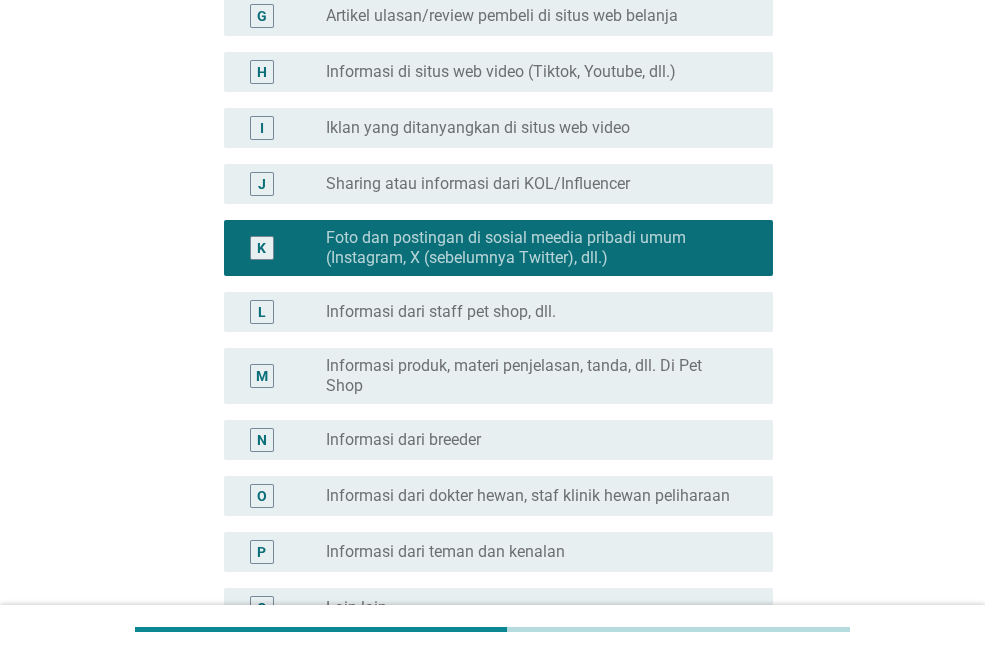 scroll, scrollTop: 872, scrollLeft: 0, axis: vertical 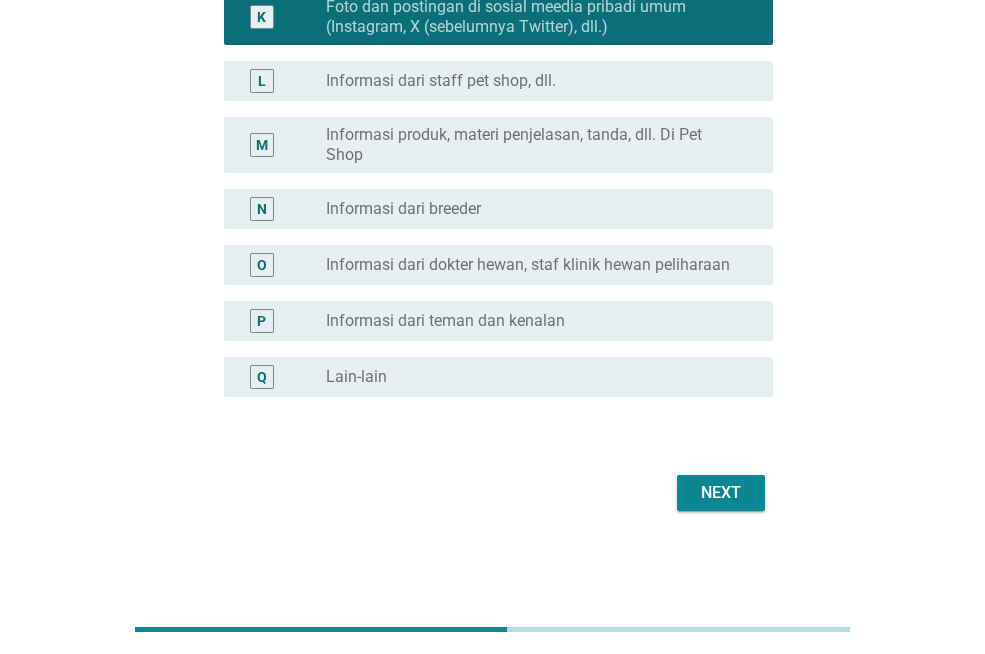 click on "Next" at bounding box center (721, 493) 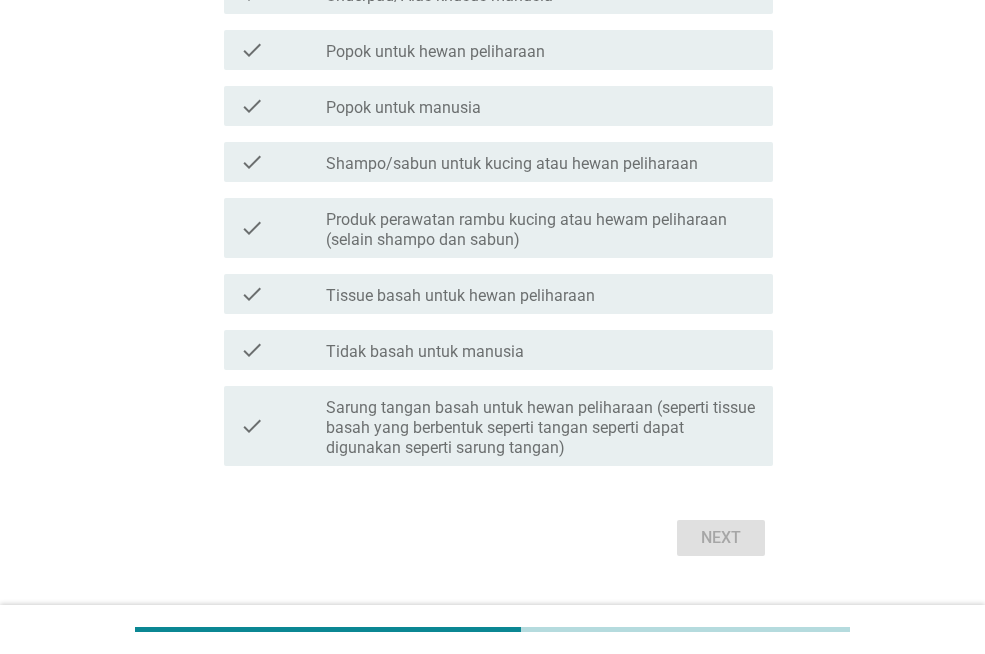 scroll, scrollTop: 0, scrollLeft: 0, axis: both 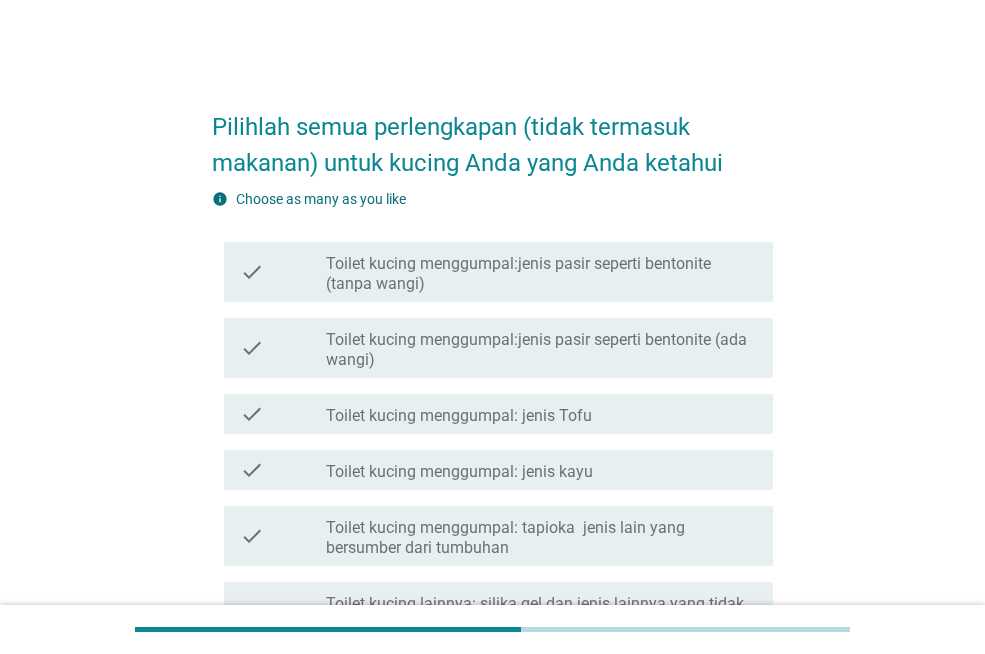 click on "Toilet kucing menggumpal:jenis pasir seperti bentonite (ada wangi)" at bounding box center (541, 350) 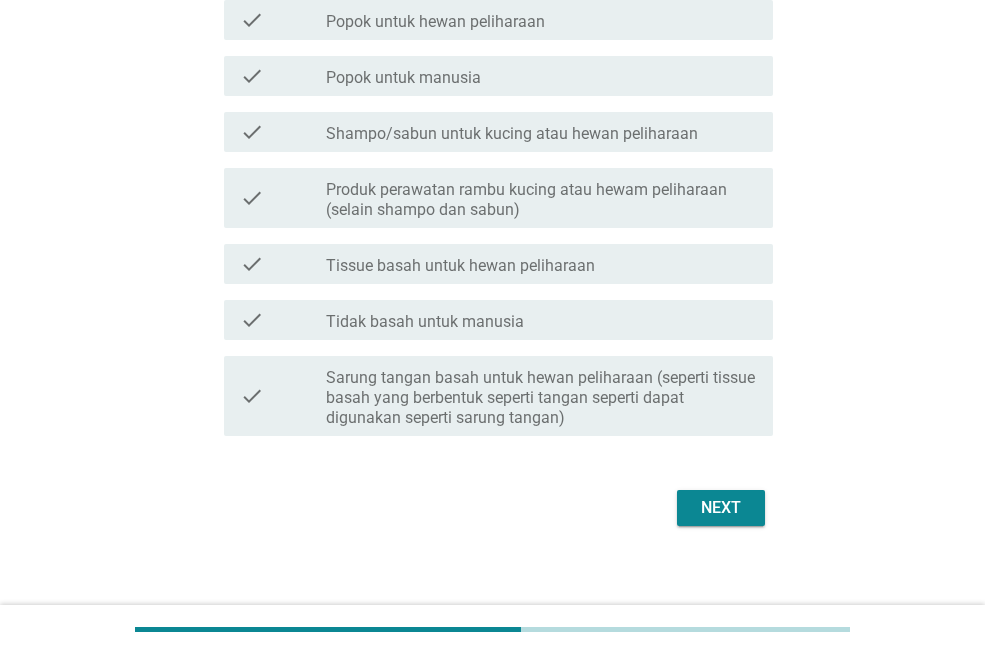 scroll, scrollTop: 917, scrollLeft: 0, axis: vertical 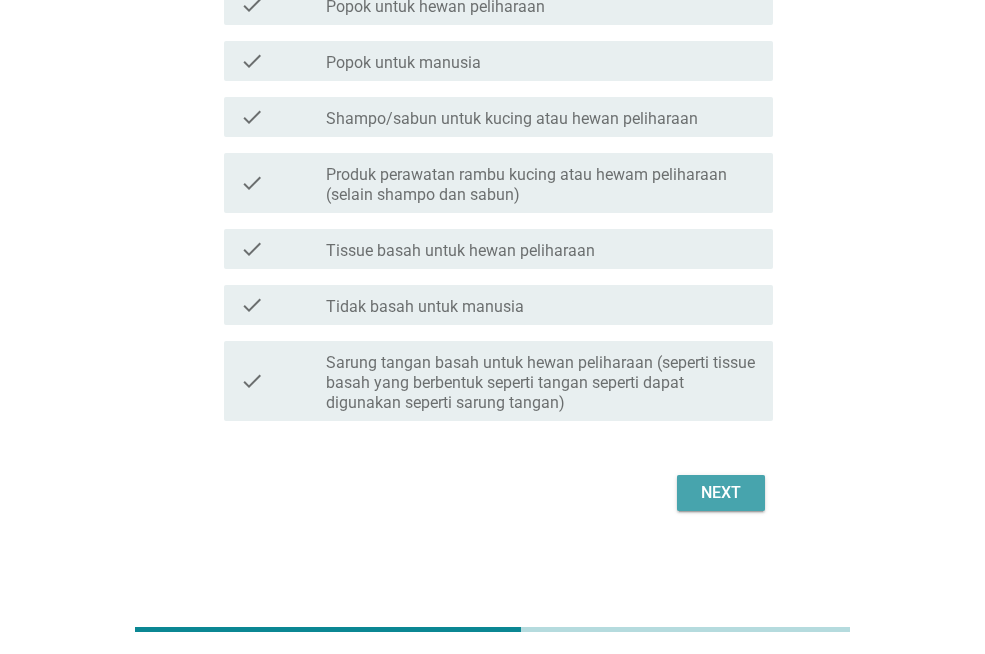 click on "Next" at bounding box center (721, 493) 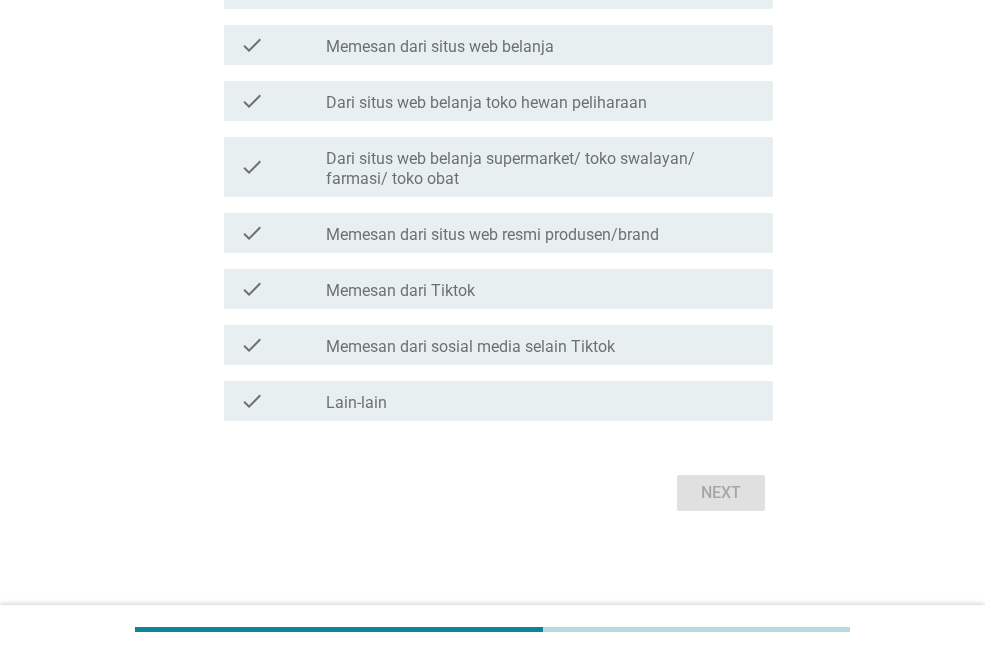 scroll, scrollTop: 0, scrollLeft: 0, axis: both 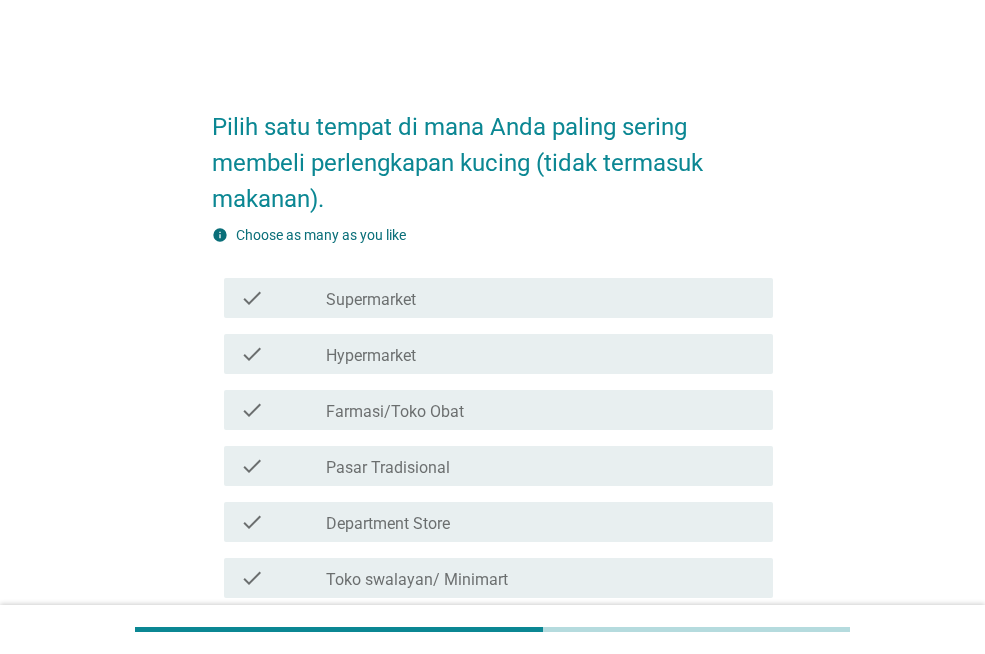 click on "check     check_box_outline_blank Farmasi/Toko Obat" at bounding box center (492, 410) 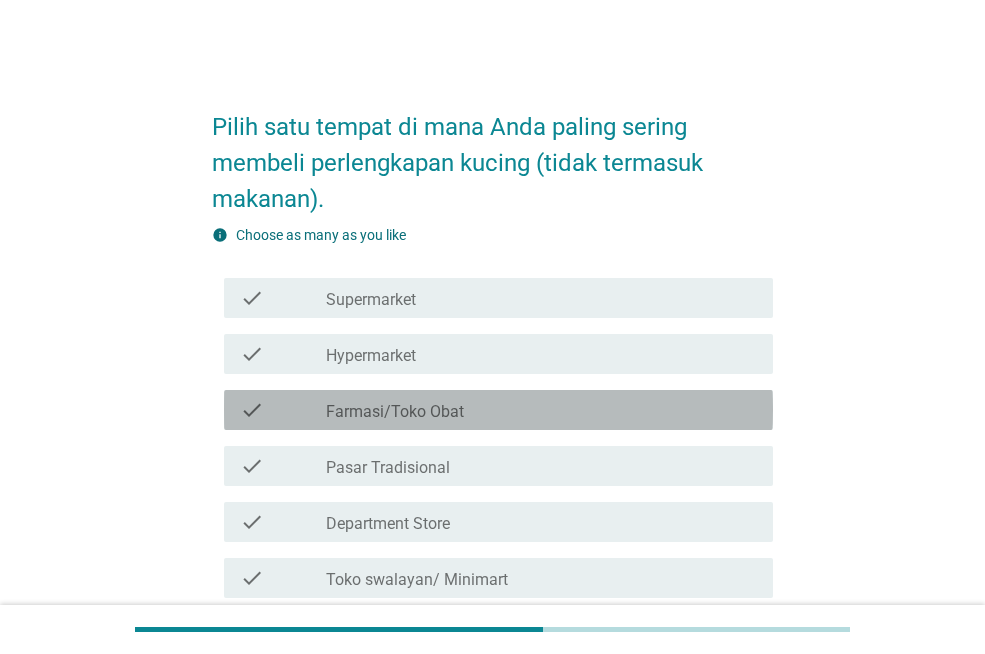 click on "Farmasi/Toko Obat" at bounding box center [395, 412] 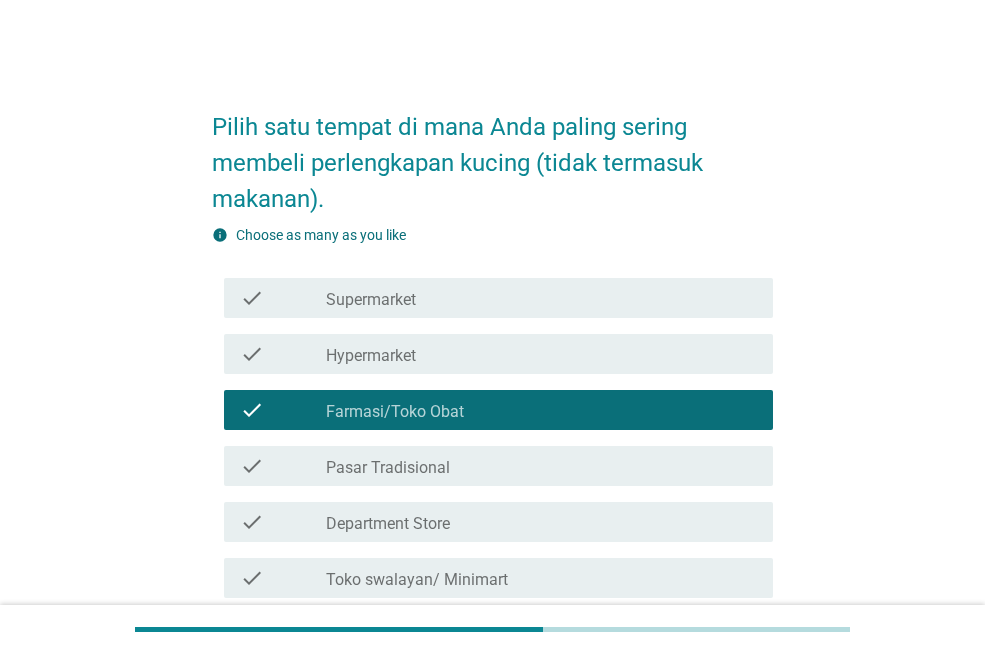 click on "Hypermarket" at bounding box center (371, 356) 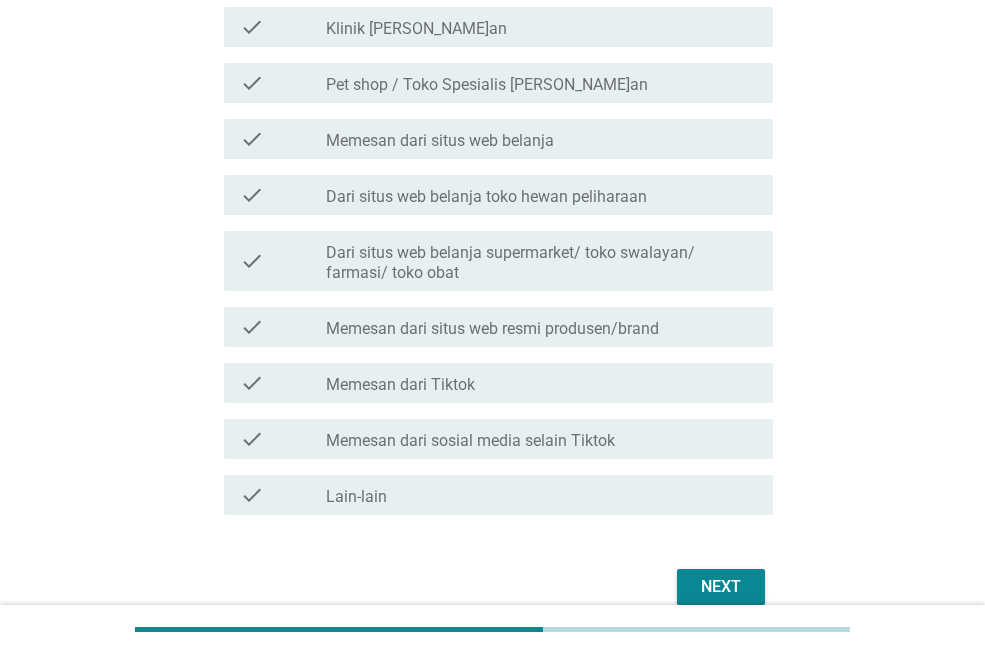 scroll, scrollTop: 701, scrollLeft: 0, axis: vertical 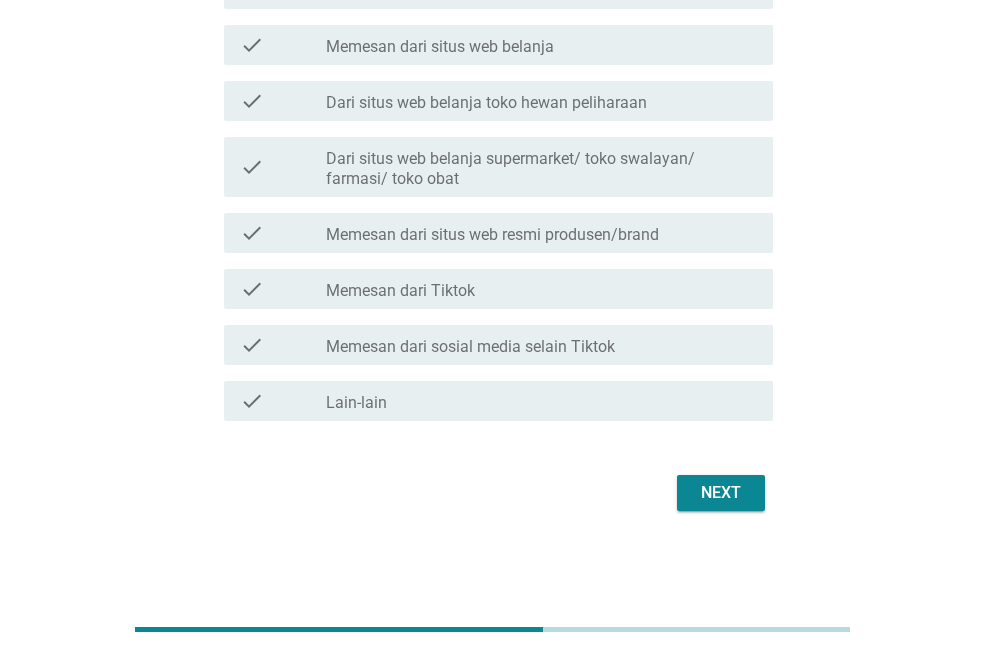 click on "Next" at bounding box center [721, 493] 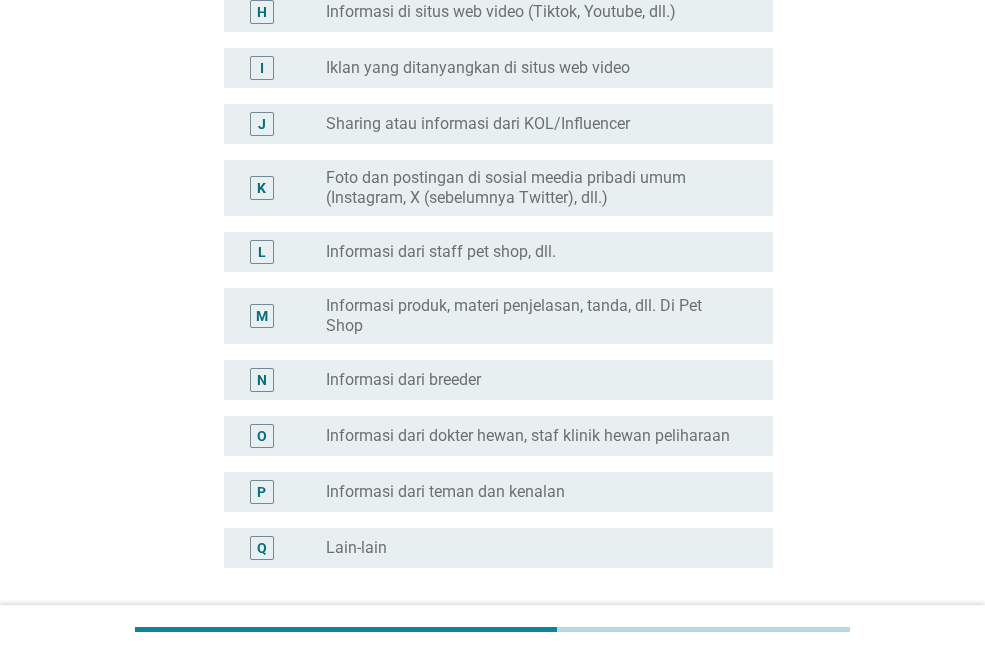 scroll, scrollTop: 0, scrollLeft: 0, axis: both 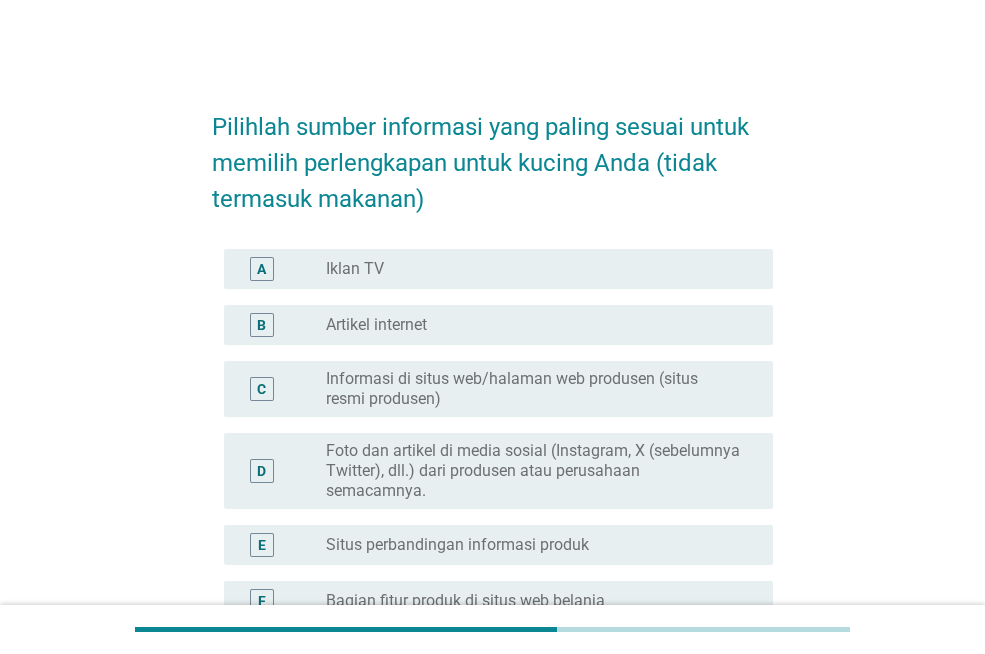 click on "Informasi di situs web/halaman web produsen (situs resmi produsen)" at bounding box center [533, 389] 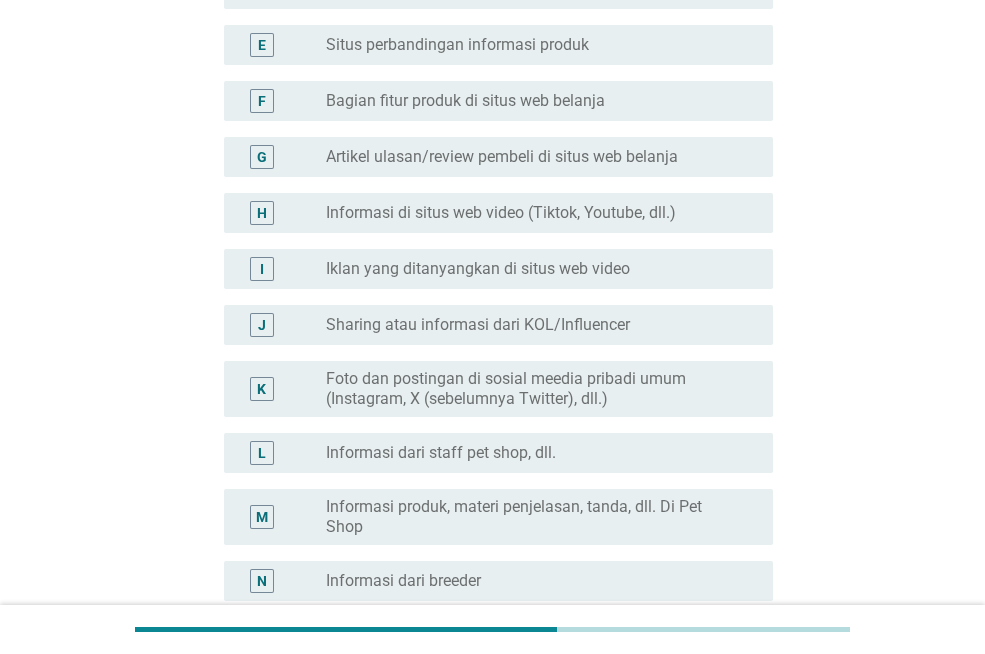scroll, scrollTop: 872, scrollLeft: 0, axis: vertical 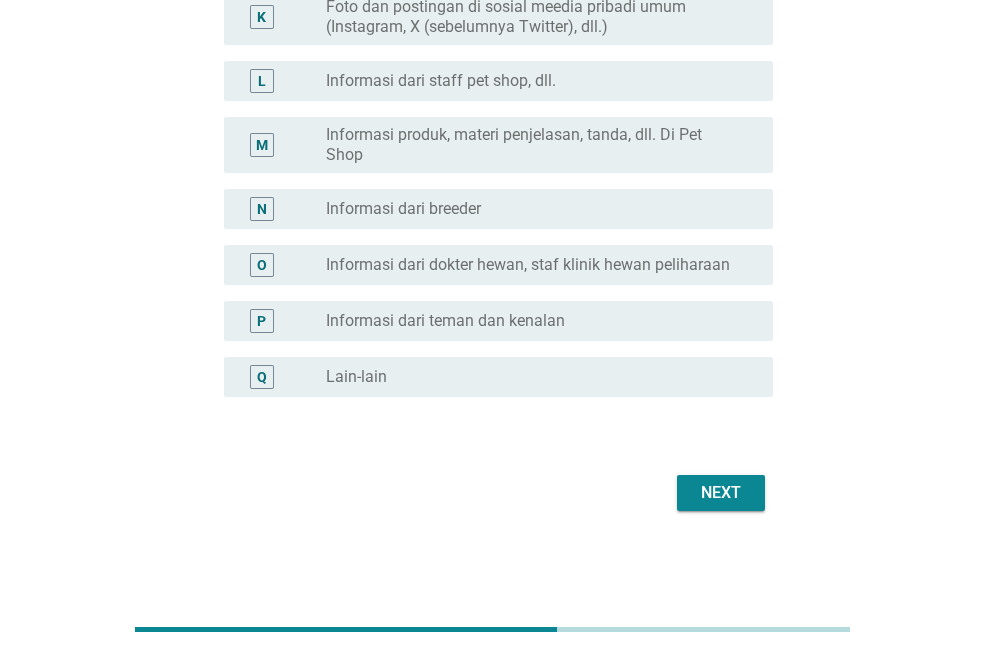 click on "Next" at bounding box center [721, 493] 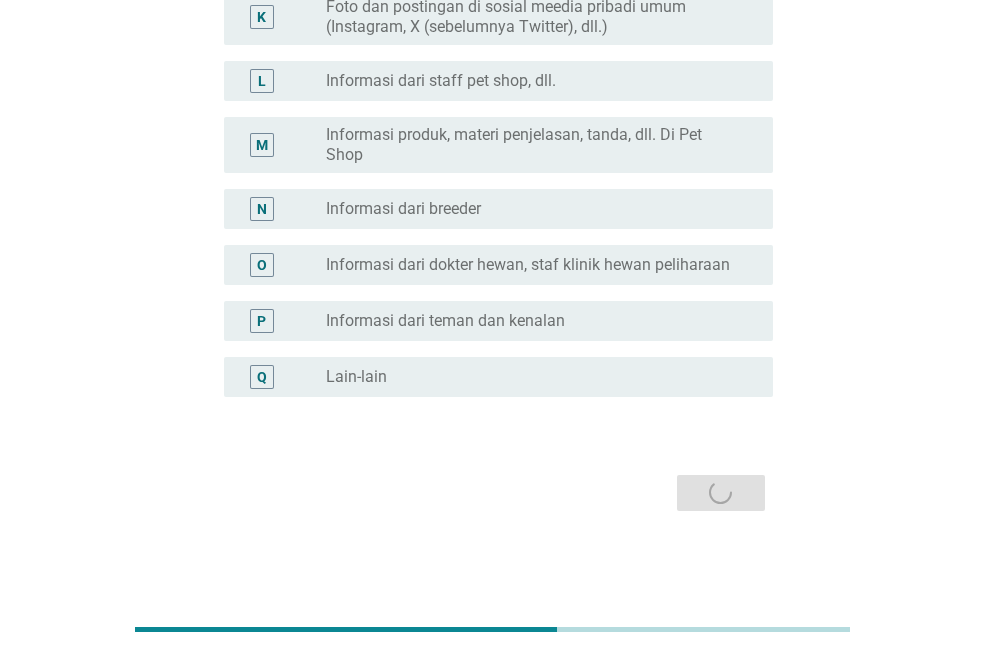 scroll, scrollTop: 0, scrollLeft: 0, axis: both 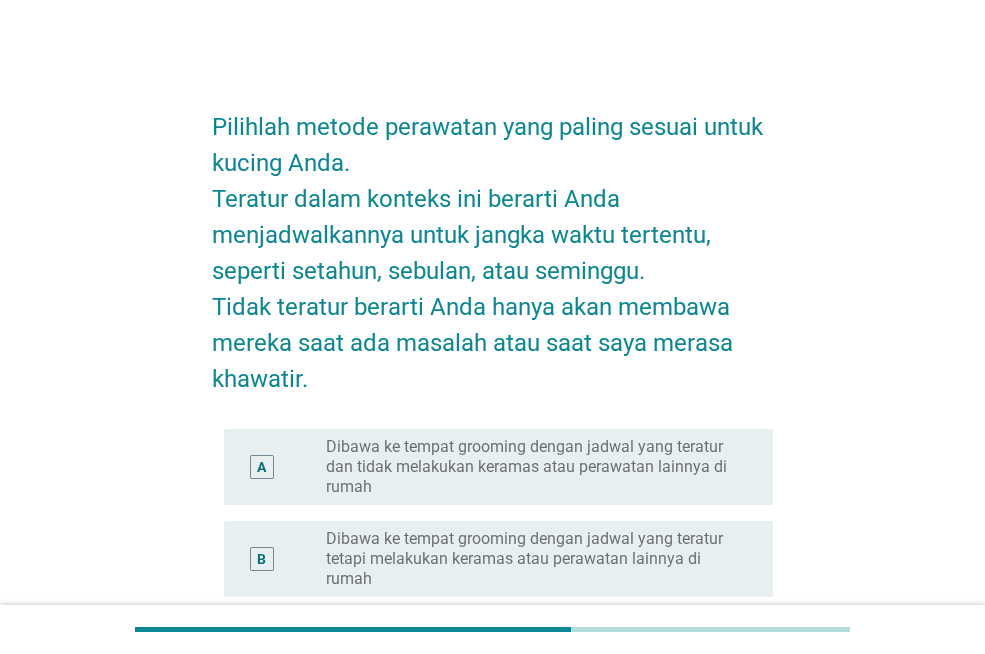 click on "Dibawa ke tempat grooming dengan jadwal yang teratur dan tidak melakukan keramas atau perawatan lainnya di rumah" at bounding box center (533, 467) 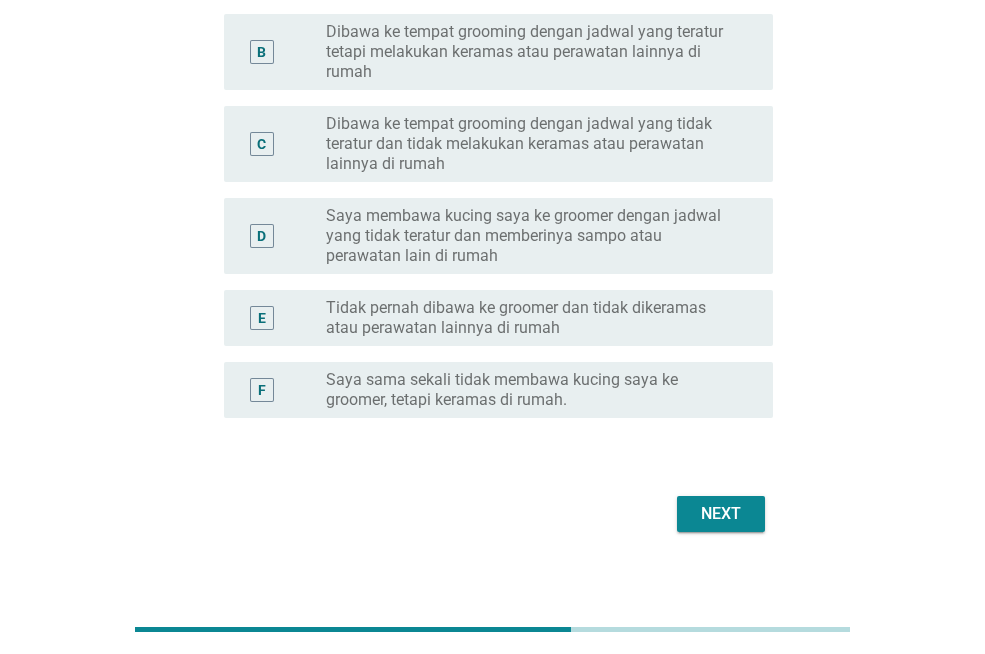 scroll, scrollTop: 528, scrollLeft: 0, axis: vertical 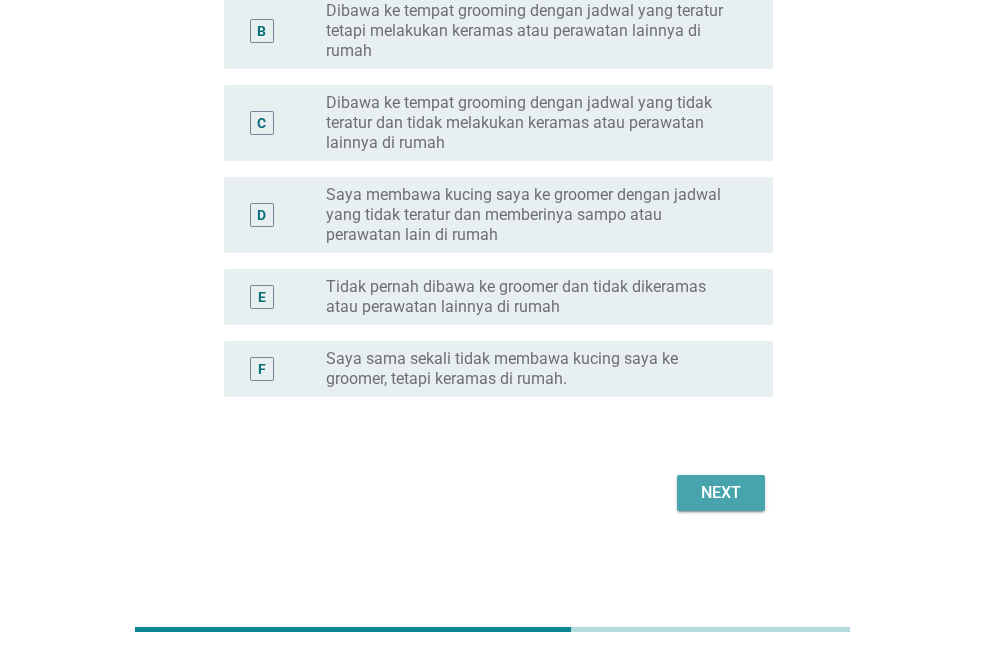 click on "Next" at bounding box center [721, 493] 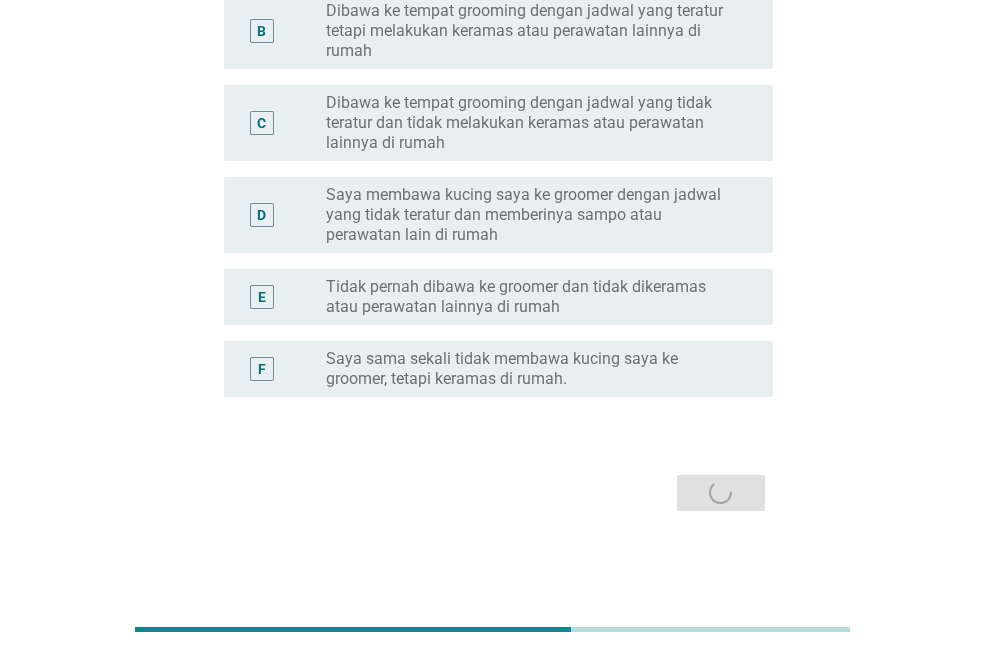 scroll, scrollTop: 0, scrollLeft: 0, axis: both 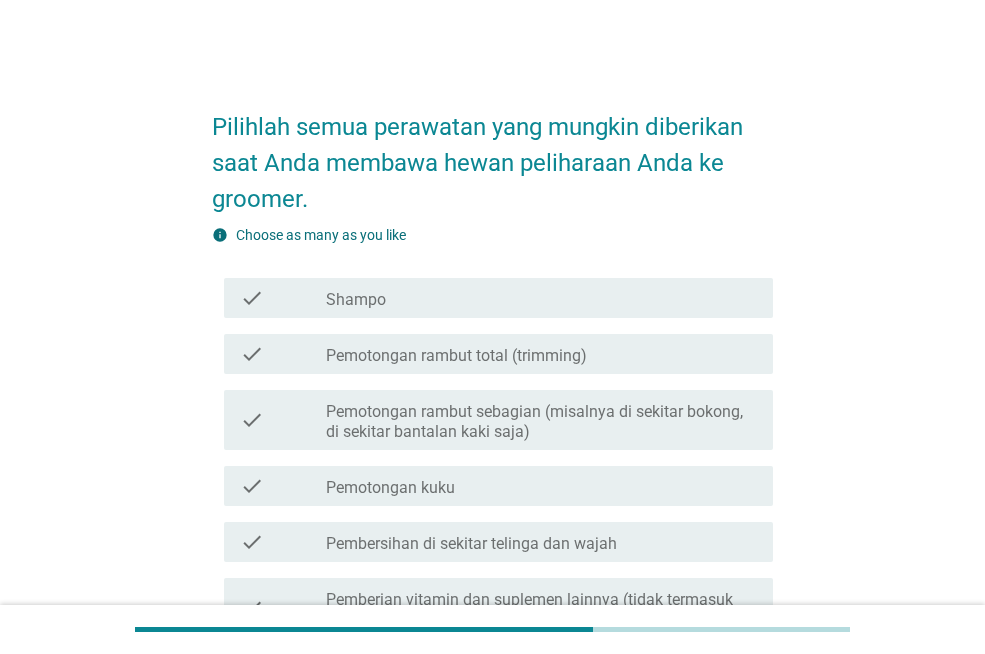 click on "check     check_box_outline_blank Pemotongan rambut total (trimming)" at bounding box center [498, 354] 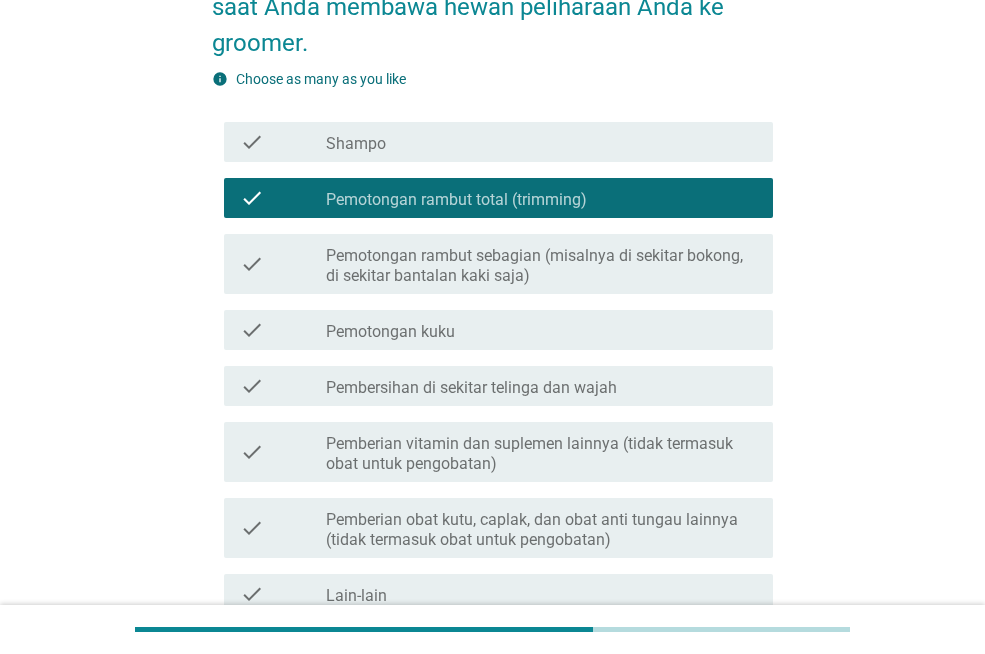 scroll, scrollTop: 349, scrollLeft: 0, axis: vertical 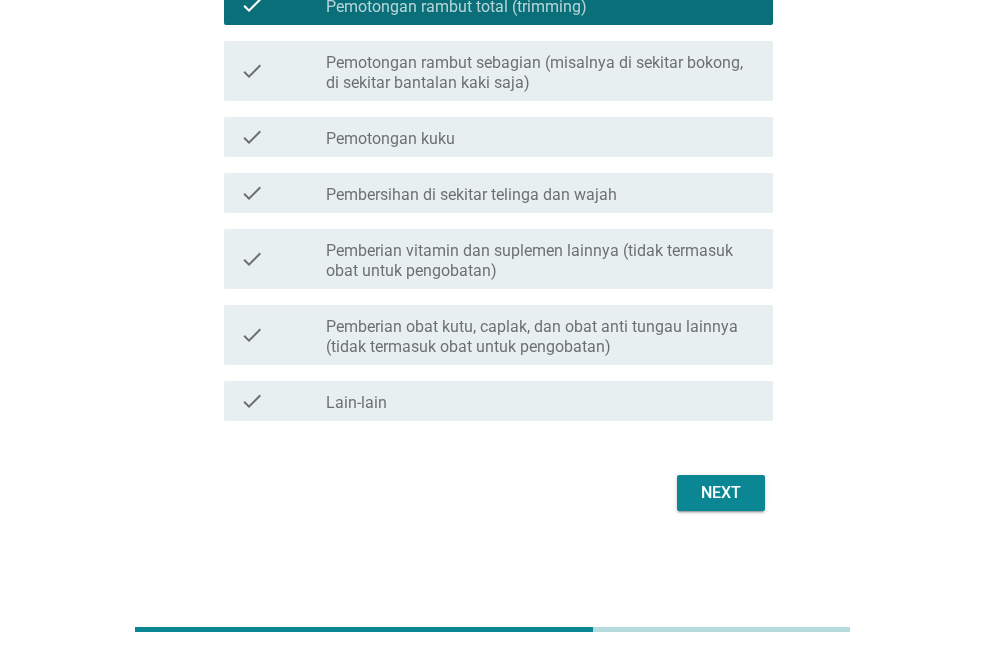 click on "Next" at bounding box center (721, 493) 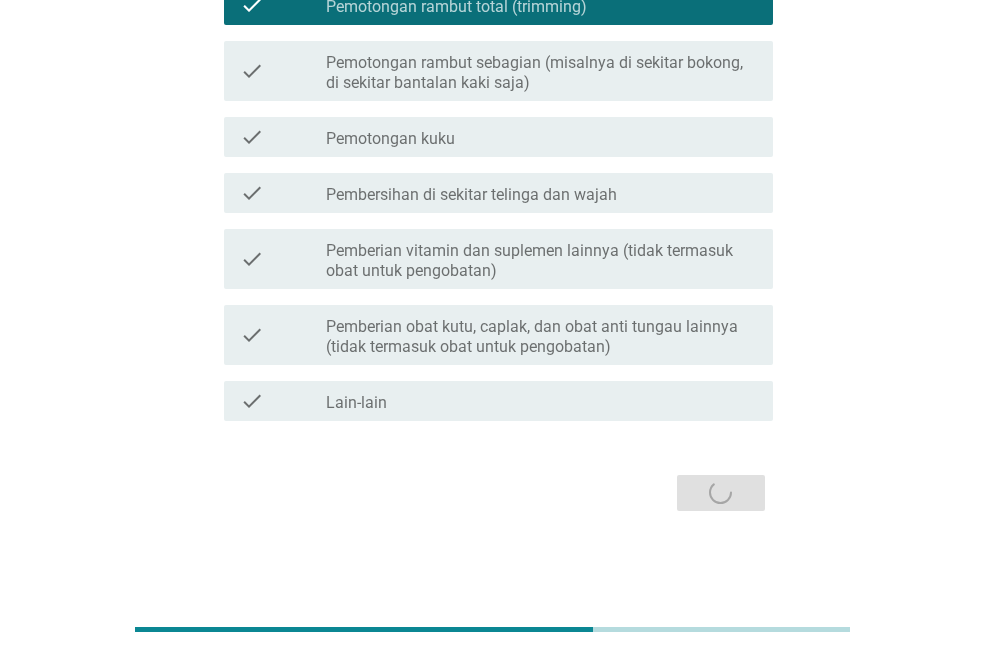 scroll, scrollTop: 0, scrollLeft: 0, axis: both 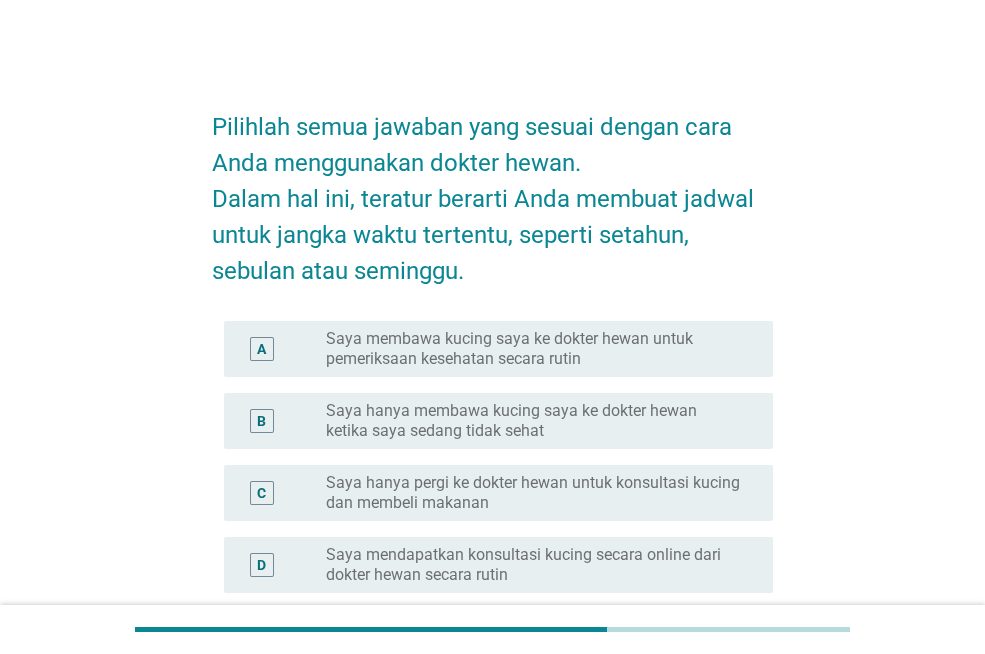 click on "Saya membawa kucing saya ke dokter hewan untuk pemeriksaan kesehatan secara rutin" at bounding box center [533, 349] 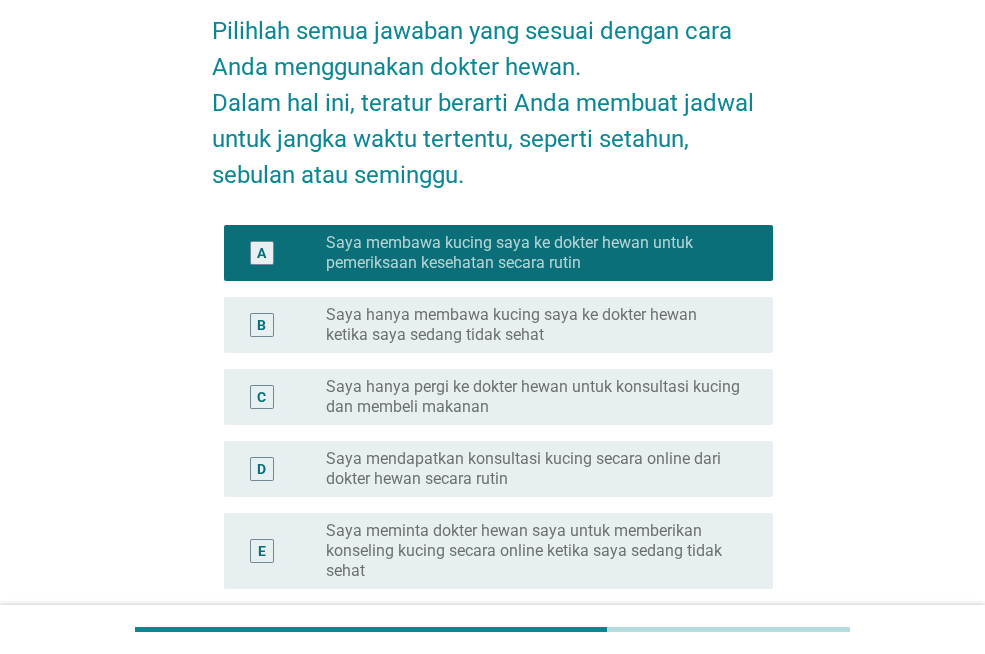 scroll, scrollTop: 432, scrollLeft: 0, axis: vertical 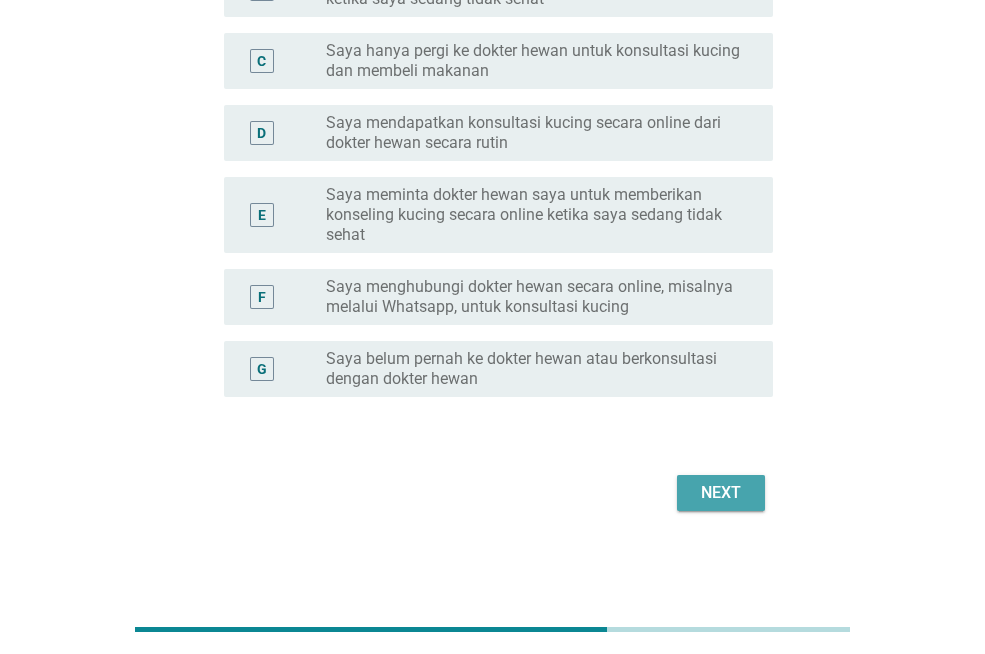 click on "Next" at bounding box center [721, 493] 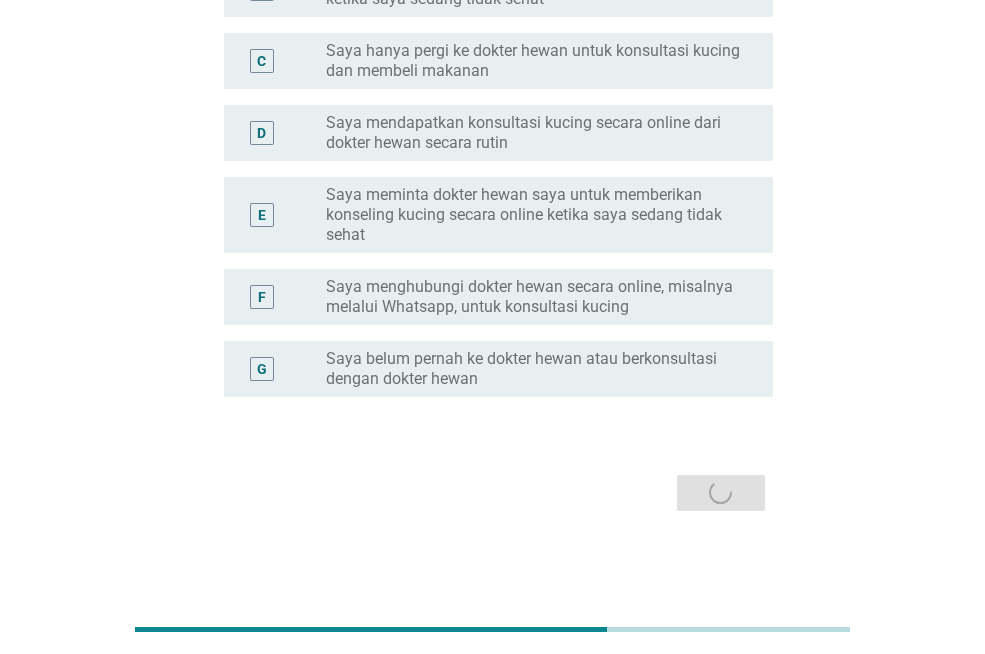 scroll, scrollTop: 0, scrollLeft: 0, axis: both 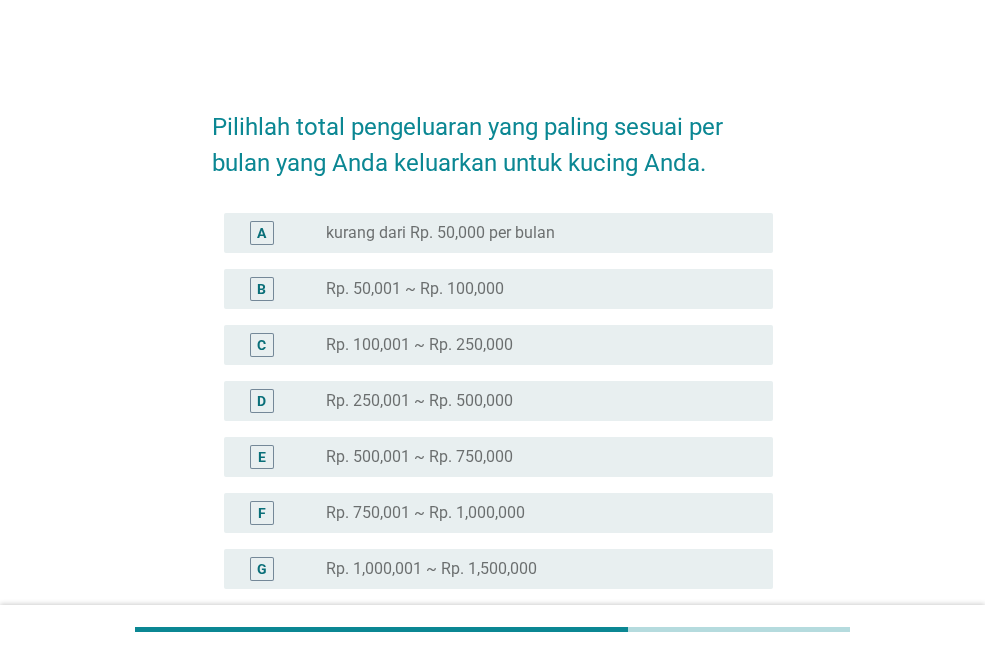 click on "Rp. 100,001 ~ Rp. 250,000" at bounding box center [419, 345] 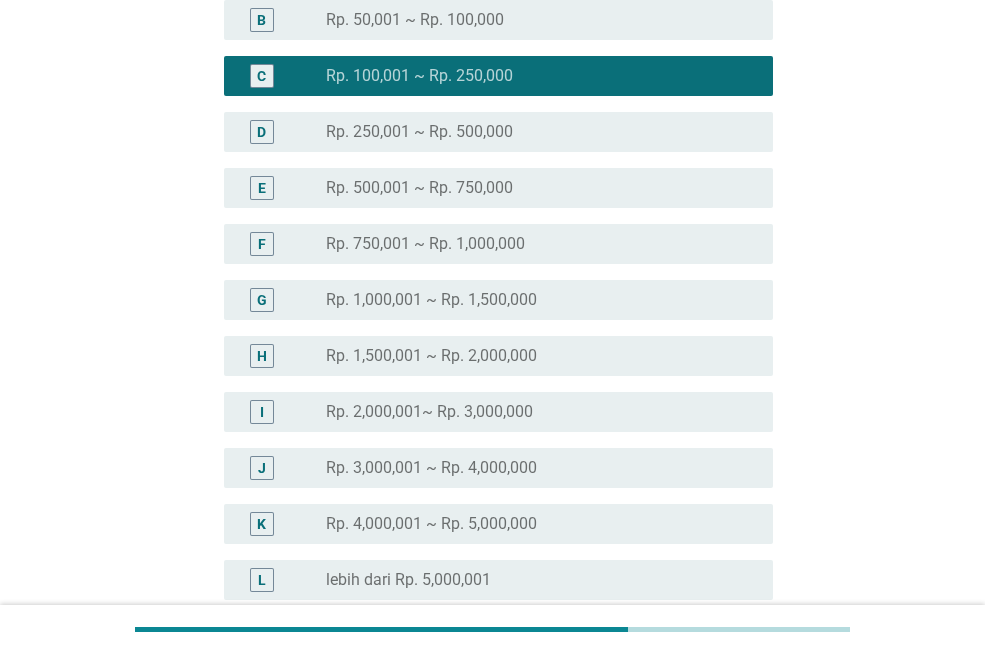 scroll, scrollTop: 472, scrollLeft: 0, axis: vertical 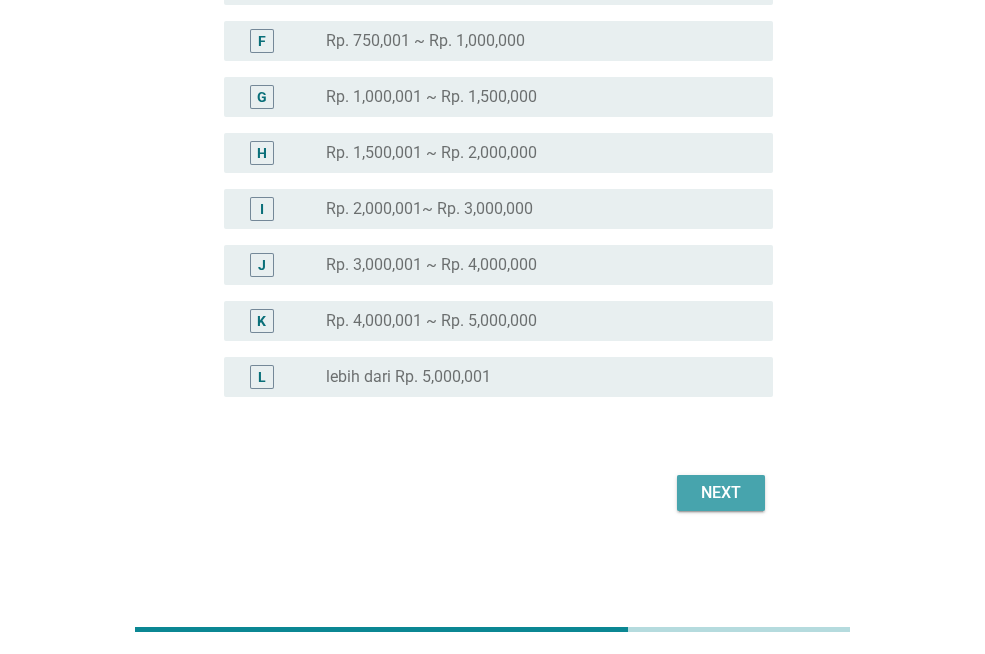 click on "Next" at bounding box center [721, 493] 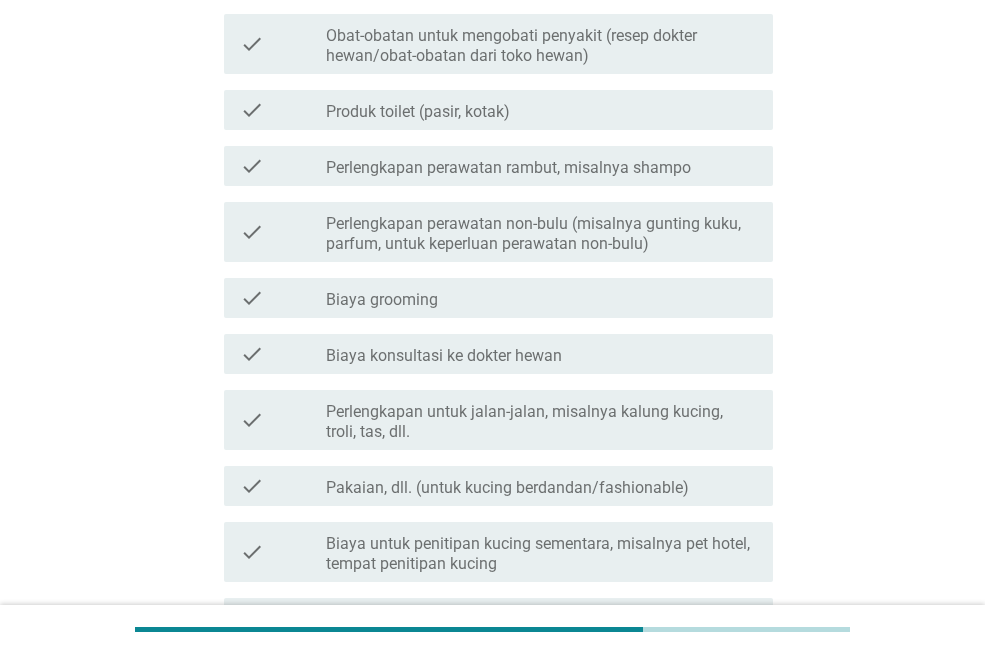 scroll, scrollTop: 0, scrollLeft: 0, axis: both 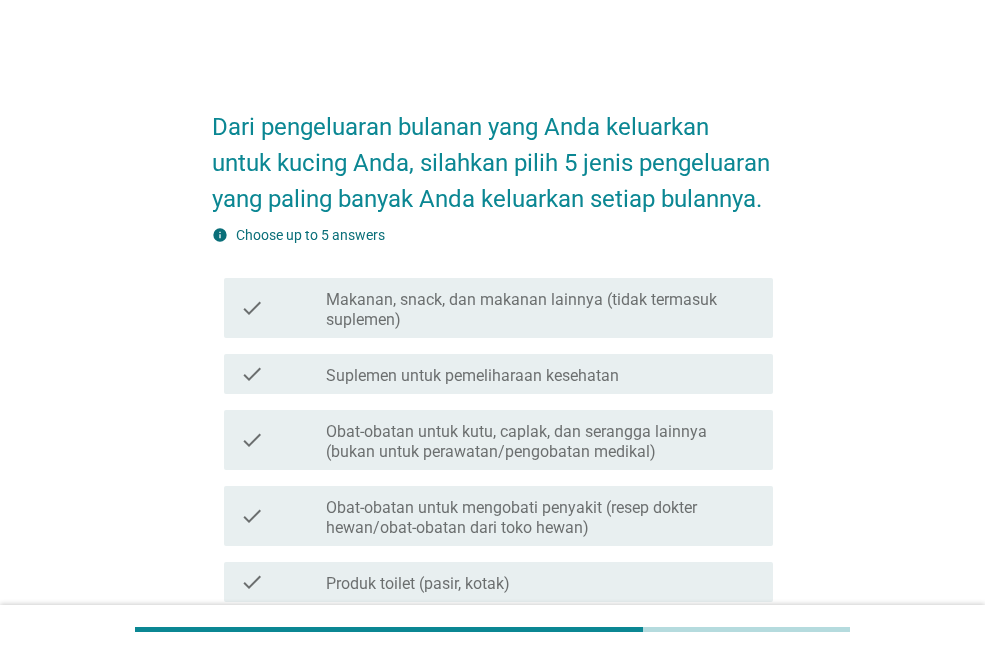 click on "check     check_box_outline_blank Suplemen untuk pemeliharaan kesehatan" at bounding box center [498, 374] 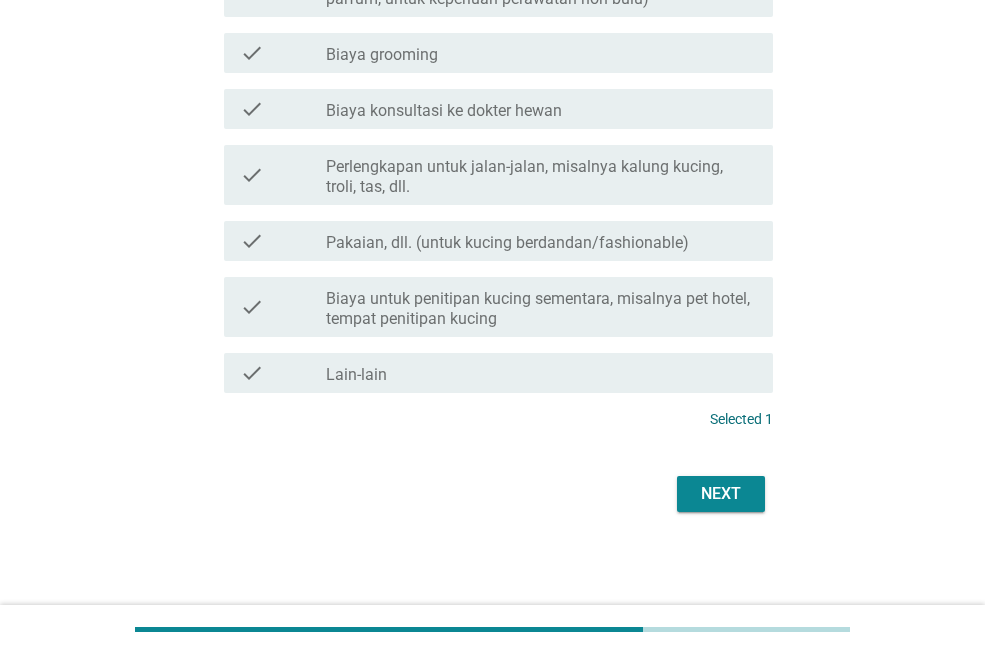 scroll, scrollTop: 718, scrollLeft: 0, axis: vertical 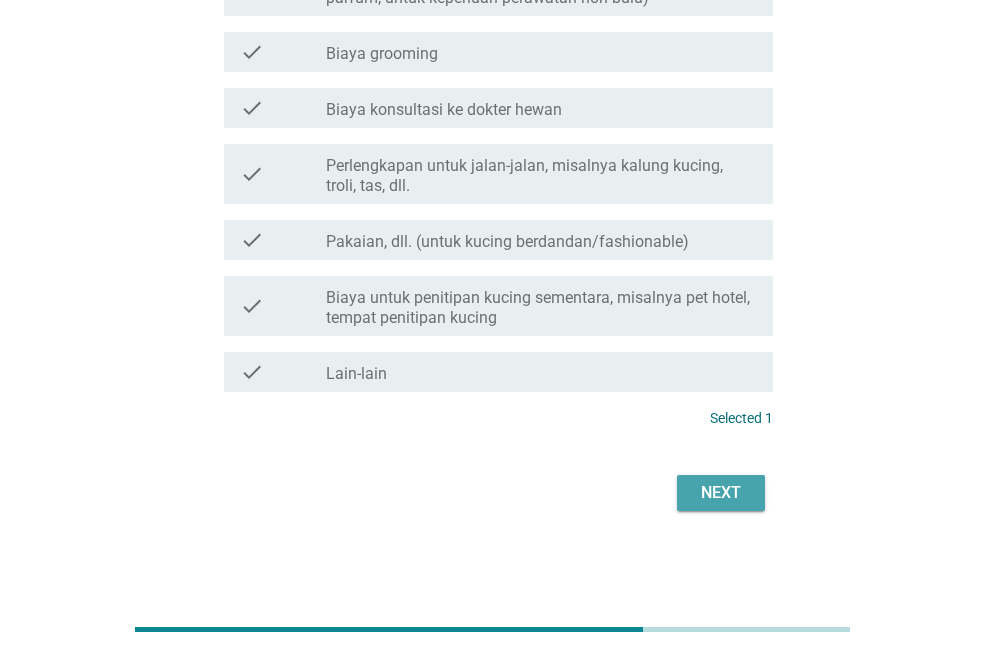 click on "Next" at bounding box center (721, 493) 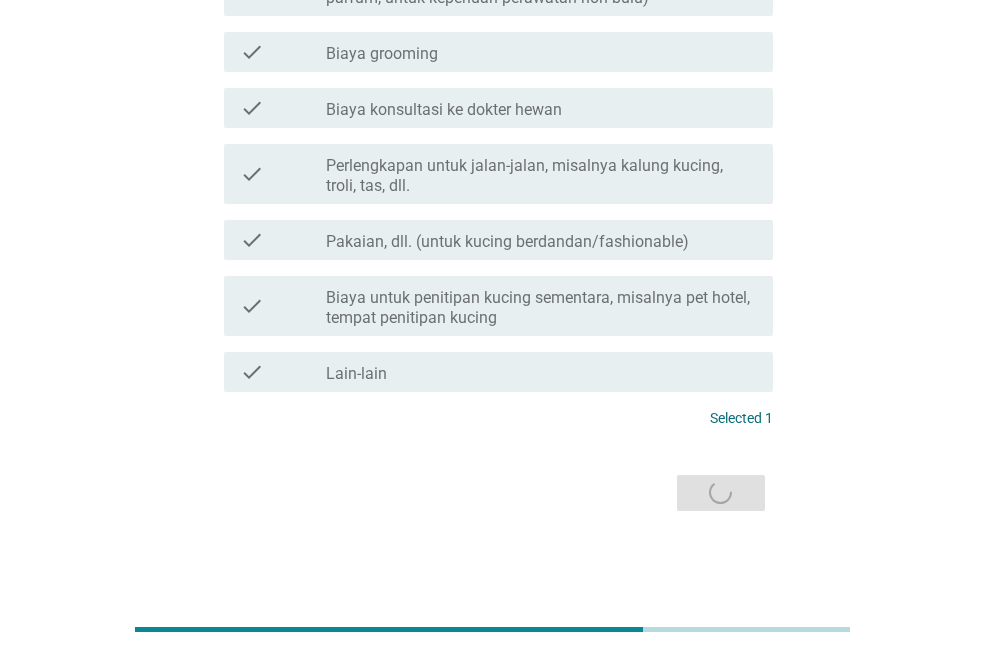 scroll, scrollTop: 0, scrollLeft: 0, axis: both 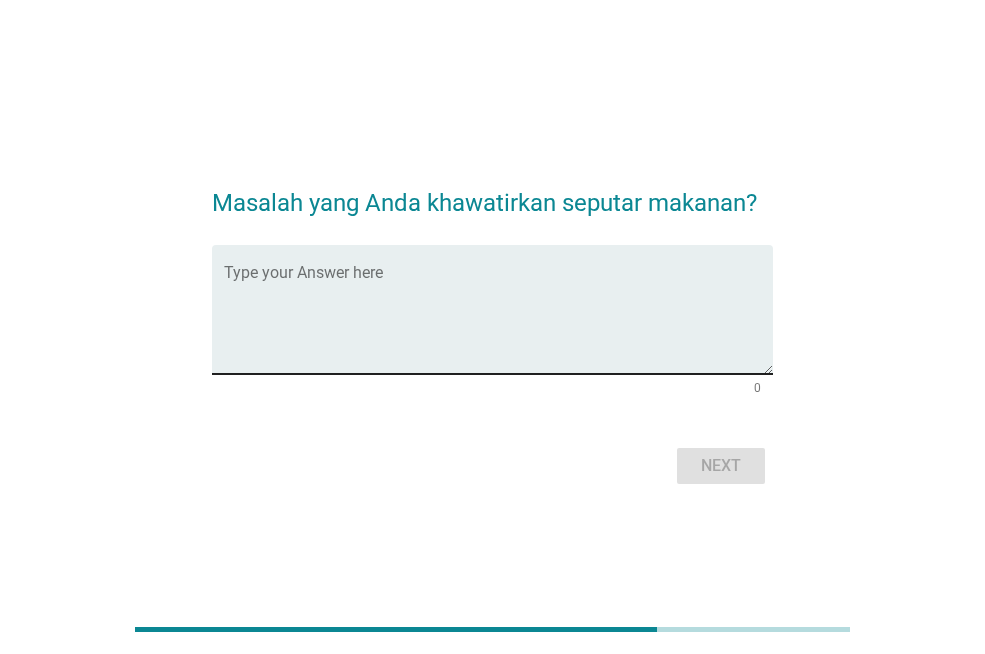 click at bounding box center (498, 321) 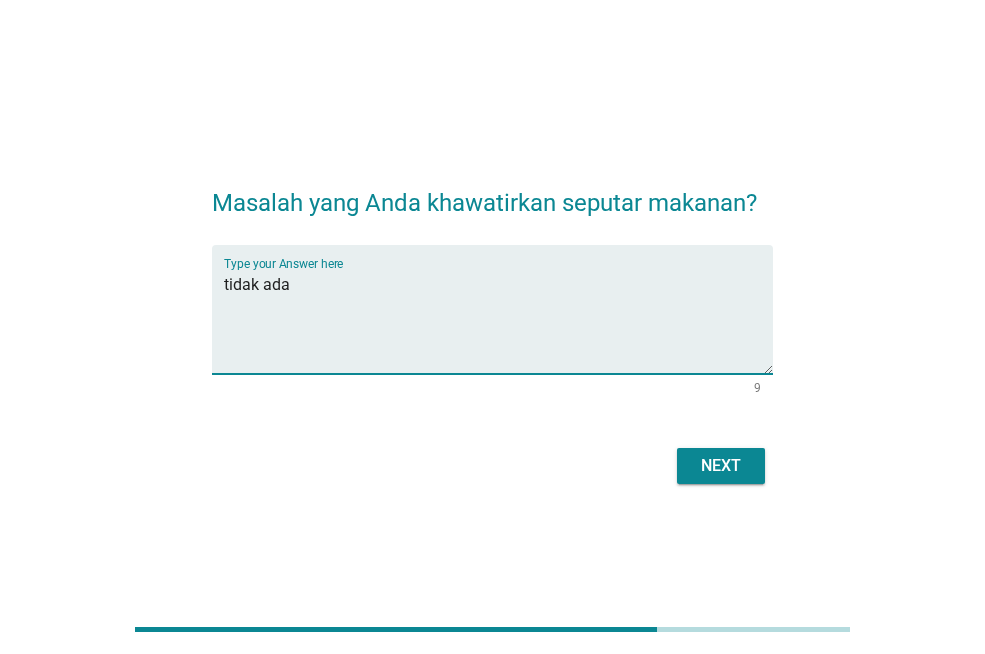 type on "tidak ada" 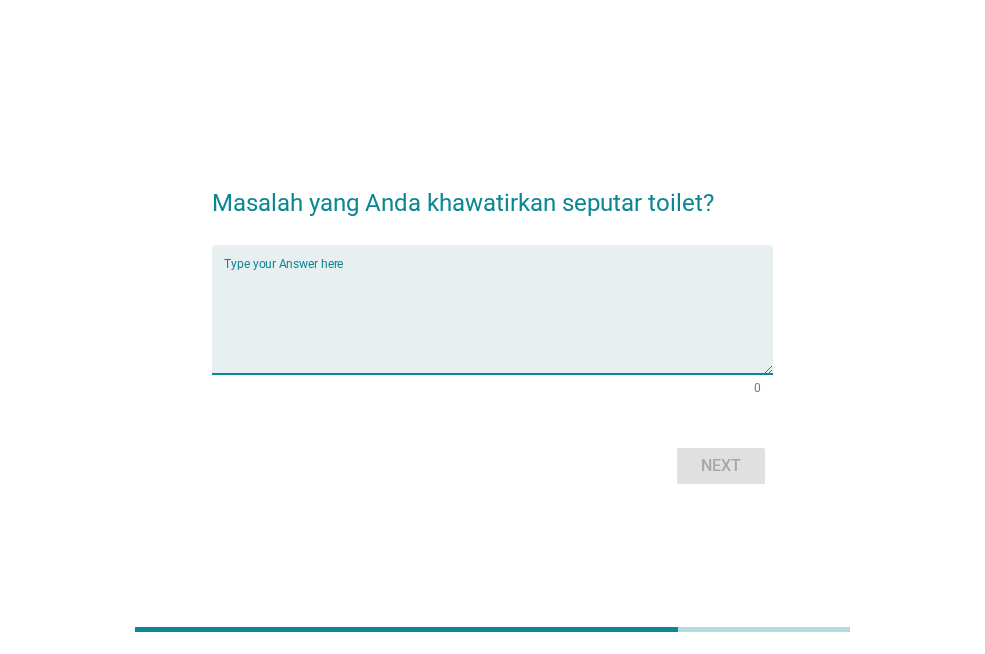 click at bounding box center [498, 321] 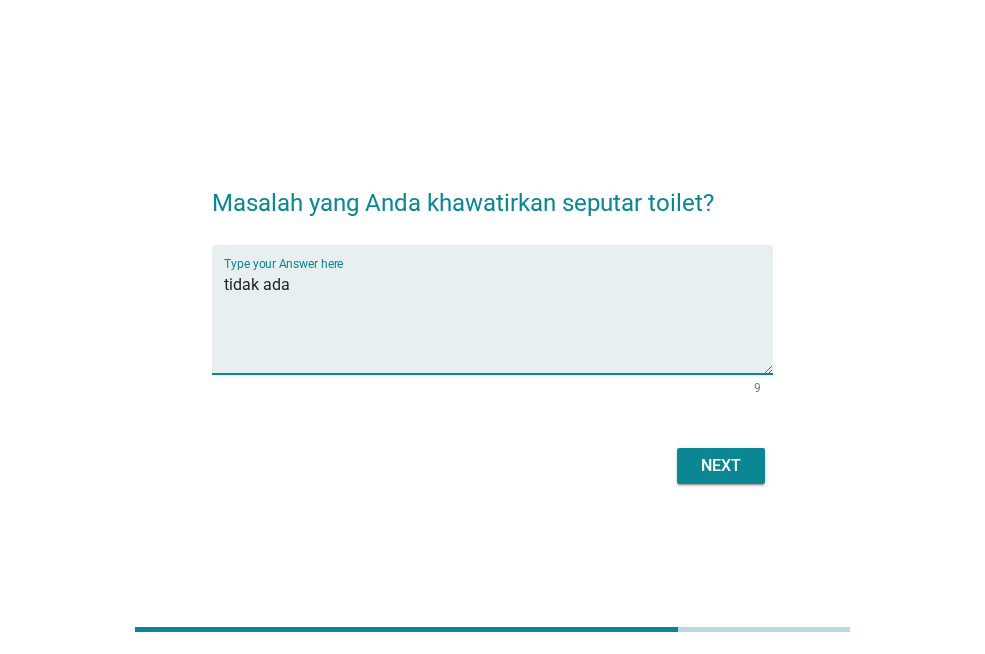 type on "tidak ada" 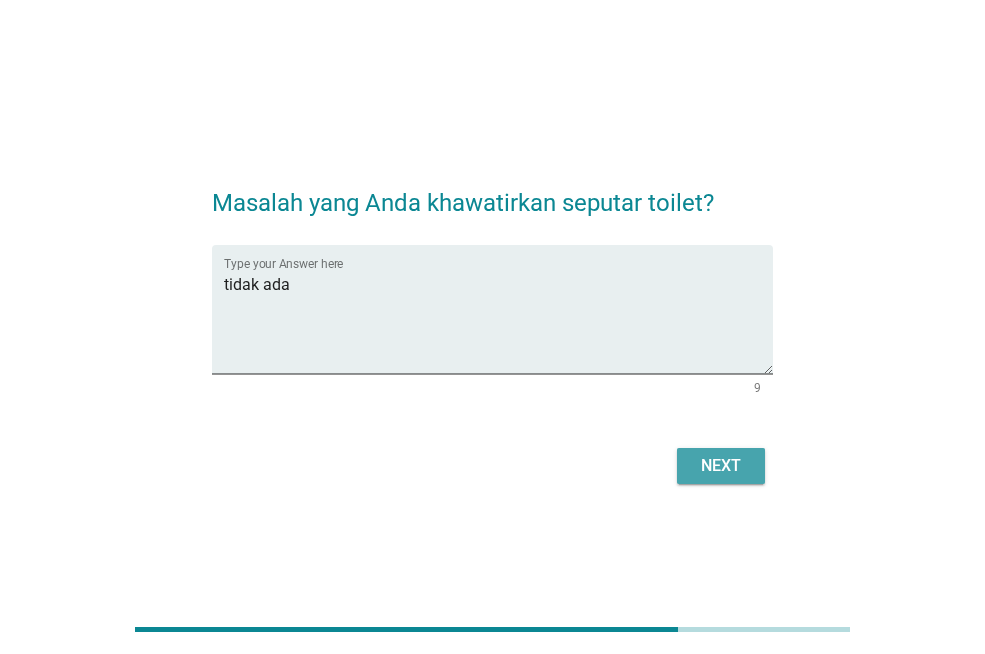 click on "Next" at bounding box center [721, 466] 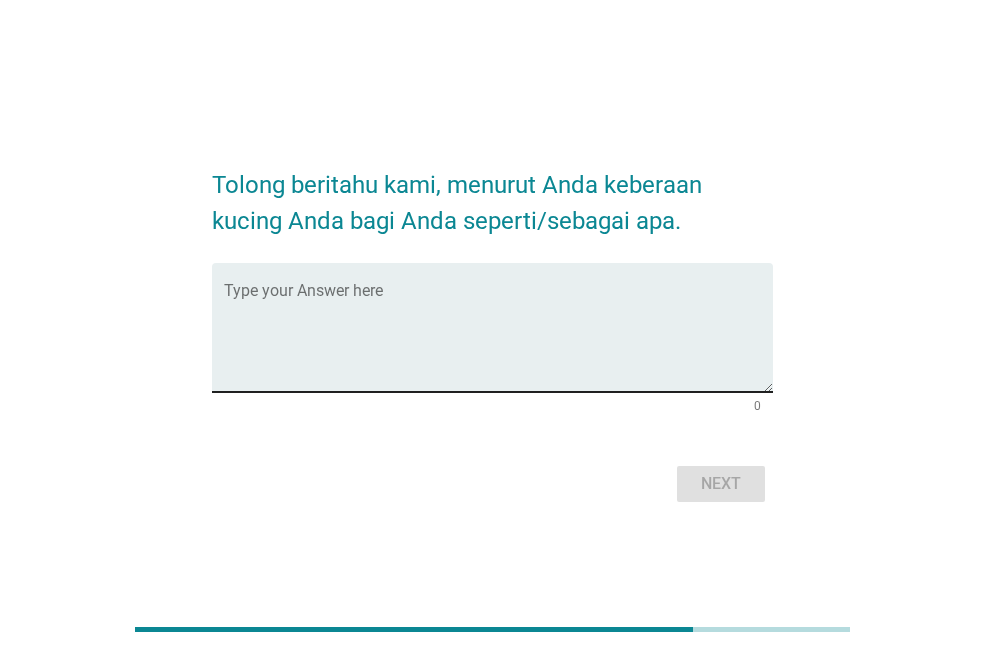 click at bounding box center (498, 339) 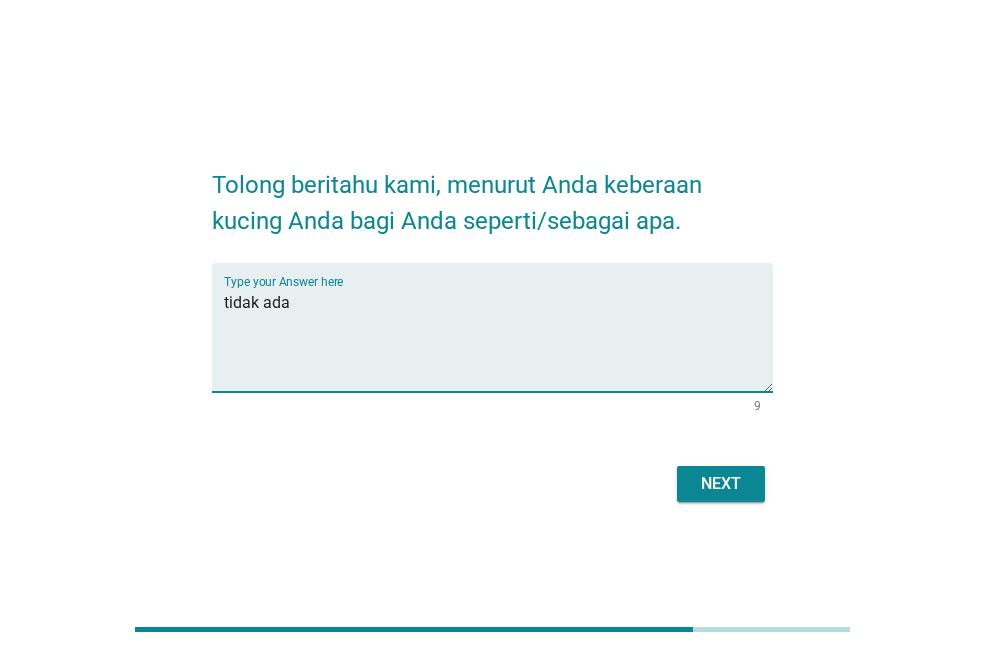 type on "tidak ada" 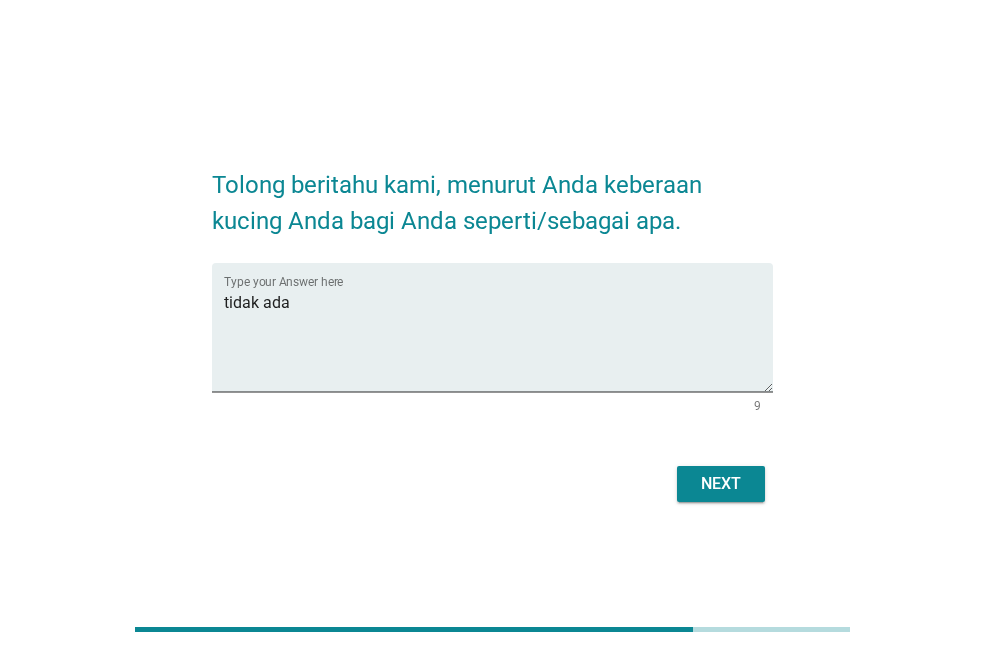 click on "Next" at bounding box center (721, 484) 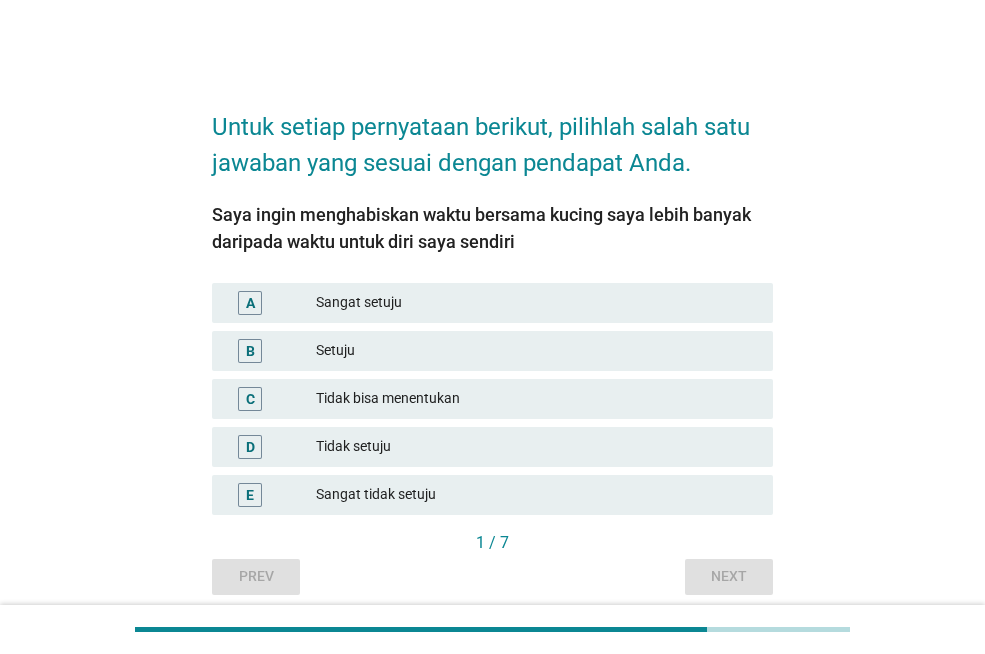 click on "Setuju" at bounding box center [536, 351] 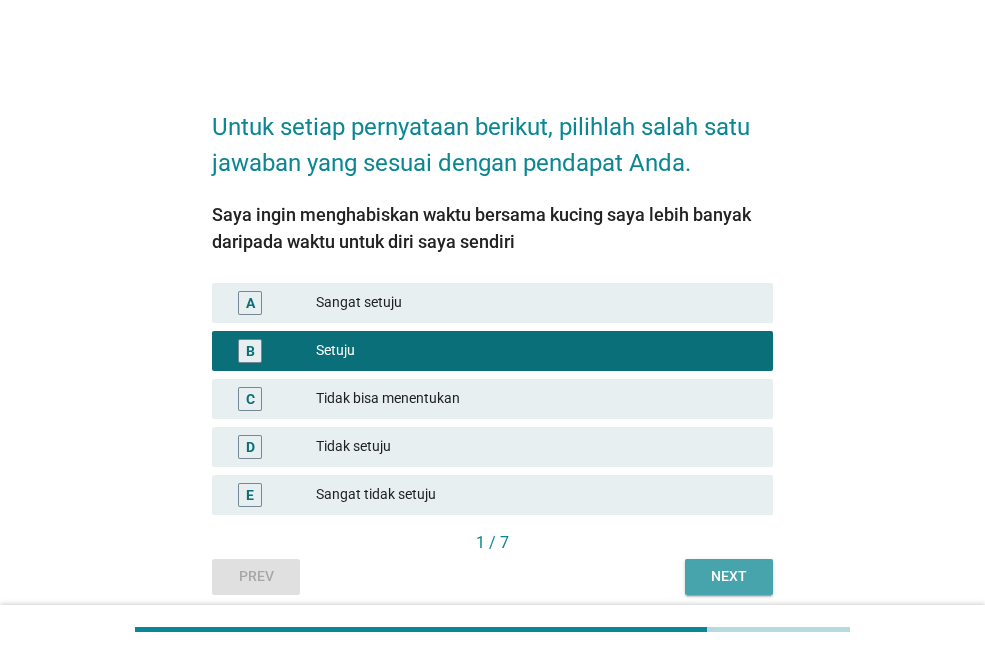 click on "Next" at bounding box center (729, 576) 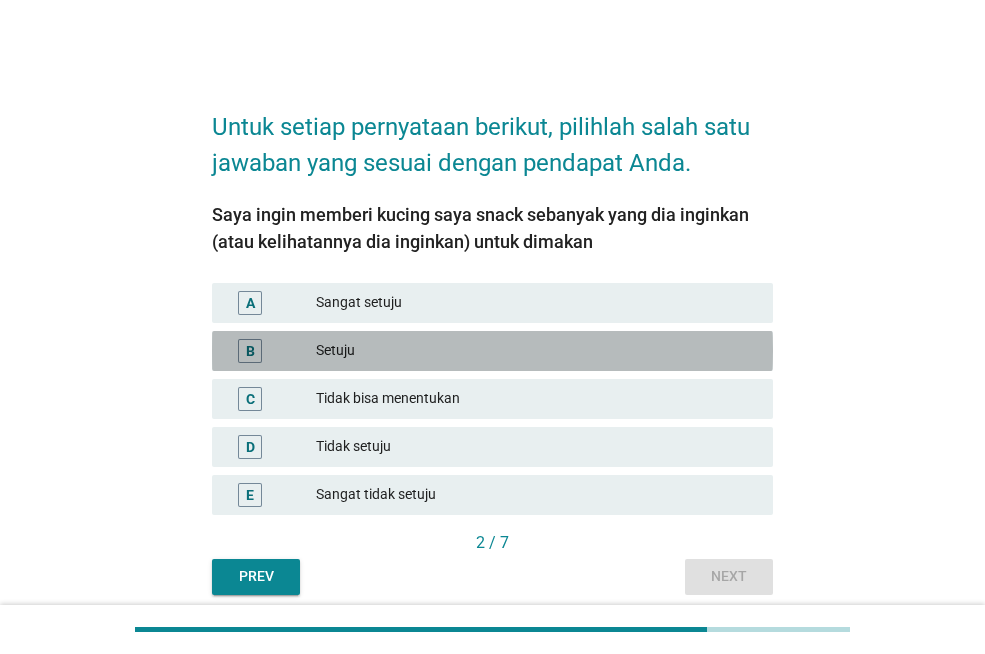 click on "Setuju" at bounding box center [536, 351] 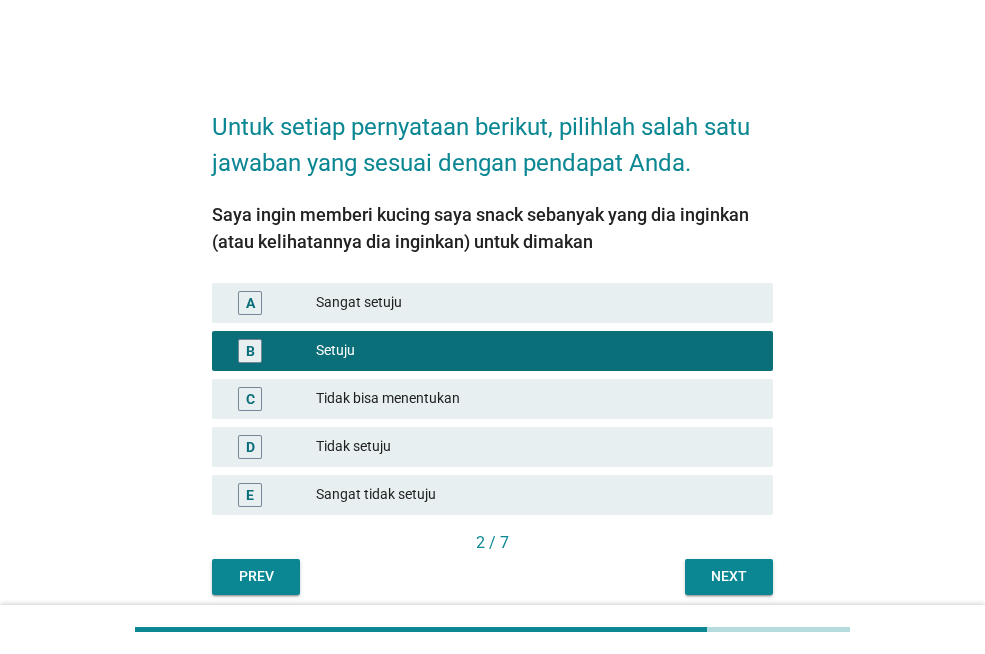 click on "Next" at bounding box center [729, 576] 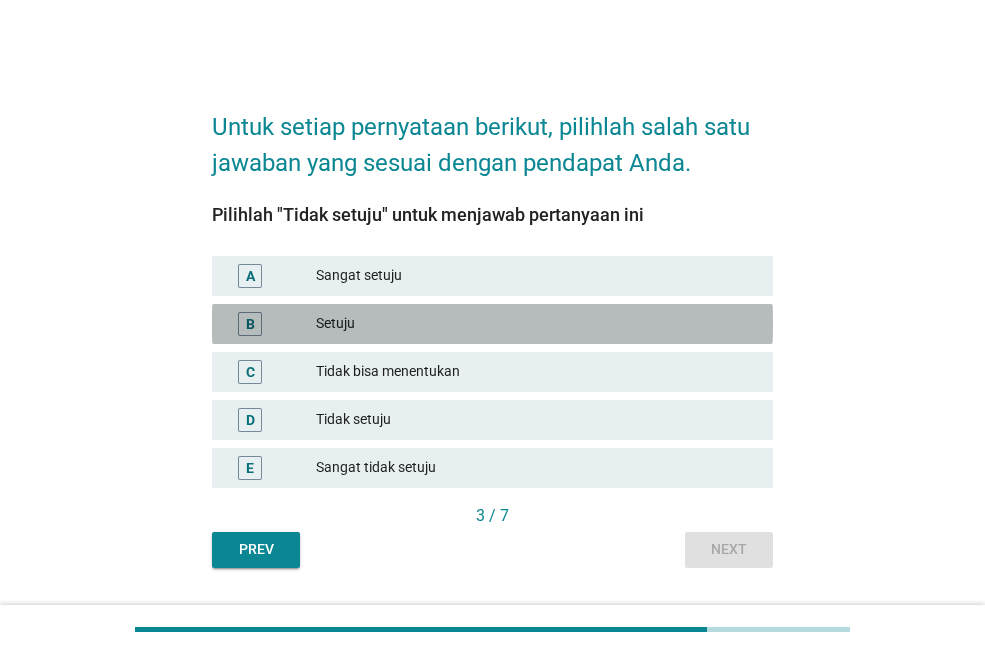 click on "Setuju" at bounding box center (536, 324) 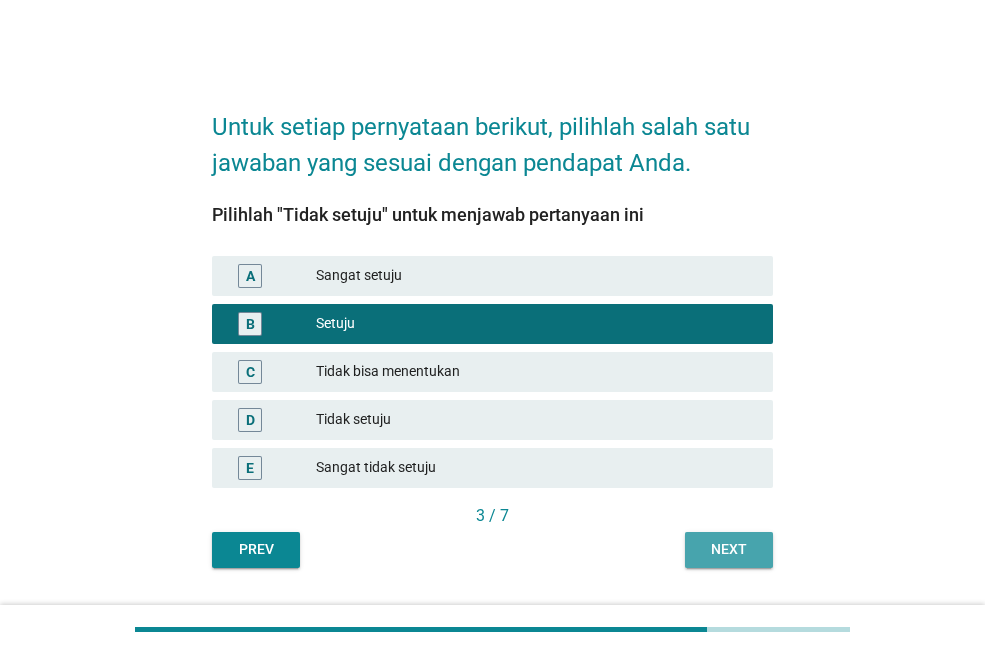 click on "Next" at bounding box center (729, 549) 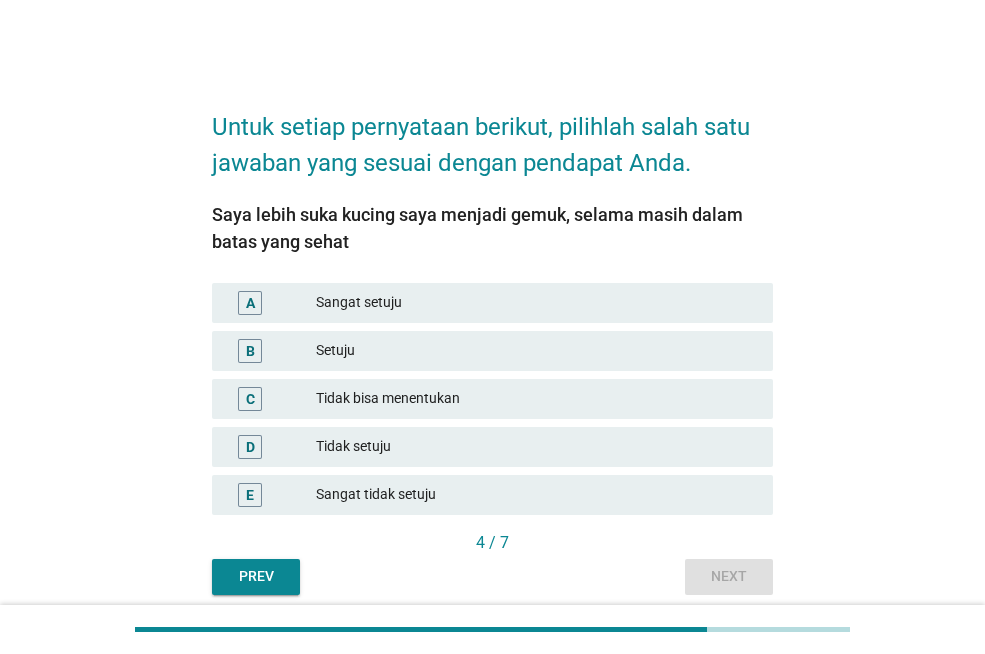 click on "B   Setuju" at bounding box center [492, 351] 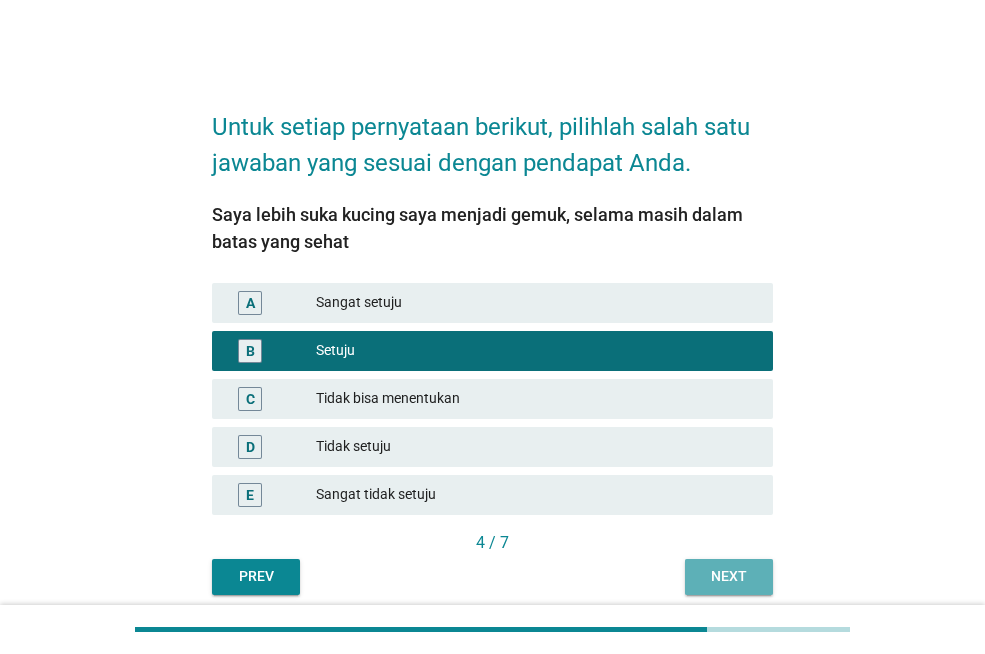 click on "Next" at bounding box center (729, 576) 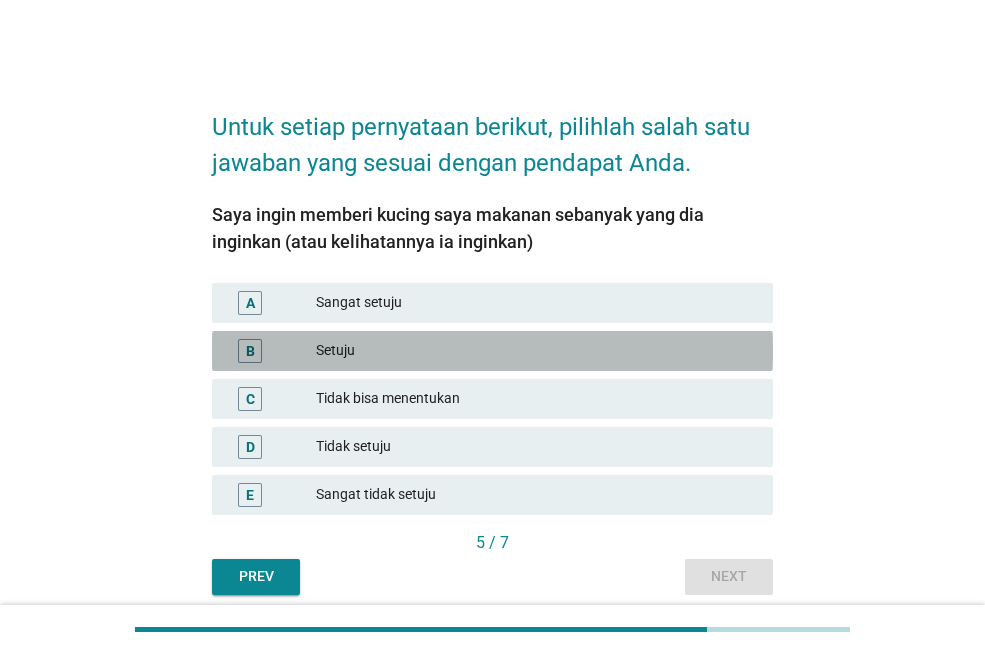 click on "Setuju" at bounding box center [536, 351] 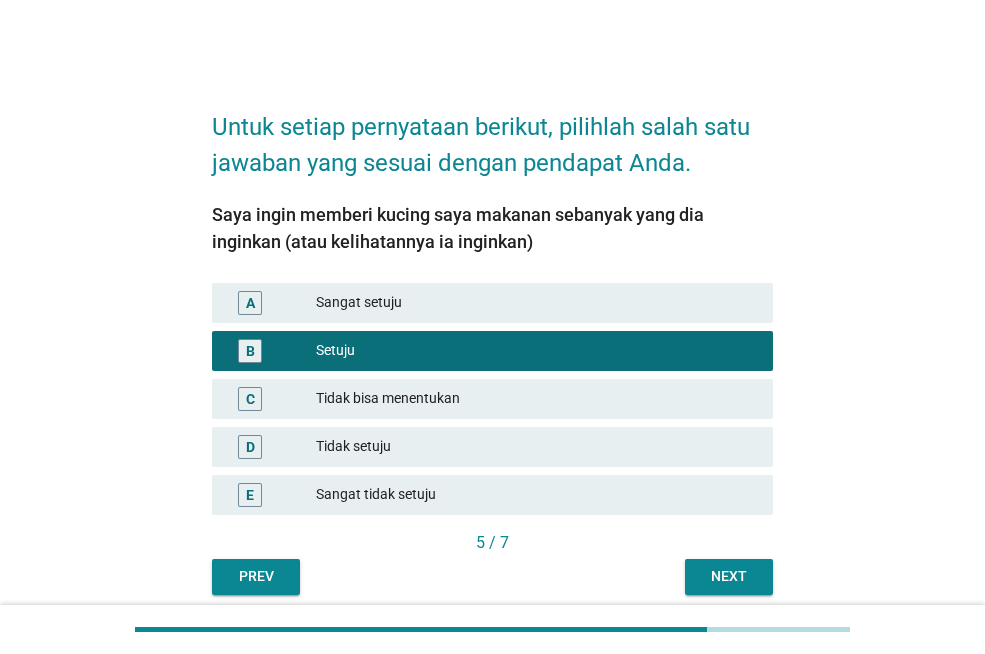 click on "Next" at bounding box center [729, 576] 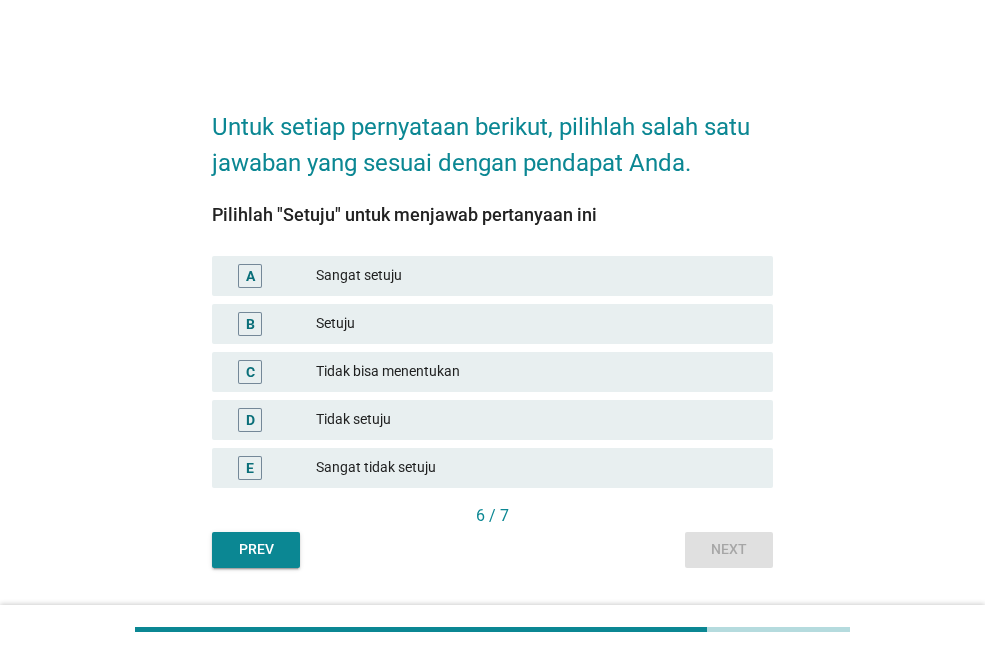 click on "Setuju" at bounding box center [536, 324] 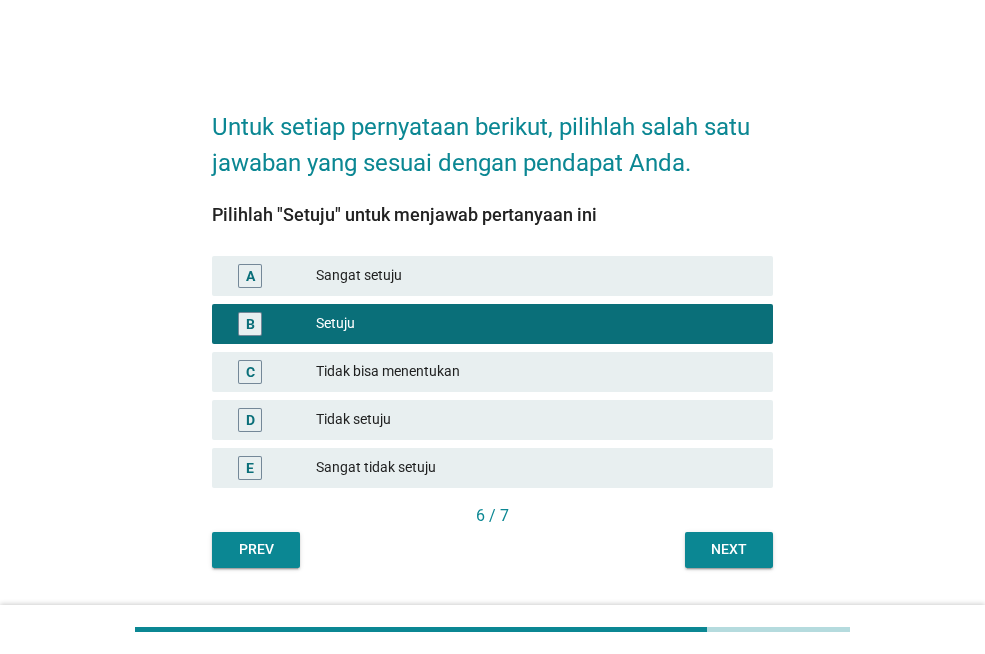 click on "Next" at bounding box center [729, 549] 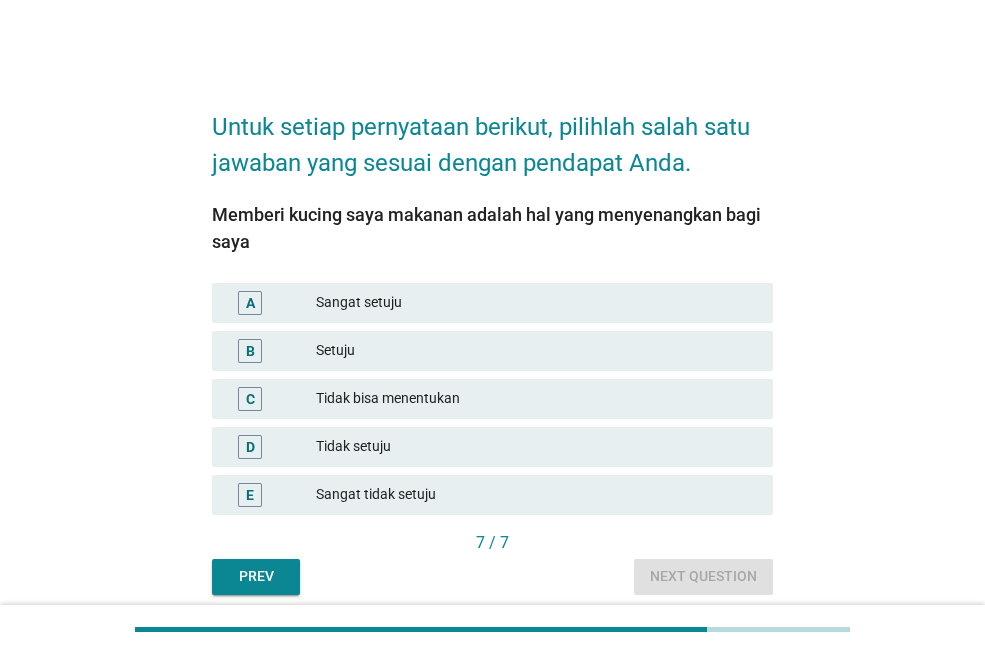 click on "Setuju" at bounding box center [536, 351] 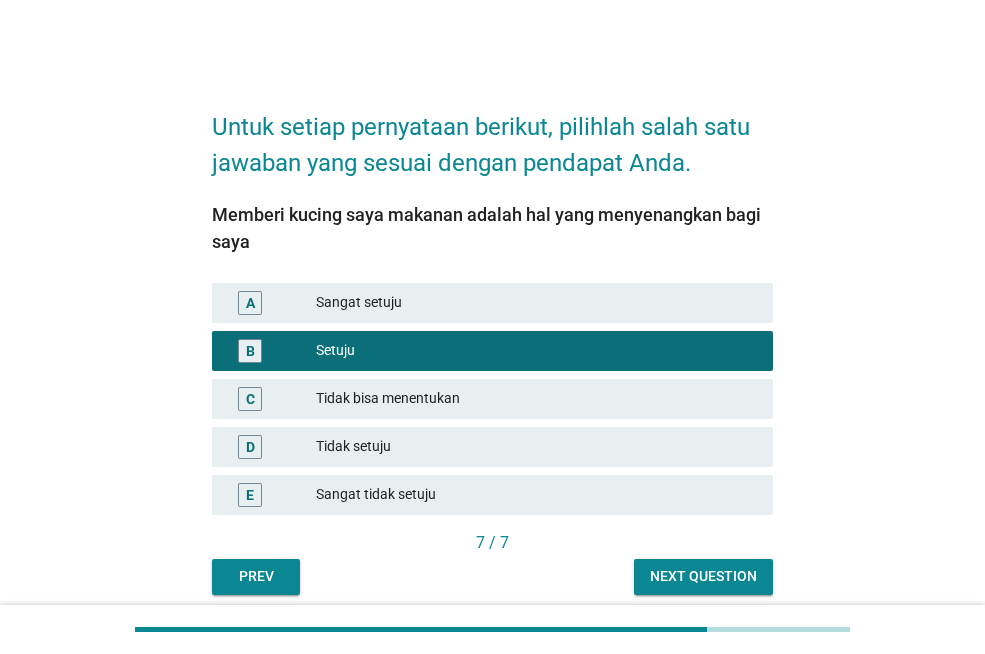 click on "Next question" at bounding box center [703, 576] 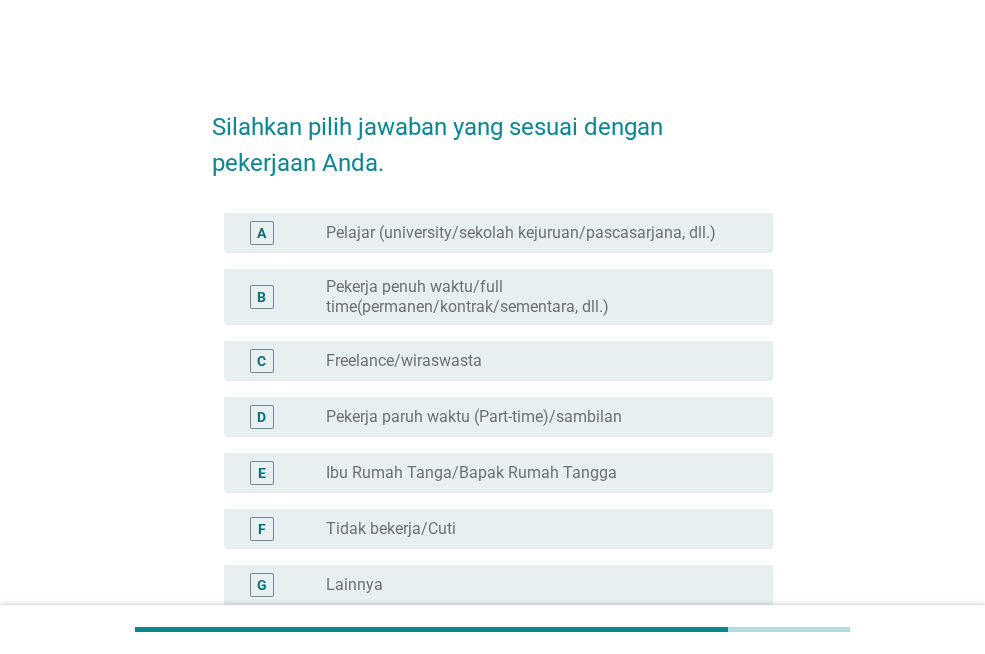 click on "Pekerja penuh waktu/full time(permanen/kontrak/sementara, dll.)" at bounding box center (533, 297) 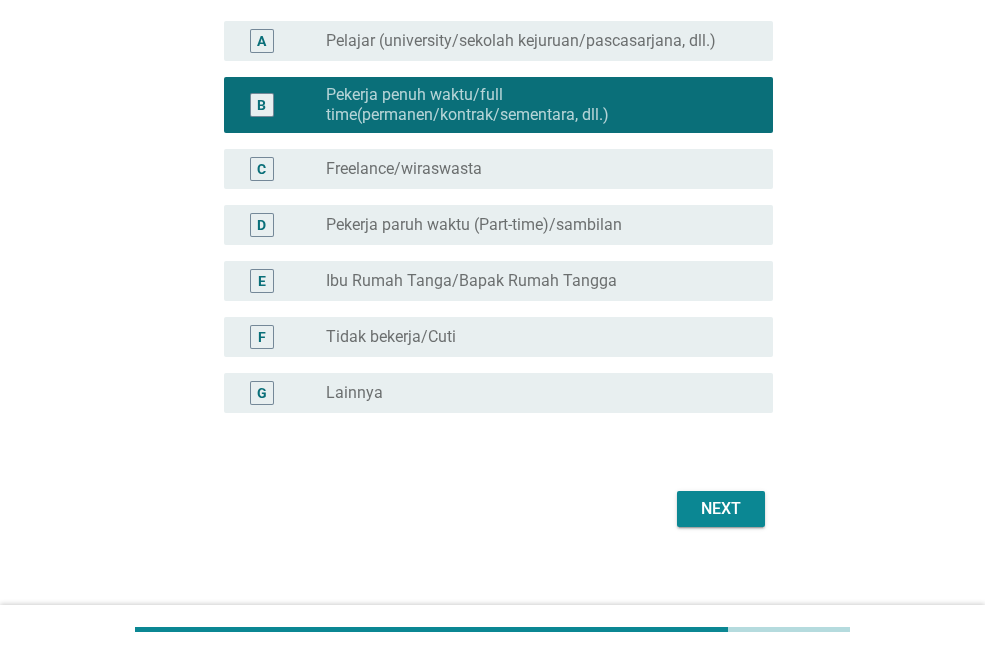 scroll, scrollTop: 200, scrollLeft: 0, axis: vertical 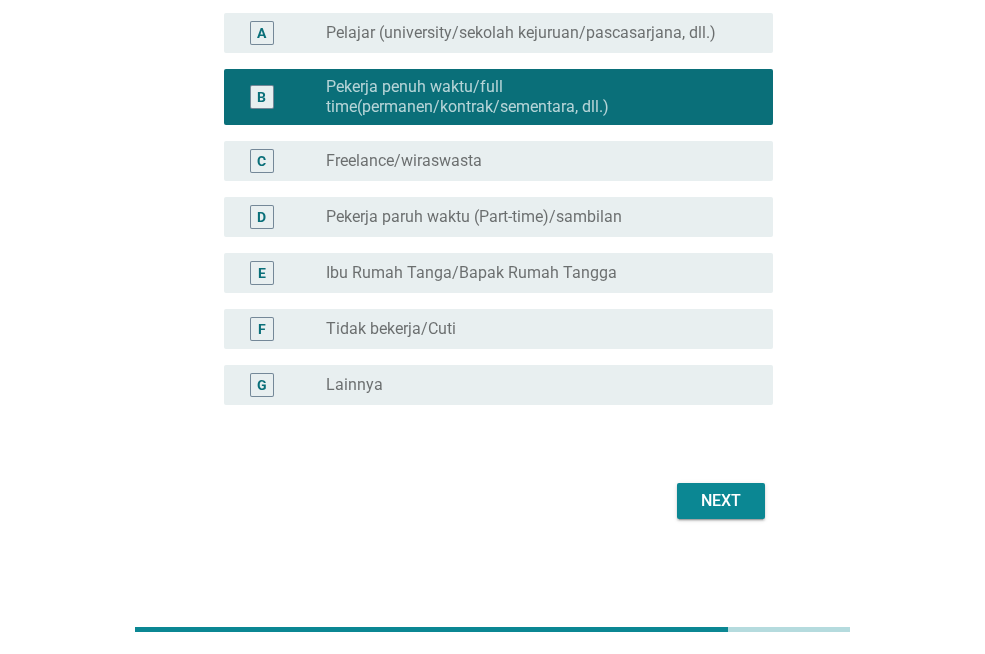 click on "Next" at bounding box center [721, 501] 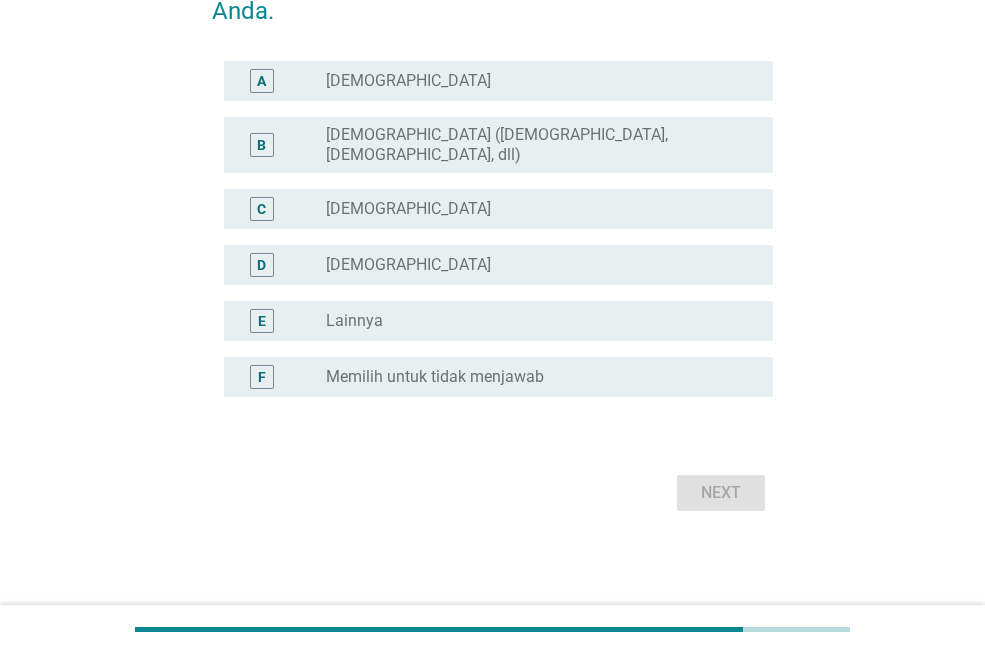 scroll, scrollTop: 0, scrollLeft: 0, axis: both 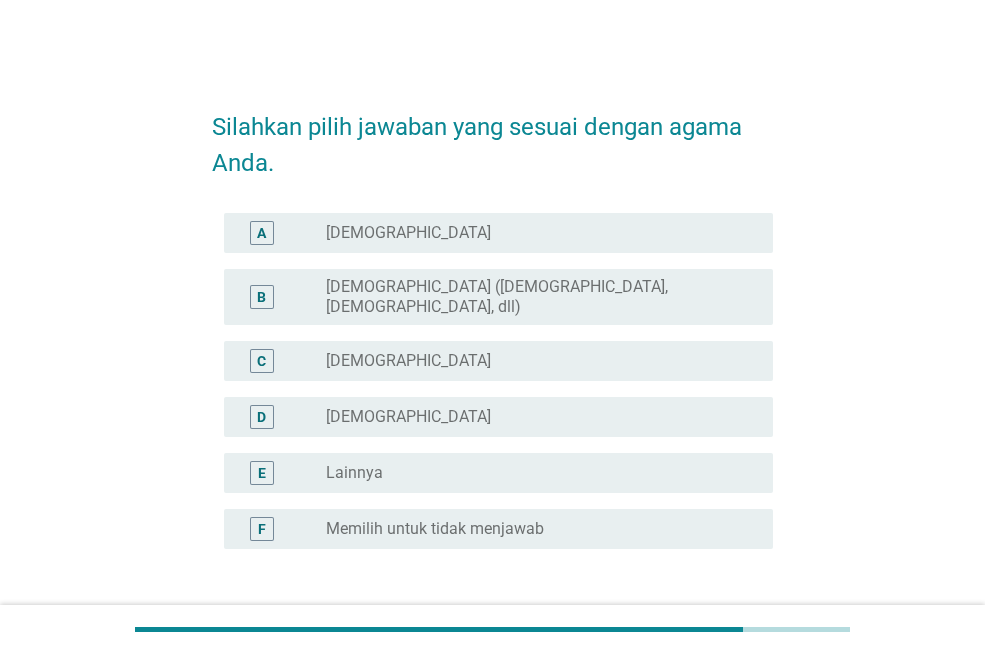 drag, startPoint x: 369, startPoint y: 340, endPoint x: 404, endPoint y: 361, distance: 40.81666 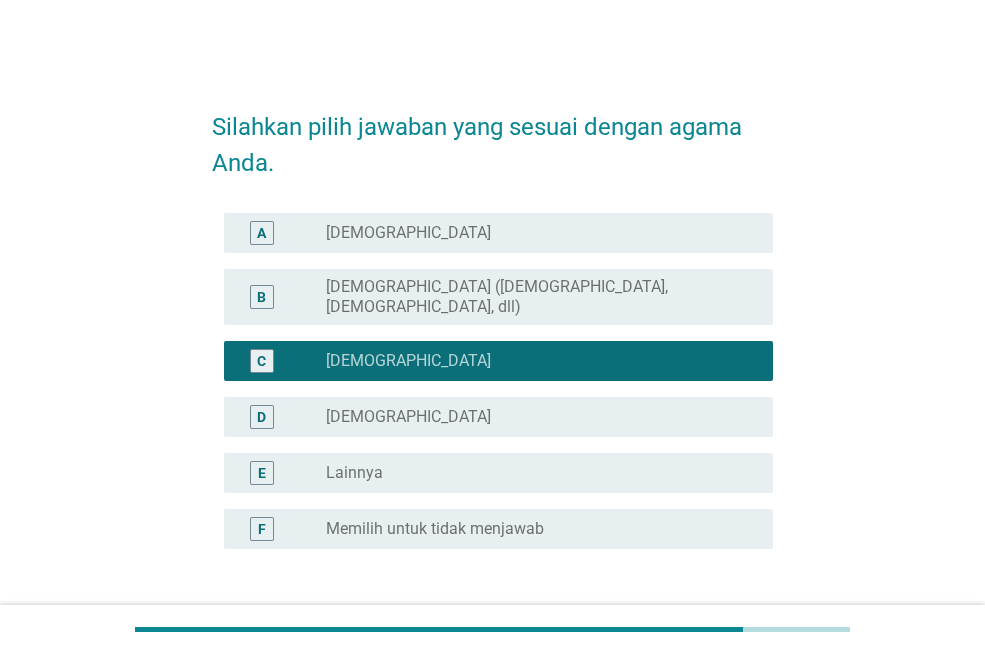 scroll, scrollTop: 136, scrollLeft: 0, axis: vertical 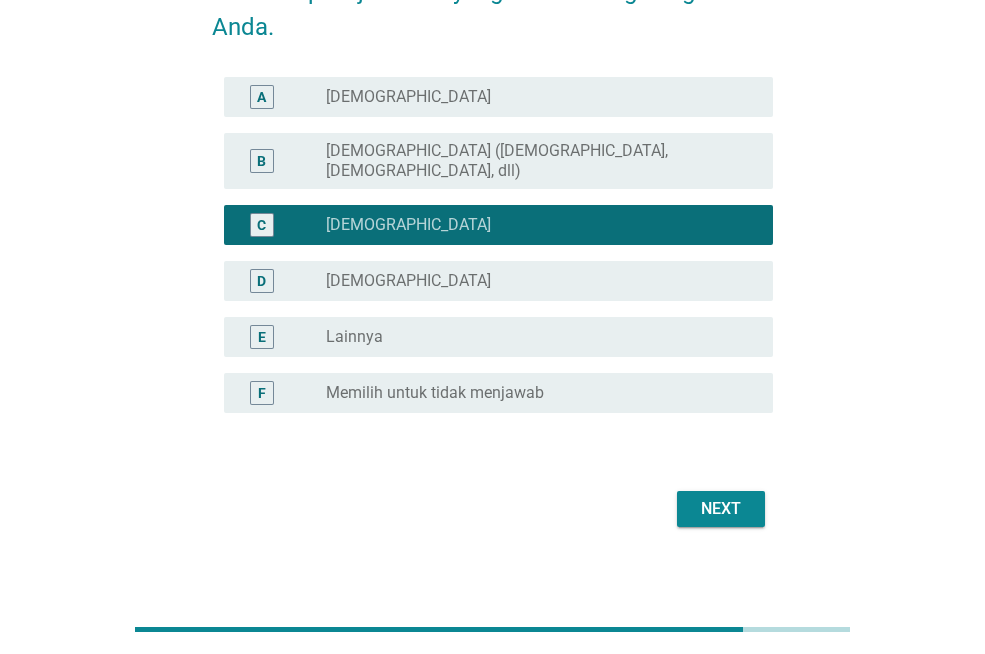 click on "Next" at bounding box center [721, 509] 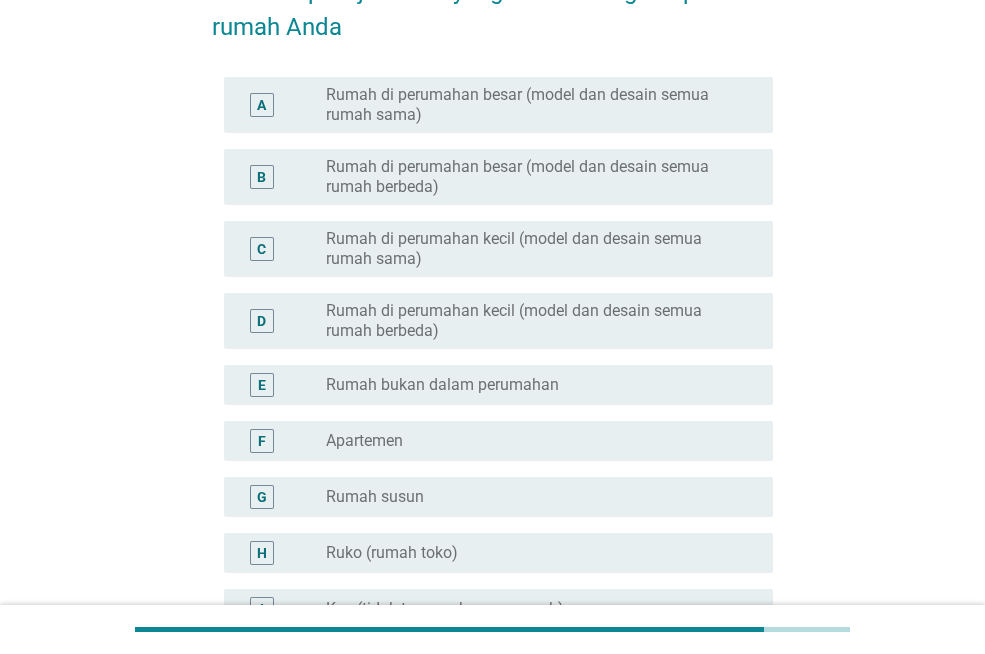 scroll, scrollTop: 0, scrollLeft: 0, axis: both 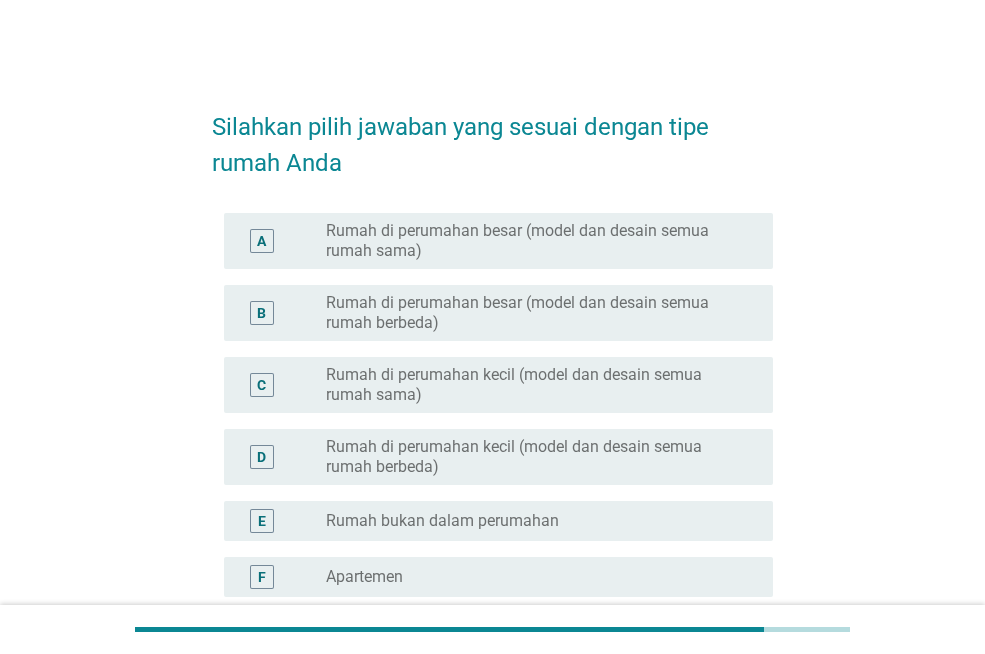 click on "Rumah di perumahan besar (model dan desain semua rumah berbeda)" at bounding box center [533, 313] 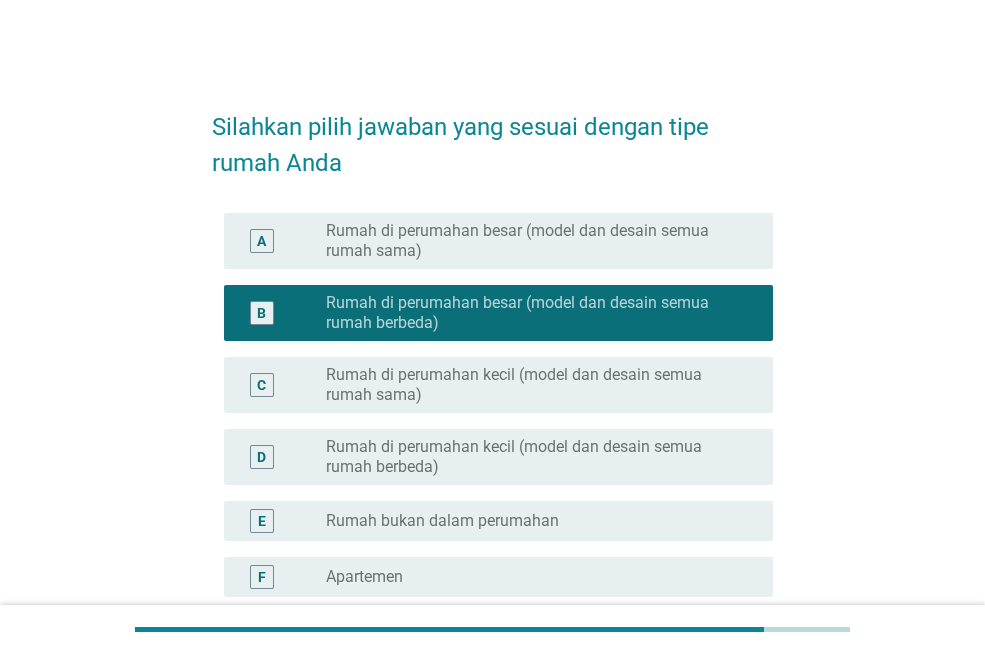 scroll, scrollTop: 400, scrollLeft: 0, axis: vertical 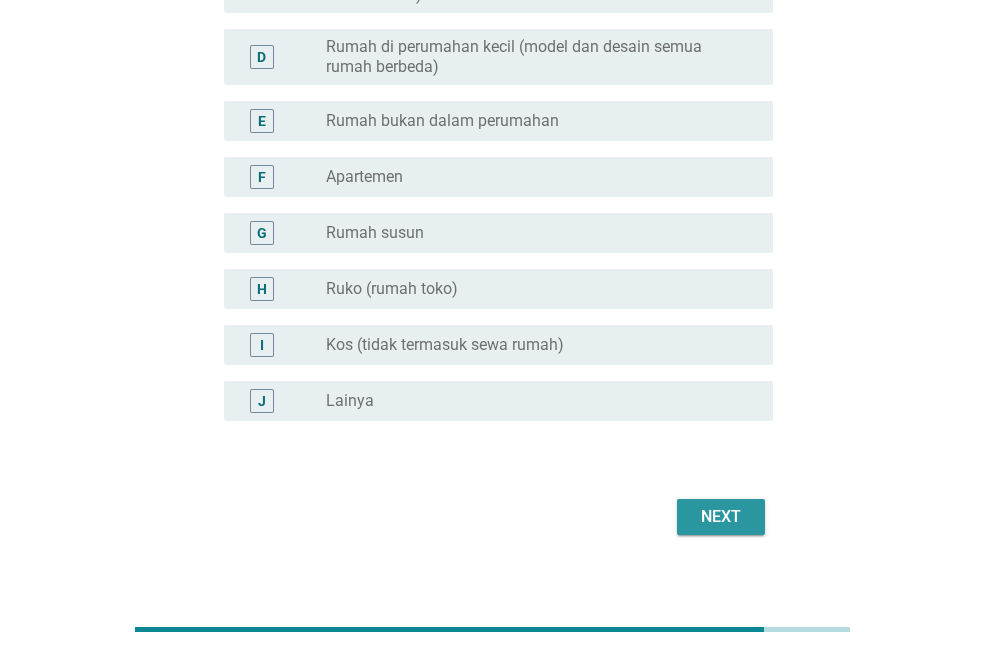 click on "Next" at bounding box center [721, 517] 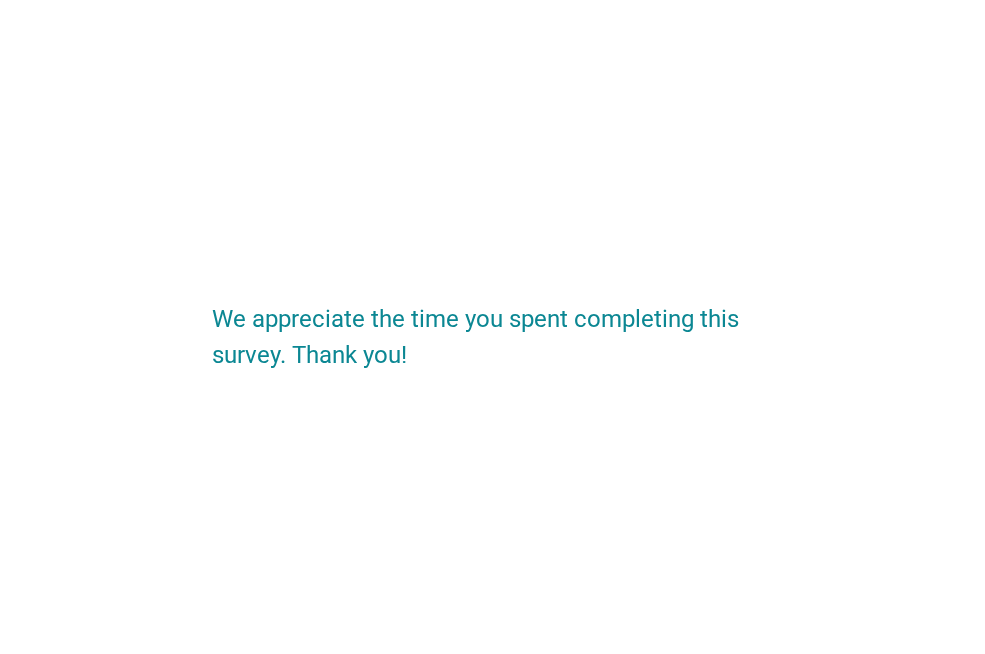 scroll, scrollTop: 0, scrollLeft: 0, axis: both 